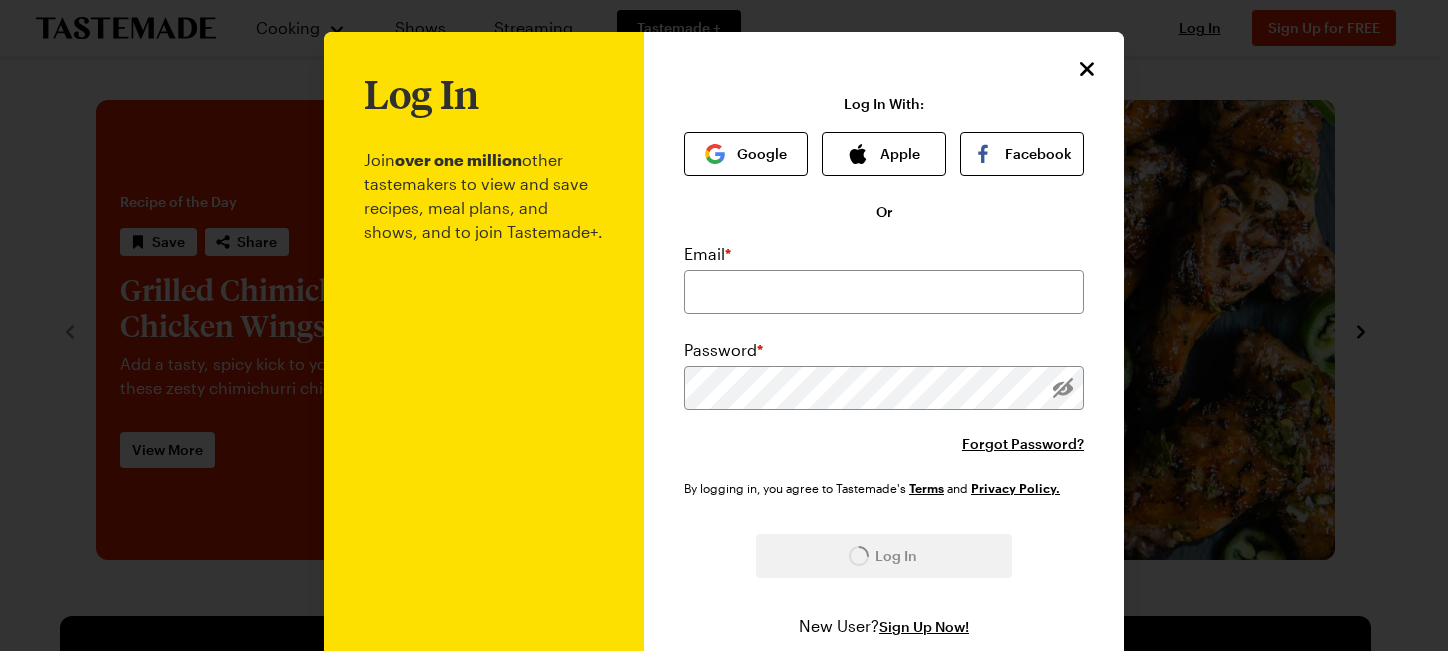 scroll, scrollTop: 0, scrollLeft: 0, axis: both 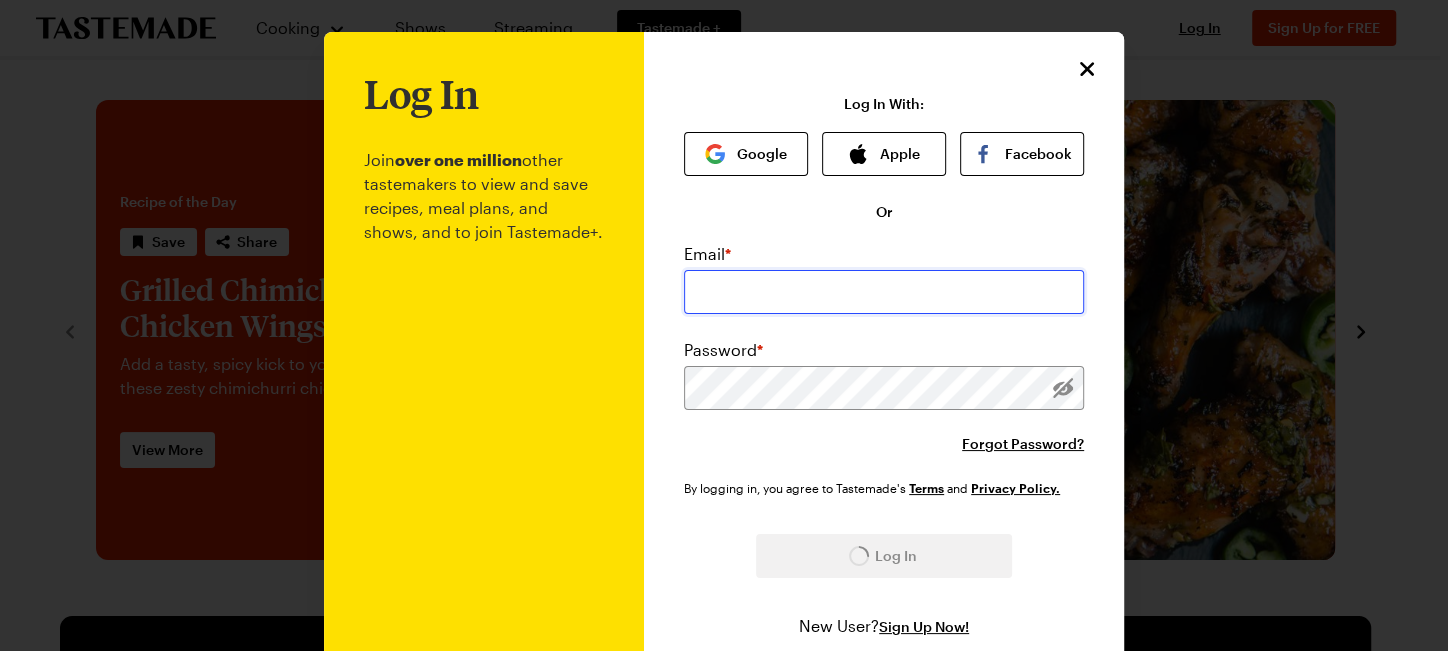 click at bounding box center [884, 292] 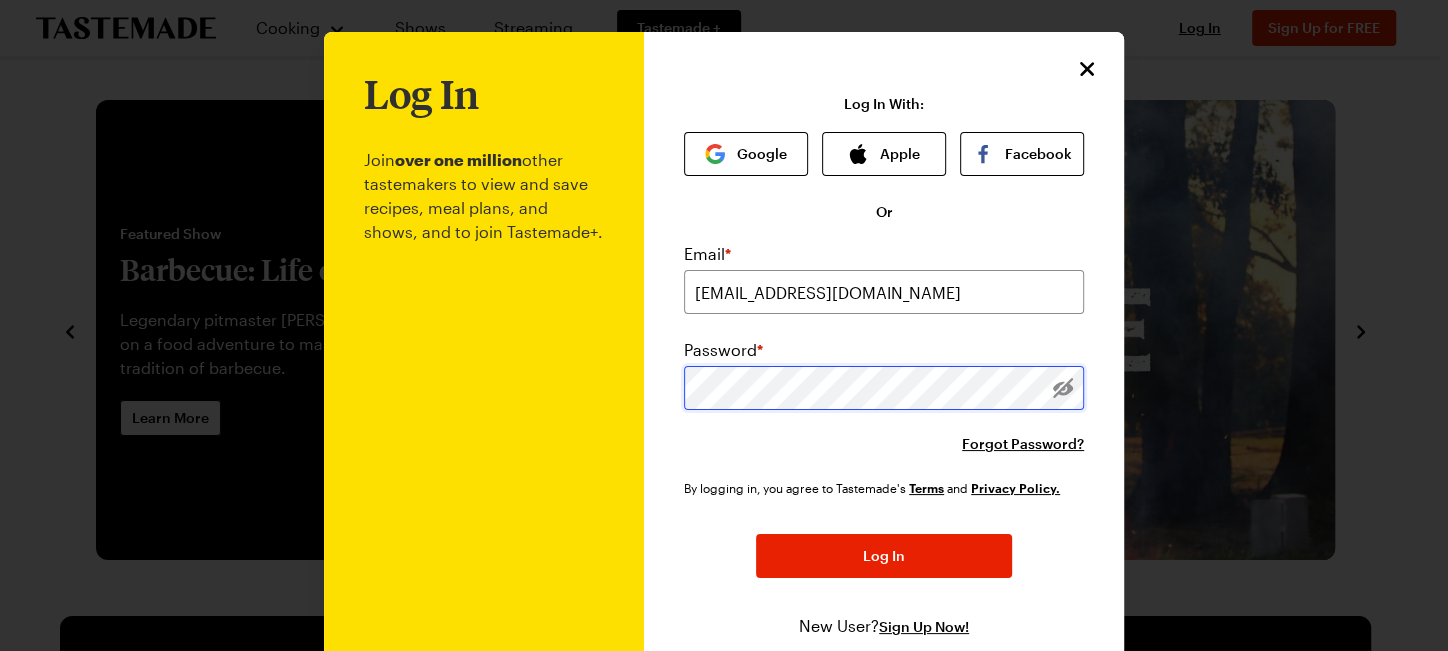 scroll, scrollTop: 0, scrollLeft: 0, axis: both 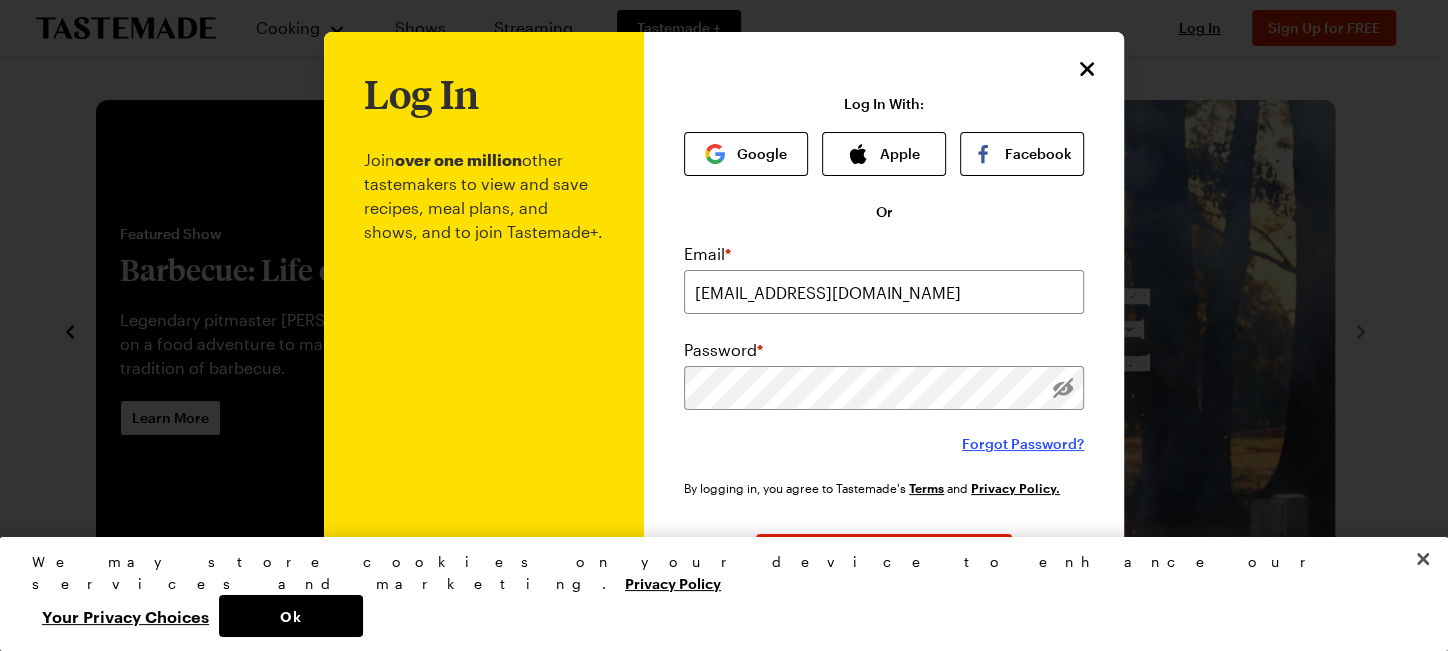 click on "Forgot Password?" at bounding box center (1023, 444) 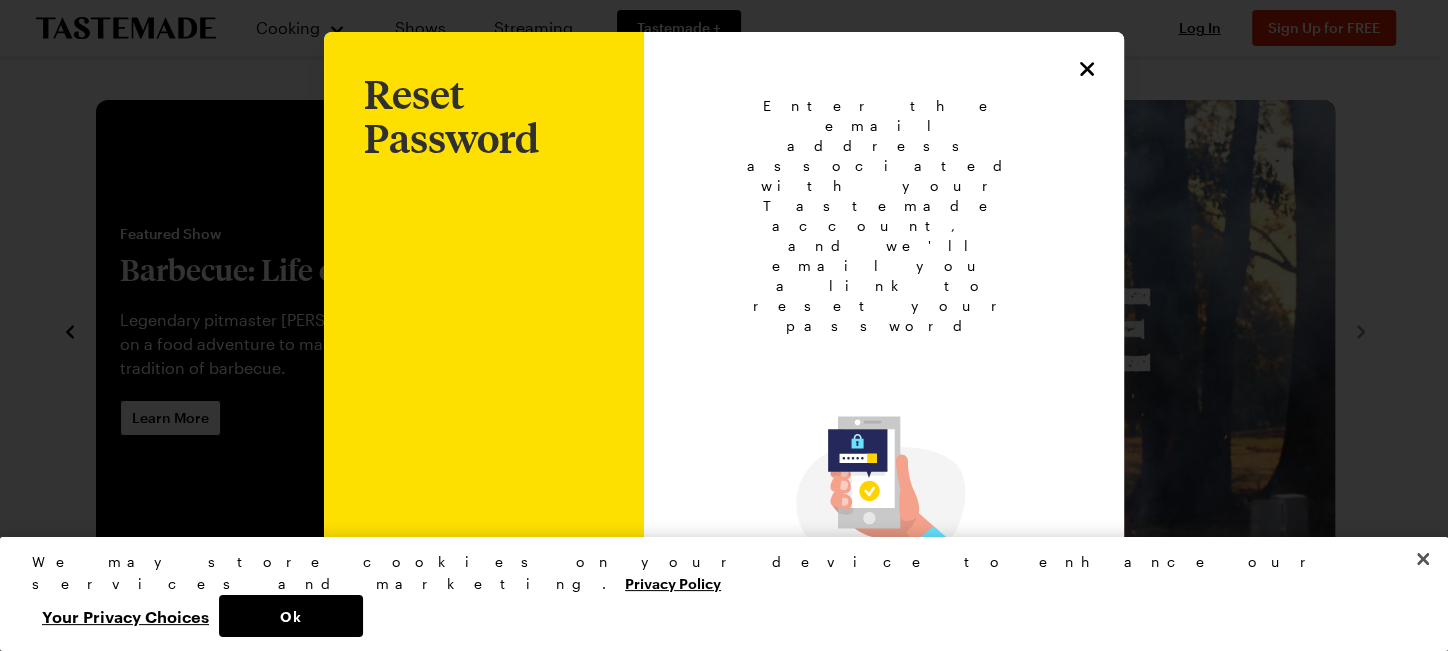 click at bounding box center [884, 672] 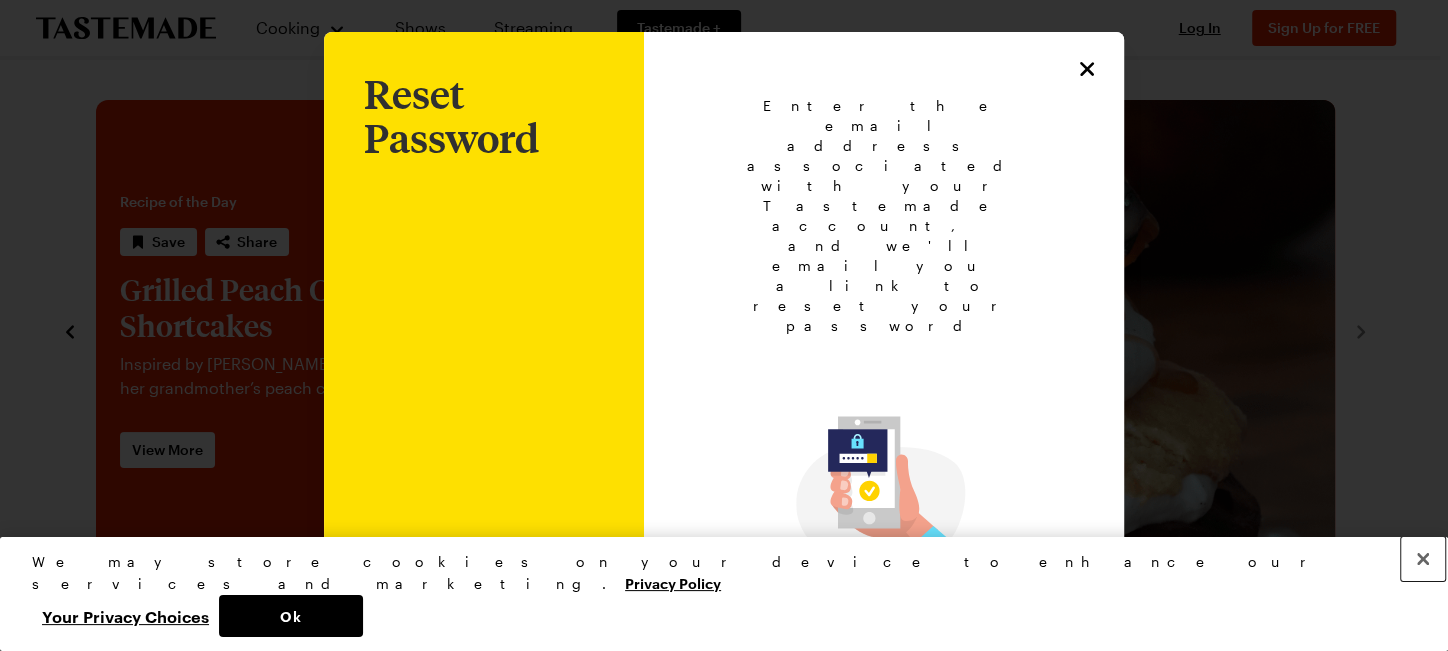 click at bounding box center [1423, 559] 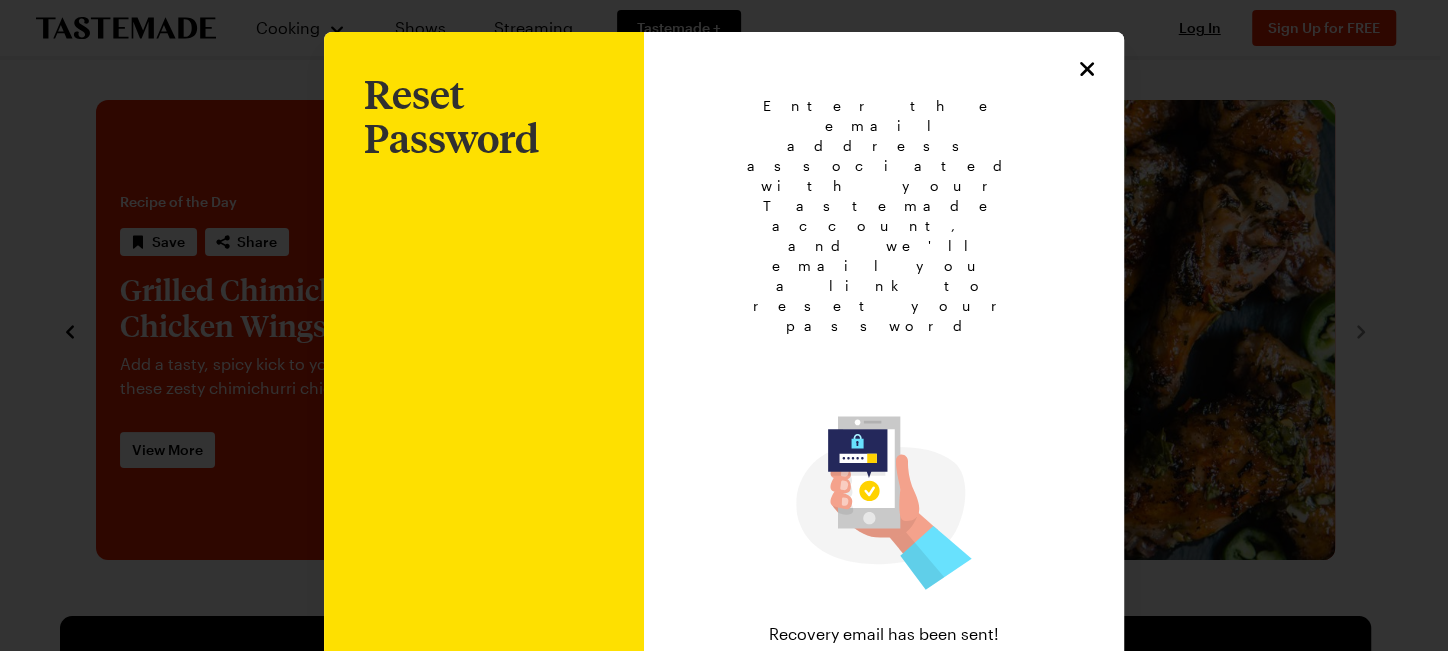 click on "Back to Login" at bounding box center [884, 700] 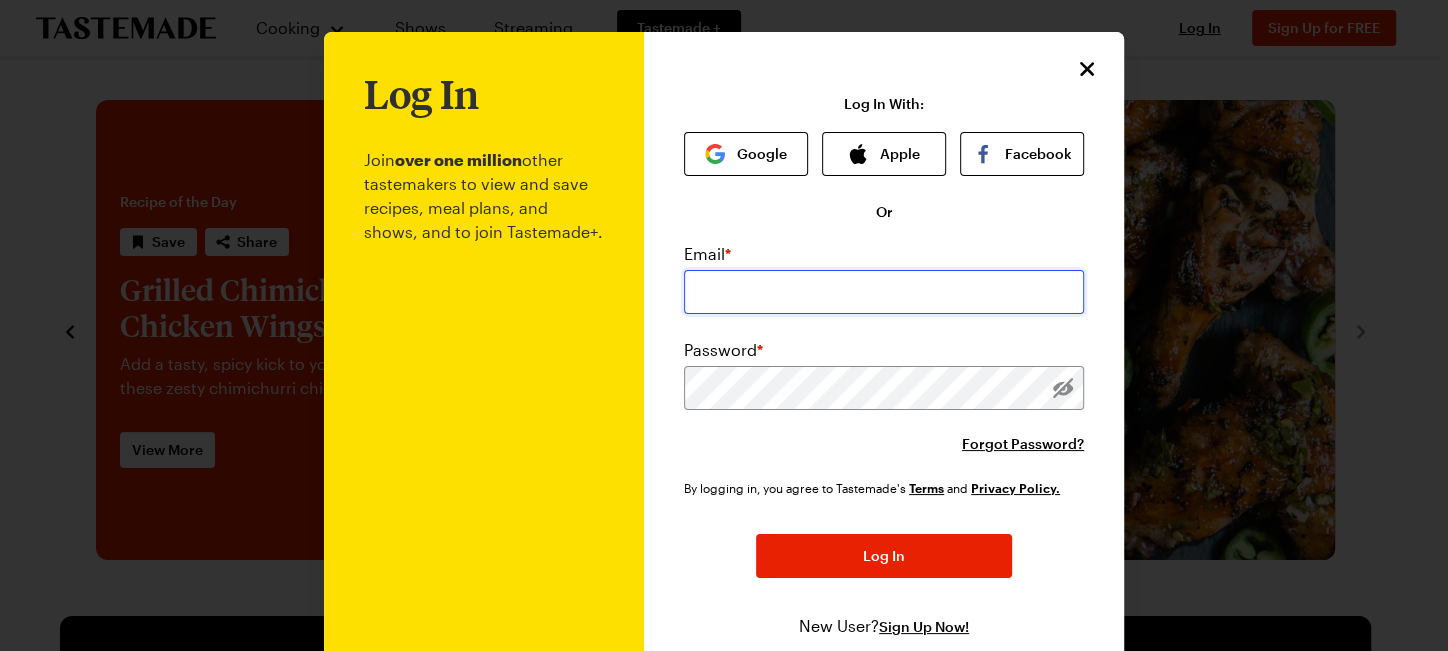 click at bounding box center (884, 292) 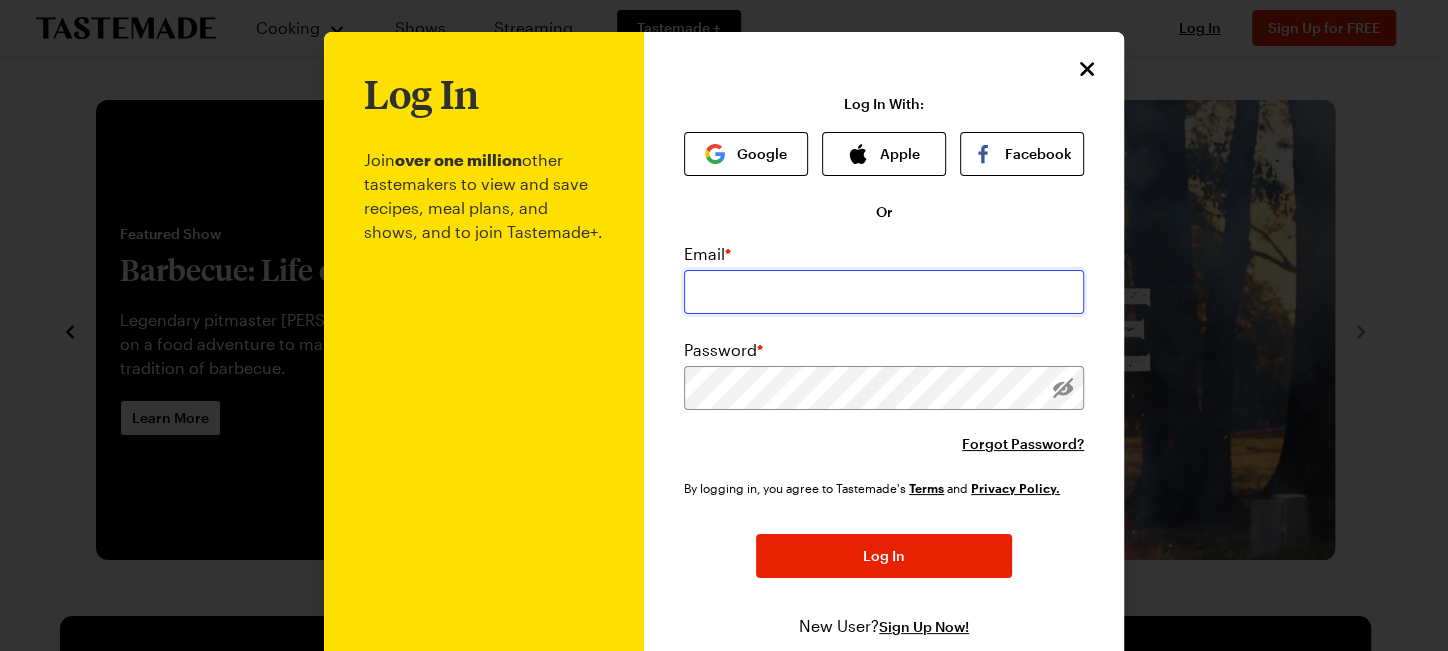 type on "christine1399@gmail.com" 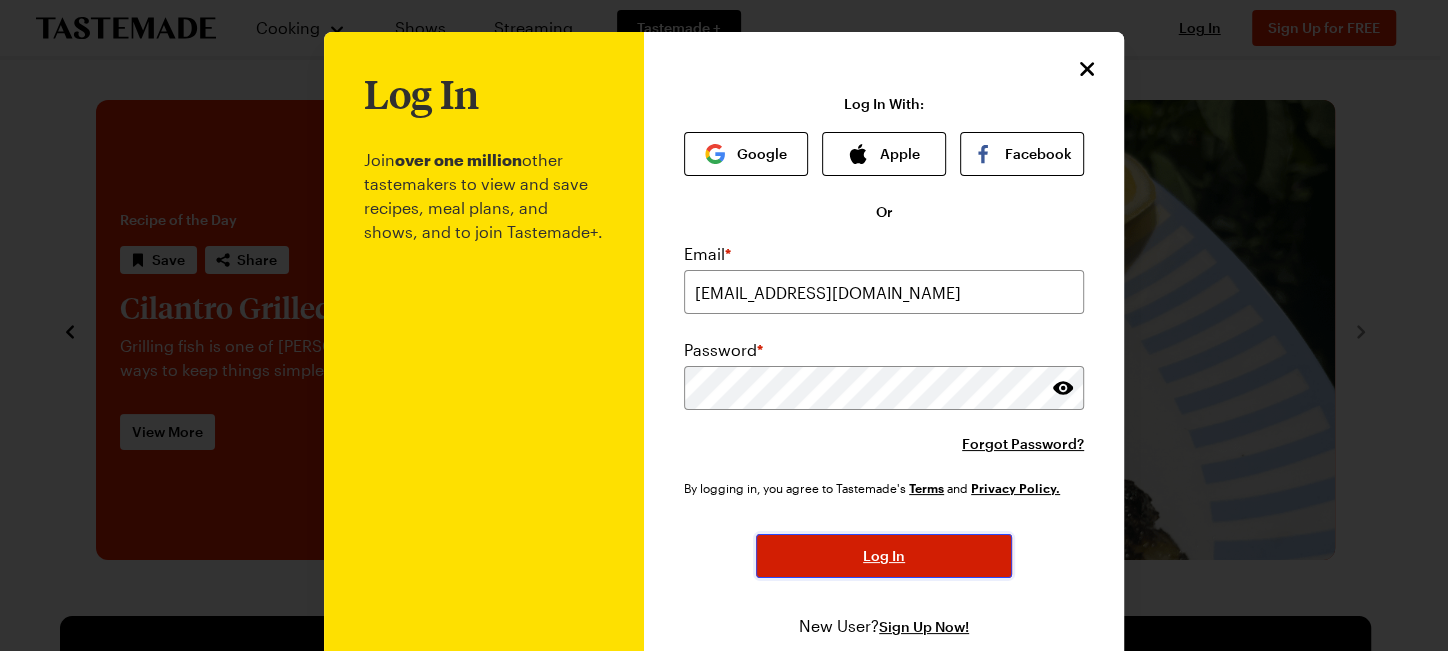 click on "Log In" at bounding box center (884, 556) 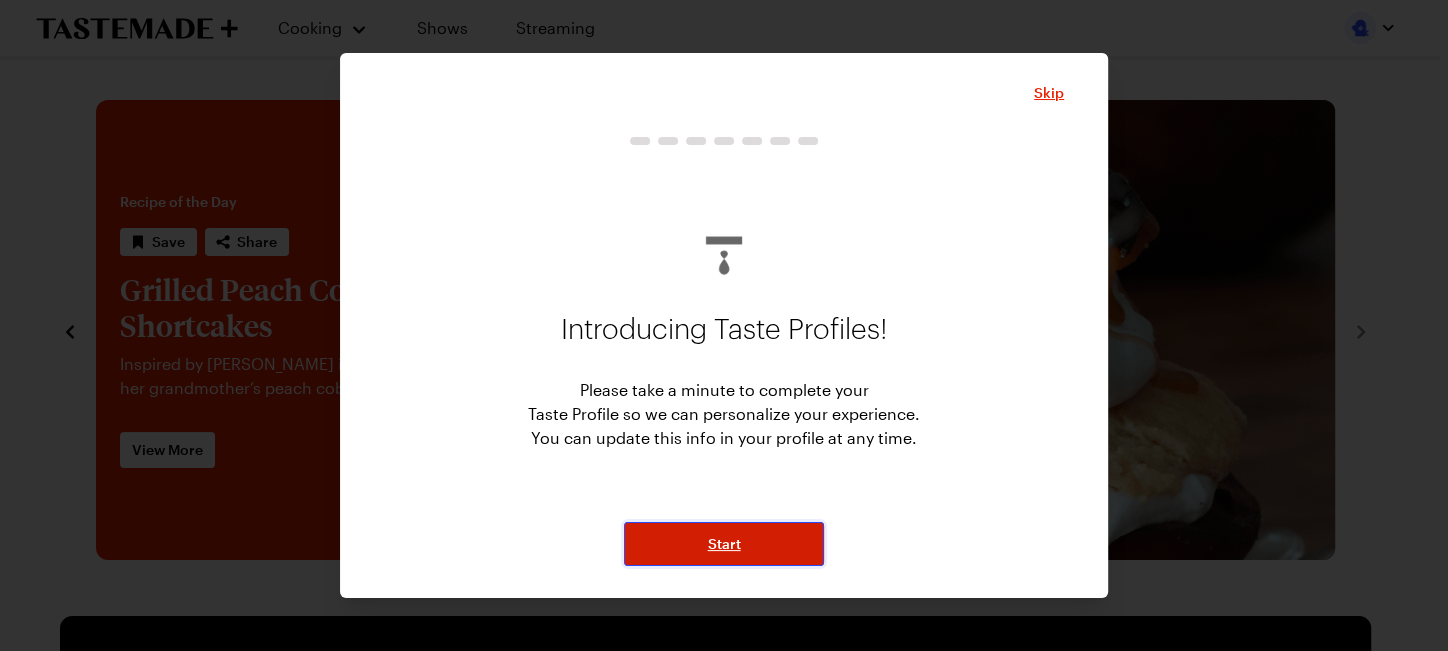 click on "Start" at bounding box center [724, 544] 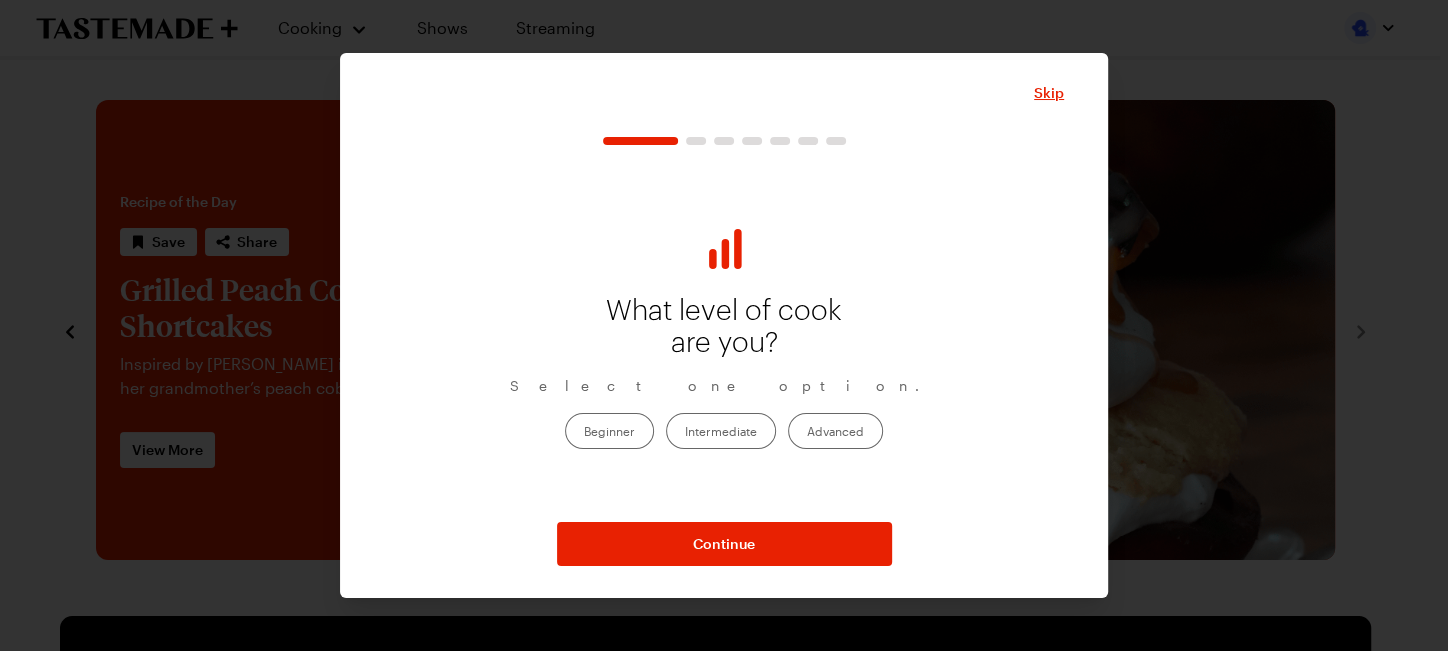 click on "Intermediate" at bounding box center (721, 431) 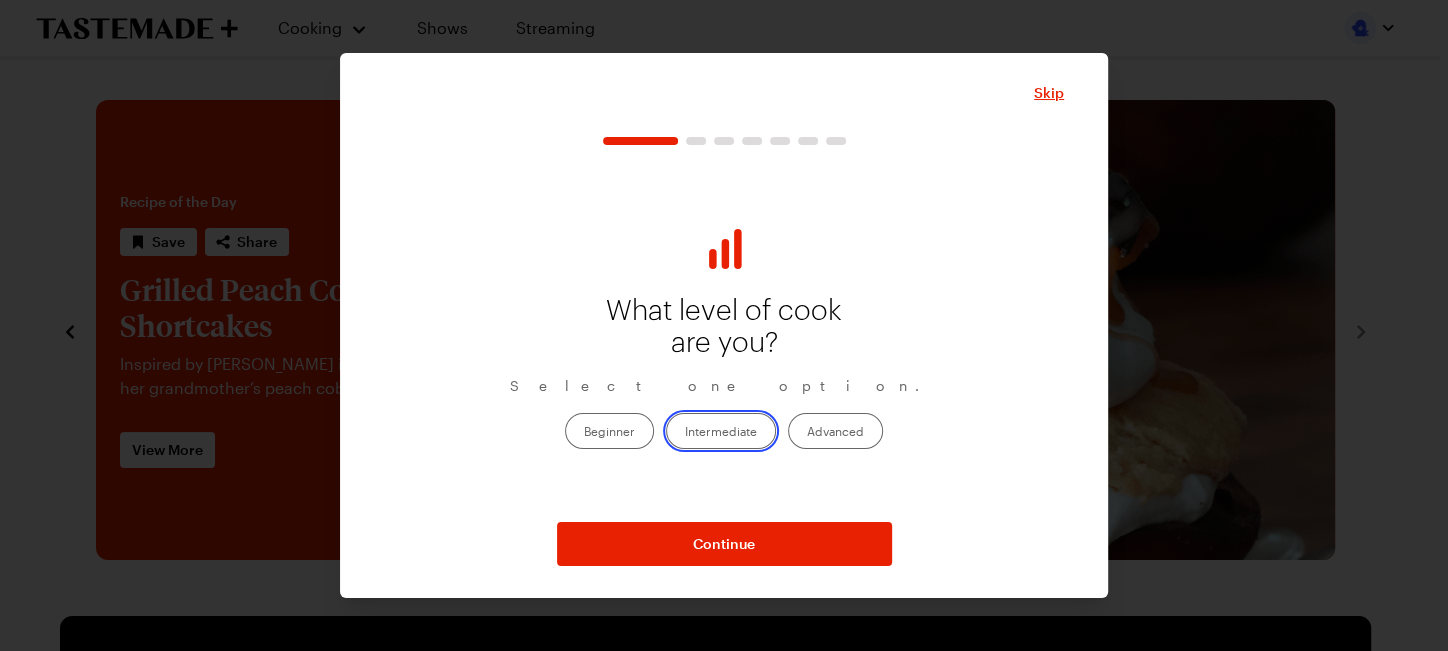 click on "Intermediate" at bounding box center [685, 432] 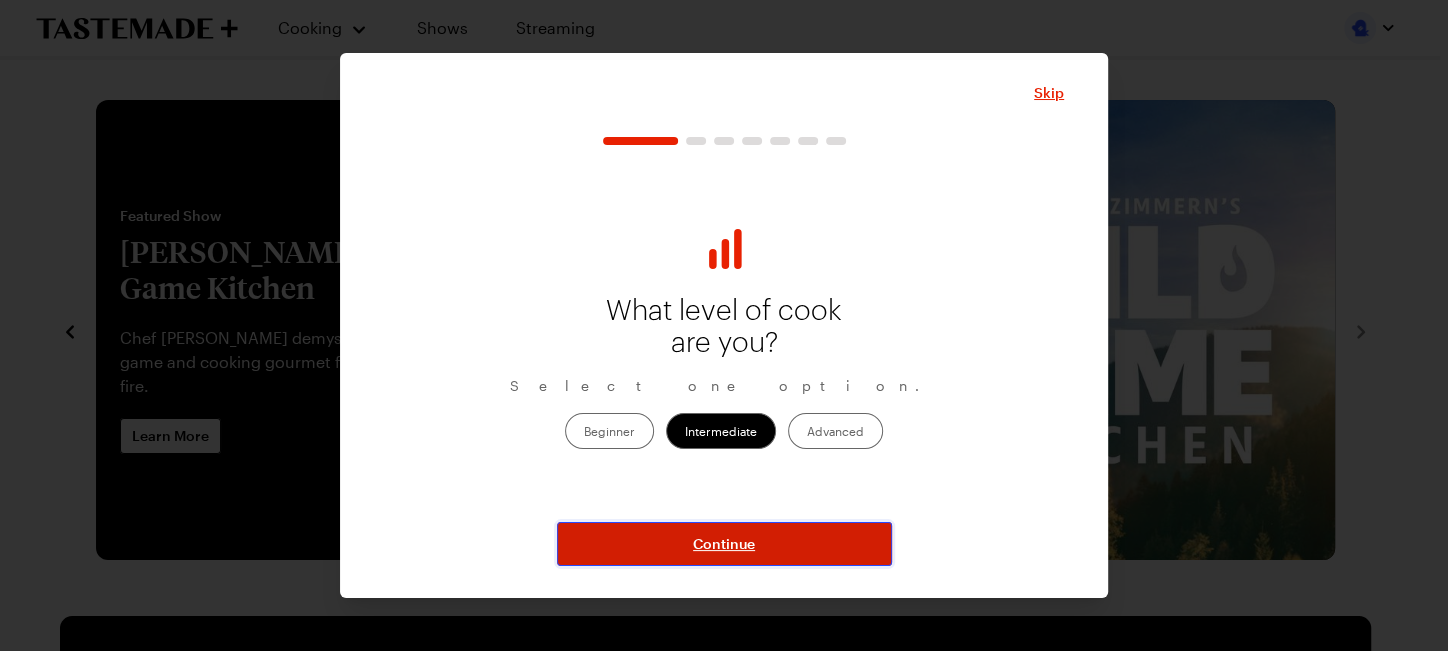 click on "Continue" at bounding box center [724, 544] 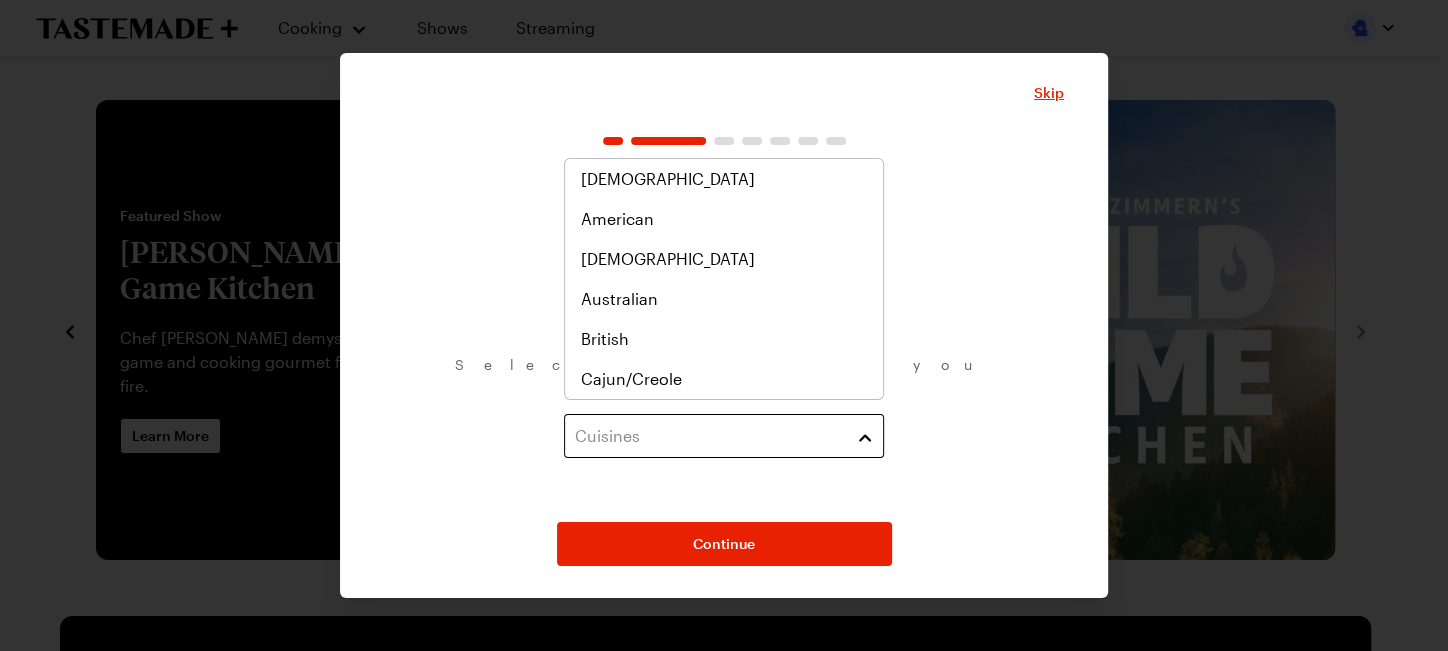 click on "Cuisines" at bounding box center [724, 436] 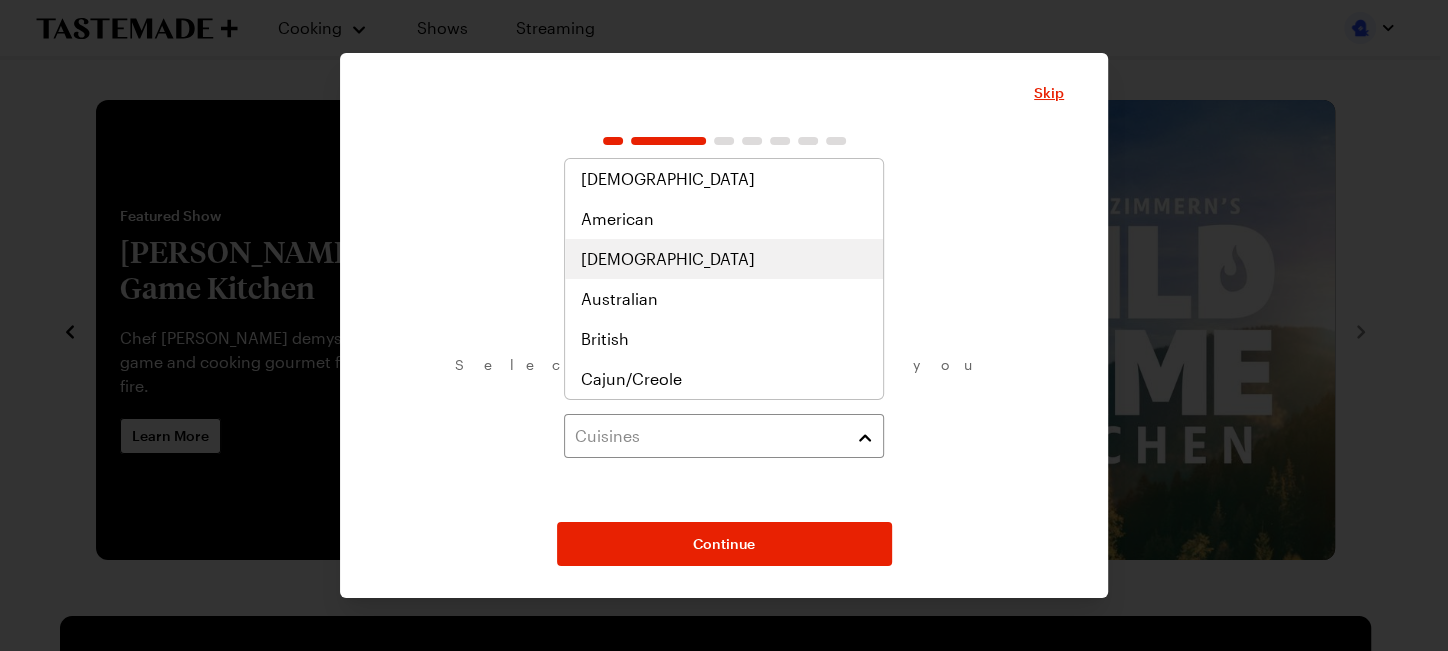 click on "Asian" at bounding box center (668, 259) 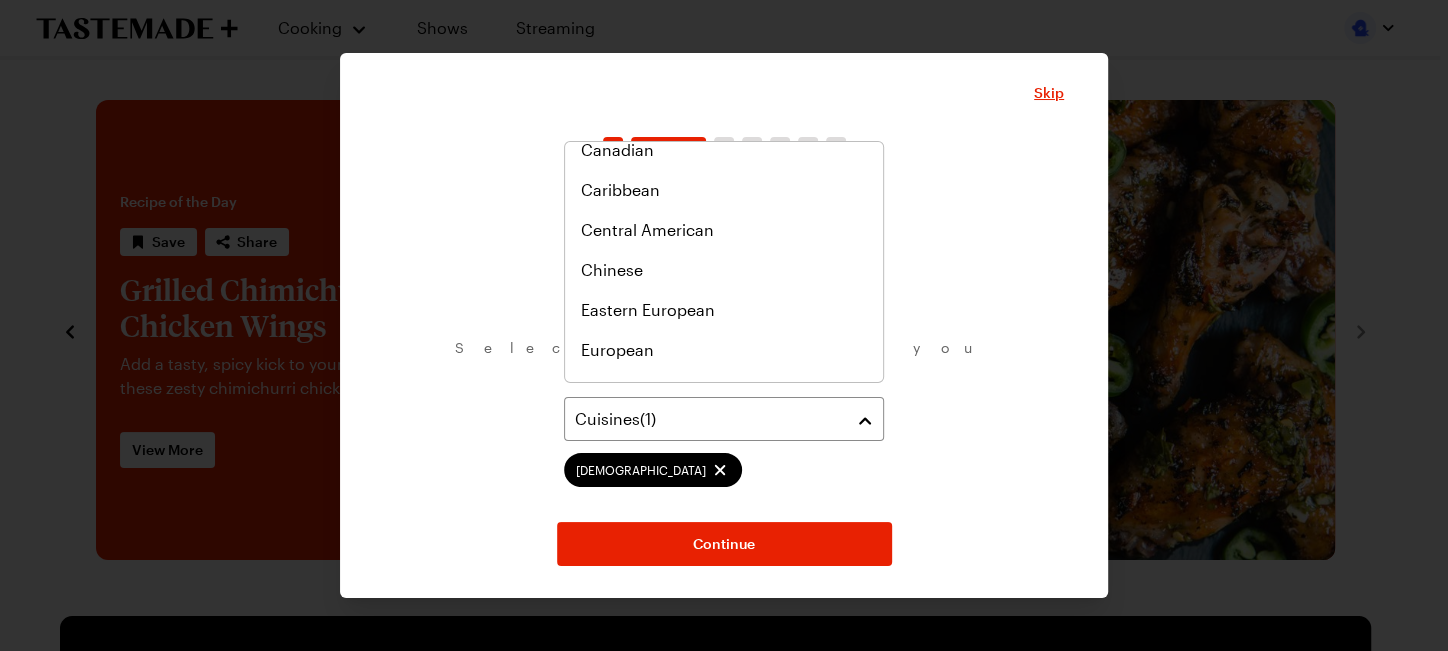 scroll, scrollTop: 257, scrollLeft: 0, axis: vertical 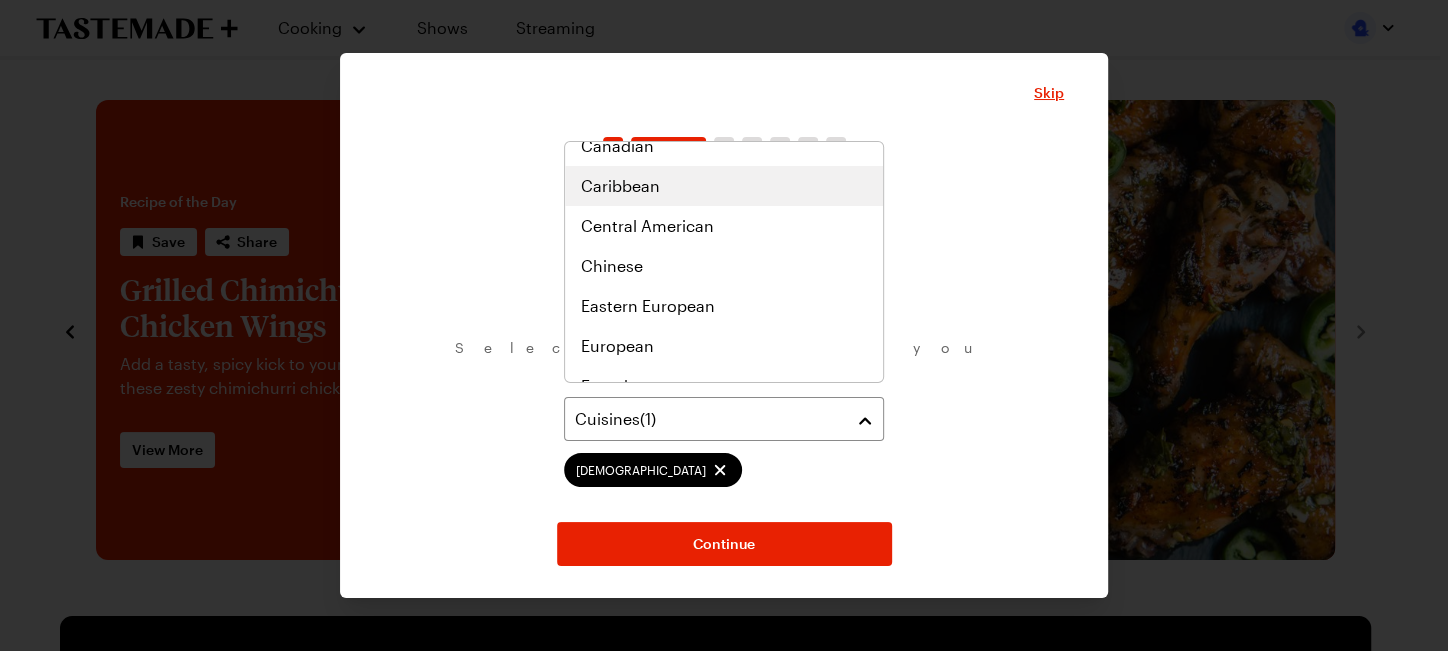 click on "Caribbean" at bounding box center (620, 186) 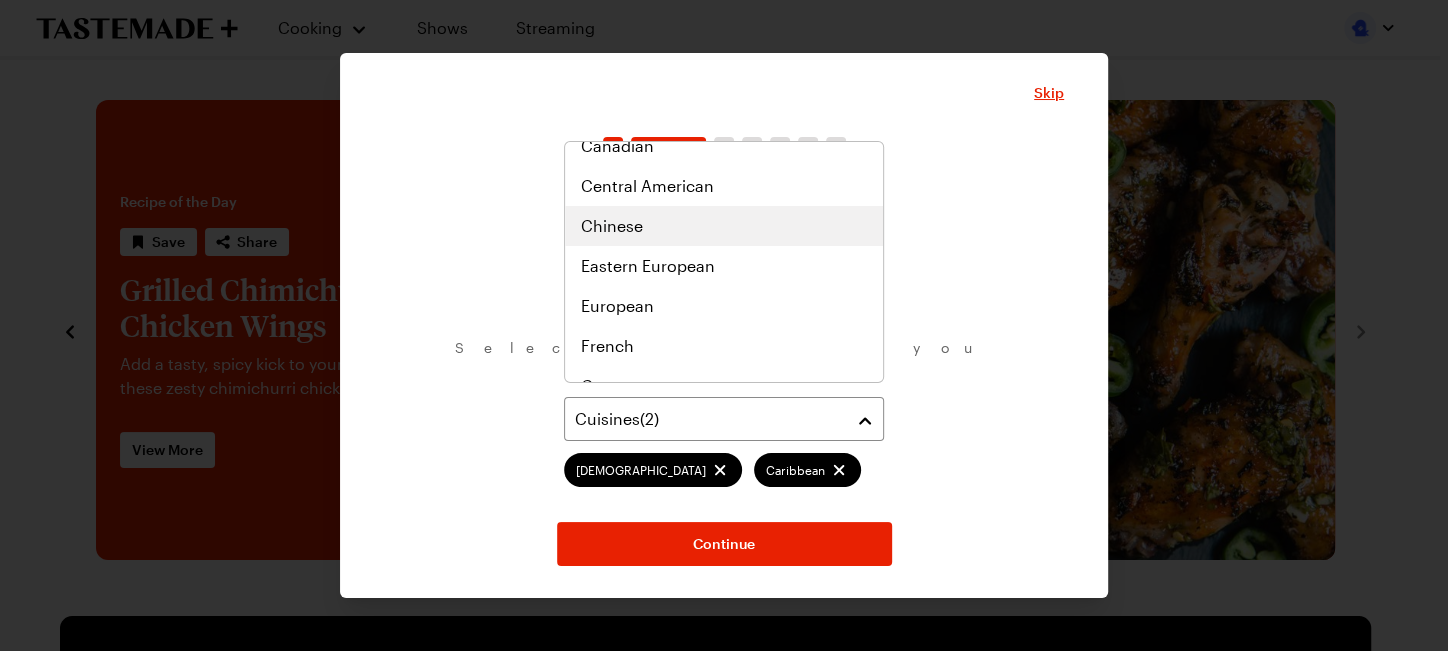 click on "Chinese" at bounding box center [612, 226] 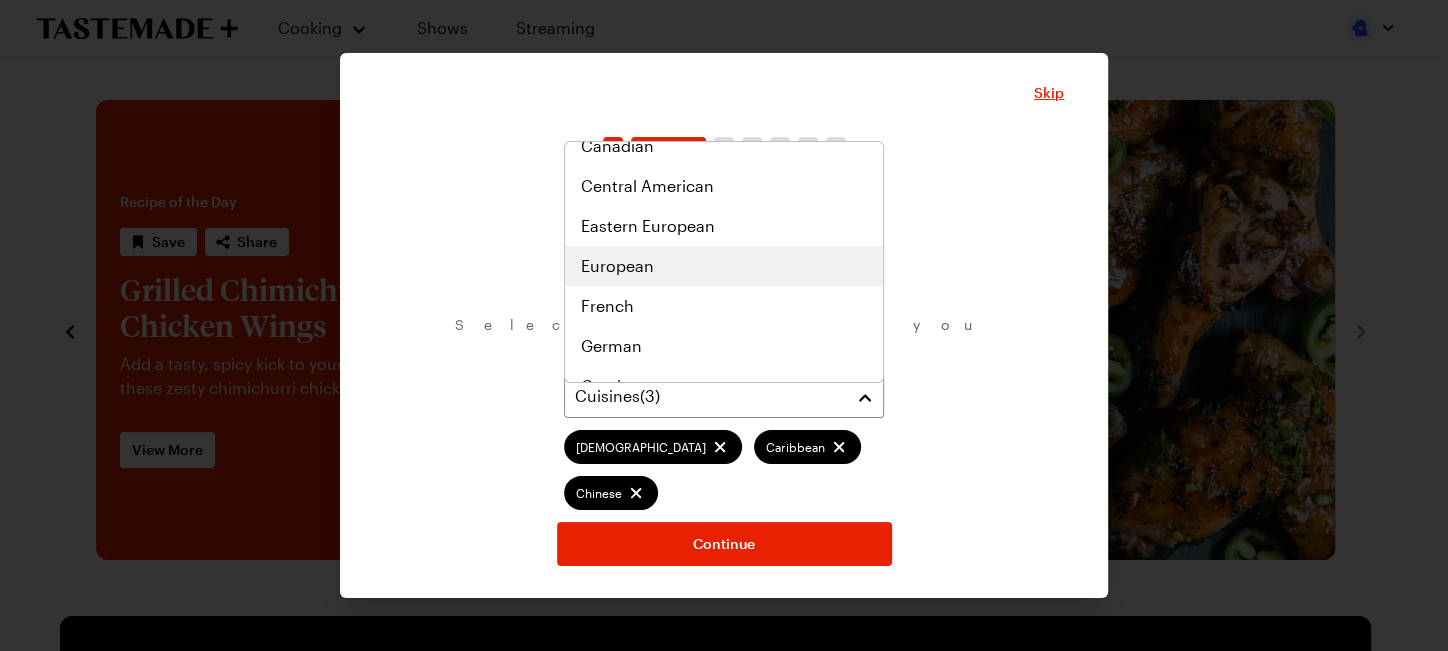 click on "European" at bounding box center (617, 266) 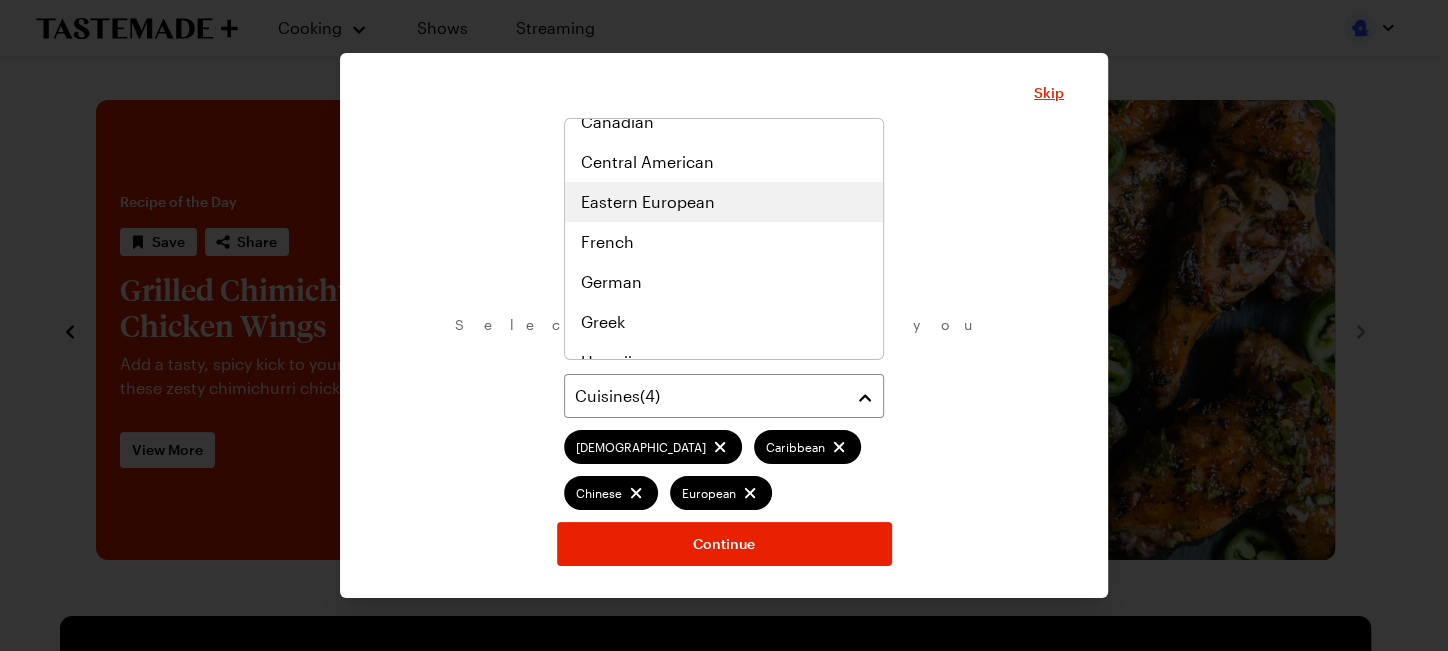 click on "Eastern European" at bounding box center [648, 202] 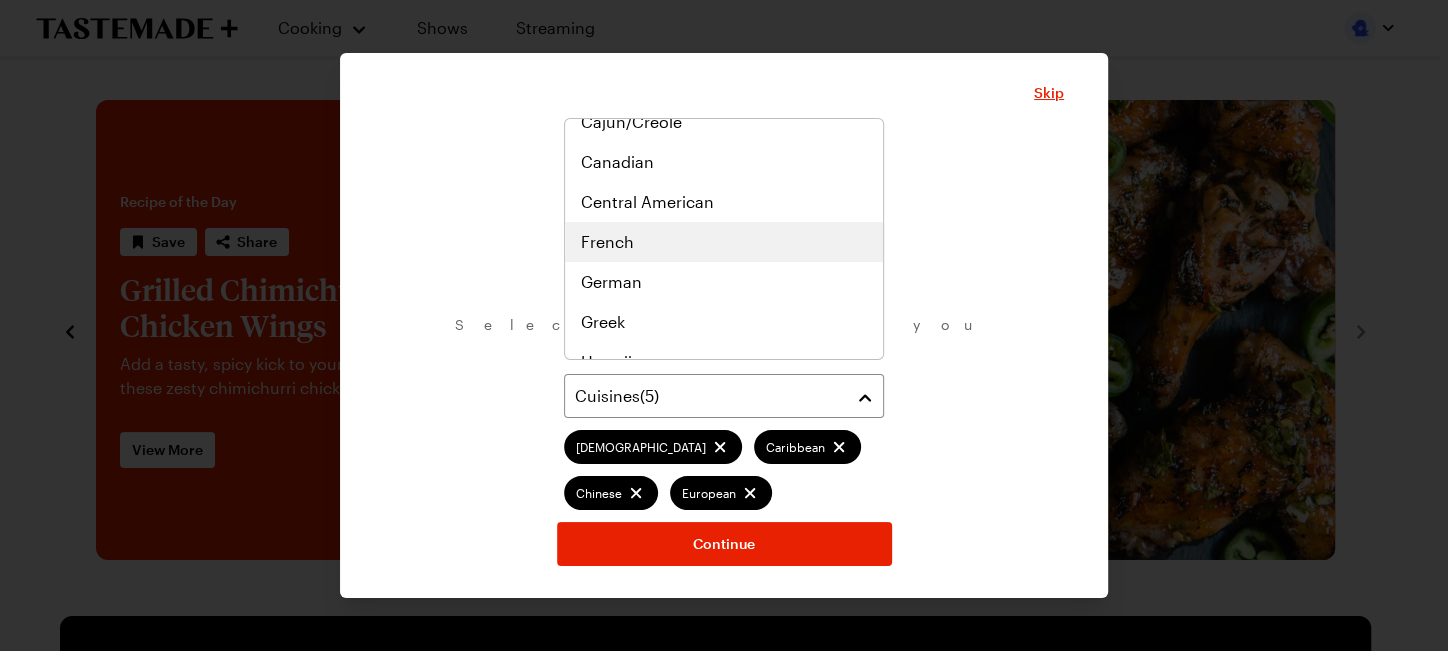 scroll, scrollTop: 417, scrollLeft: 0, axis: vertical 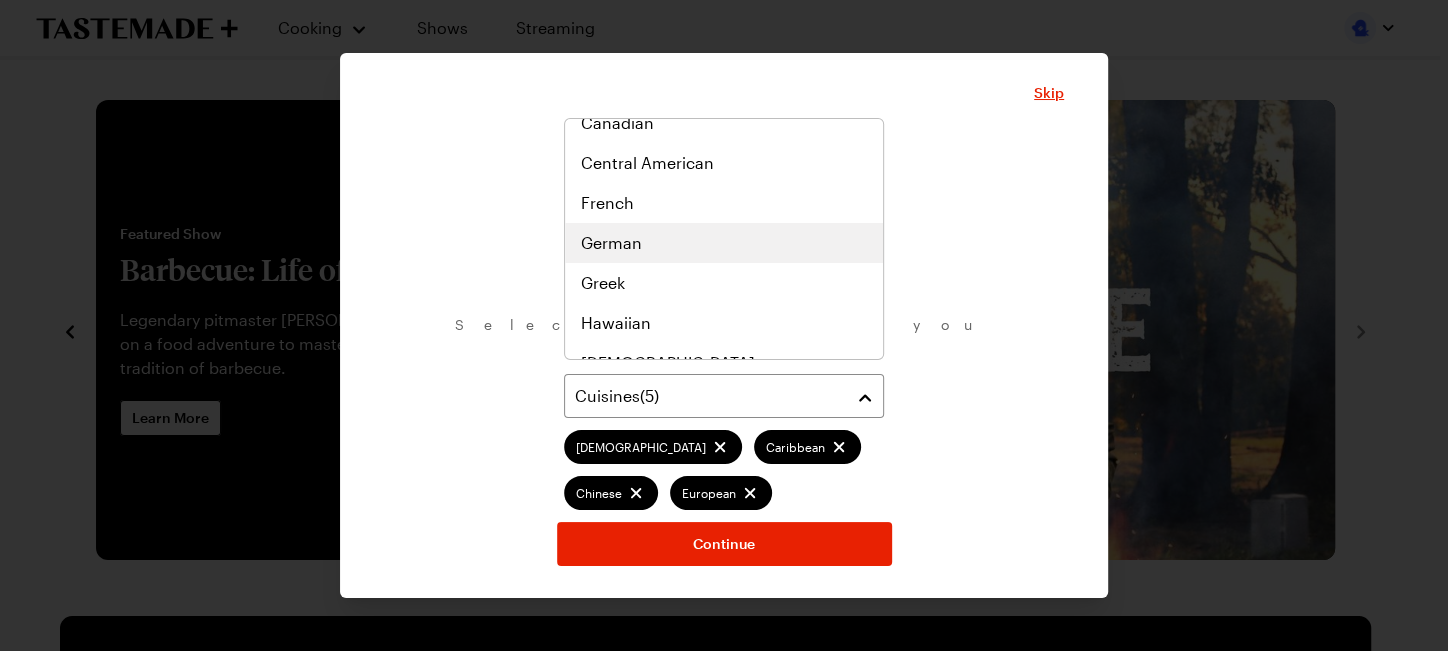 click on "German" at bounding box center [611, 243] 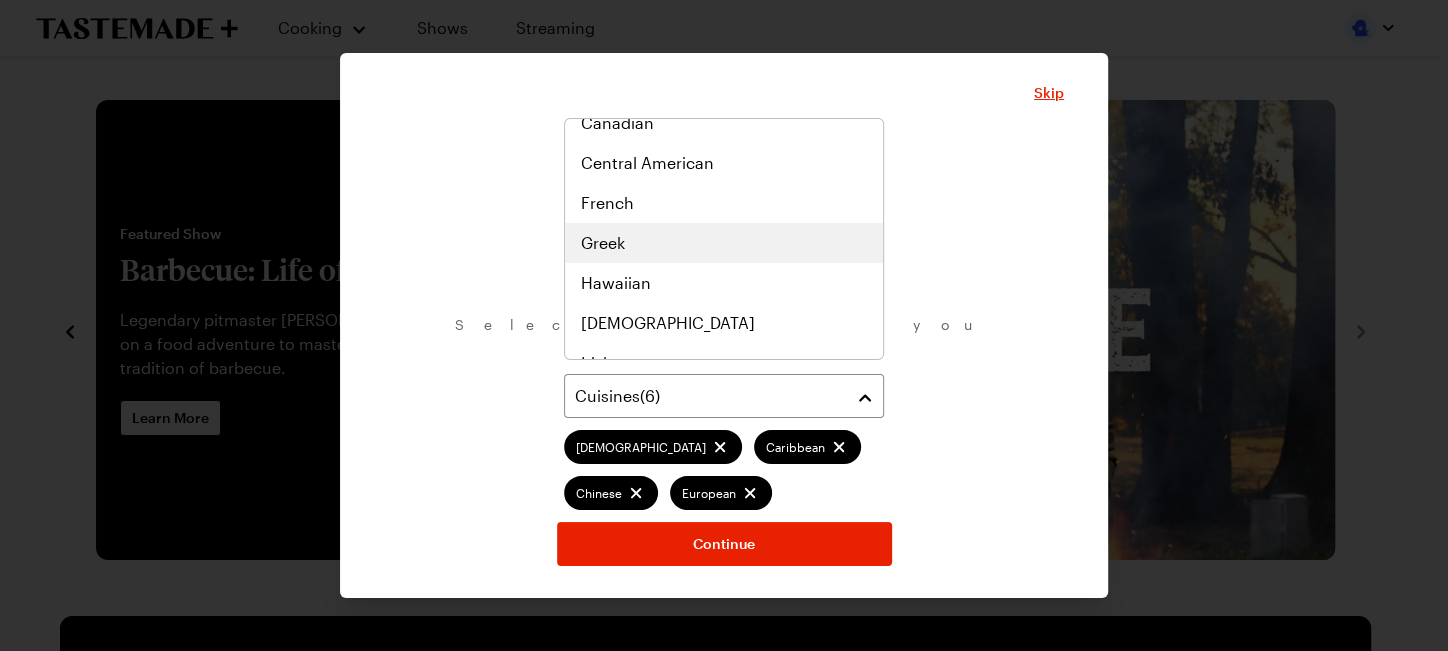 click on "Greek" at bounding box center (603, 243) 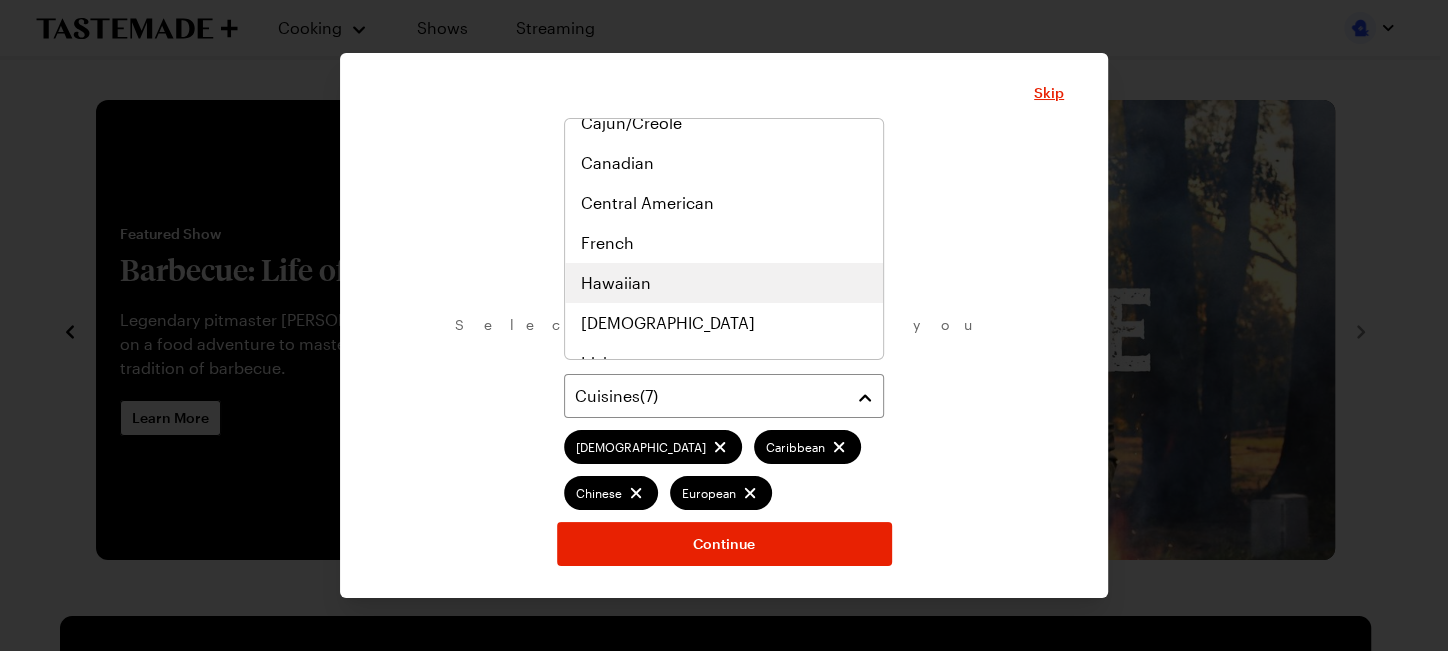scroll, scrollTop: 497, scrollLeft: 0, axis: vertical 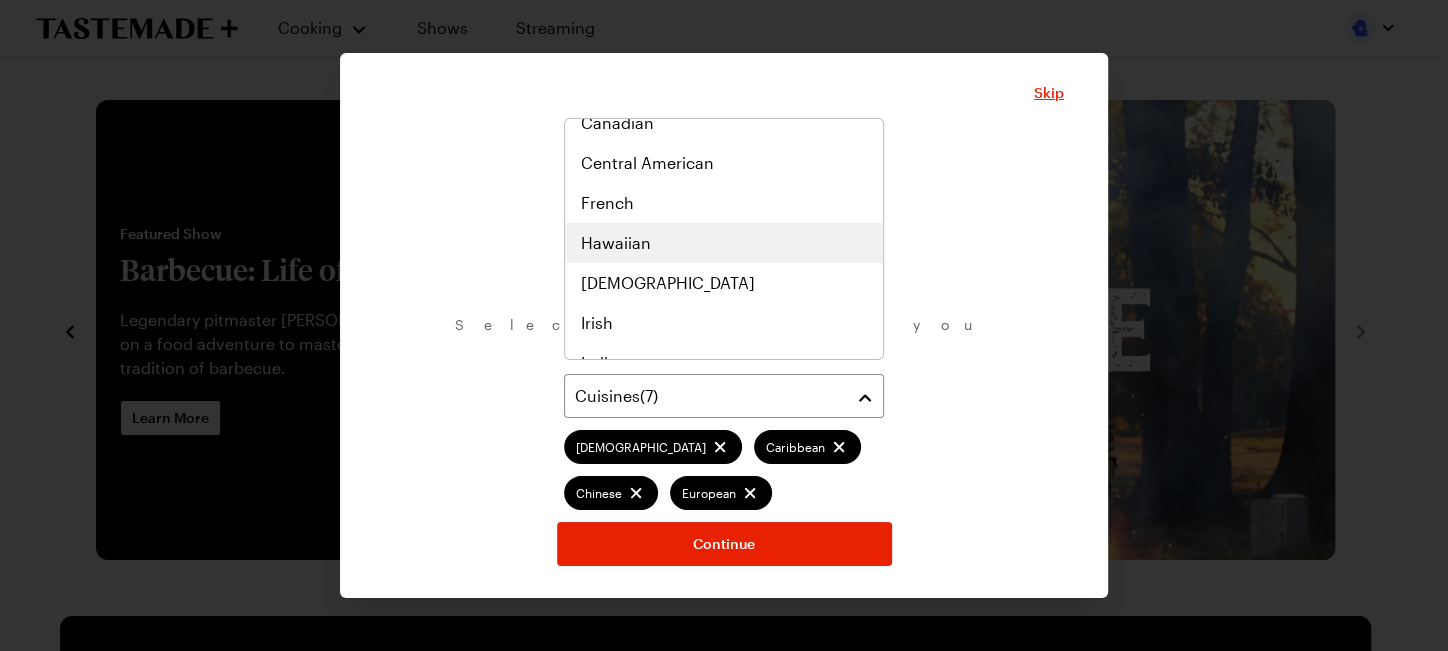 click on "Hawaiian" at bounding box center (616, 243) 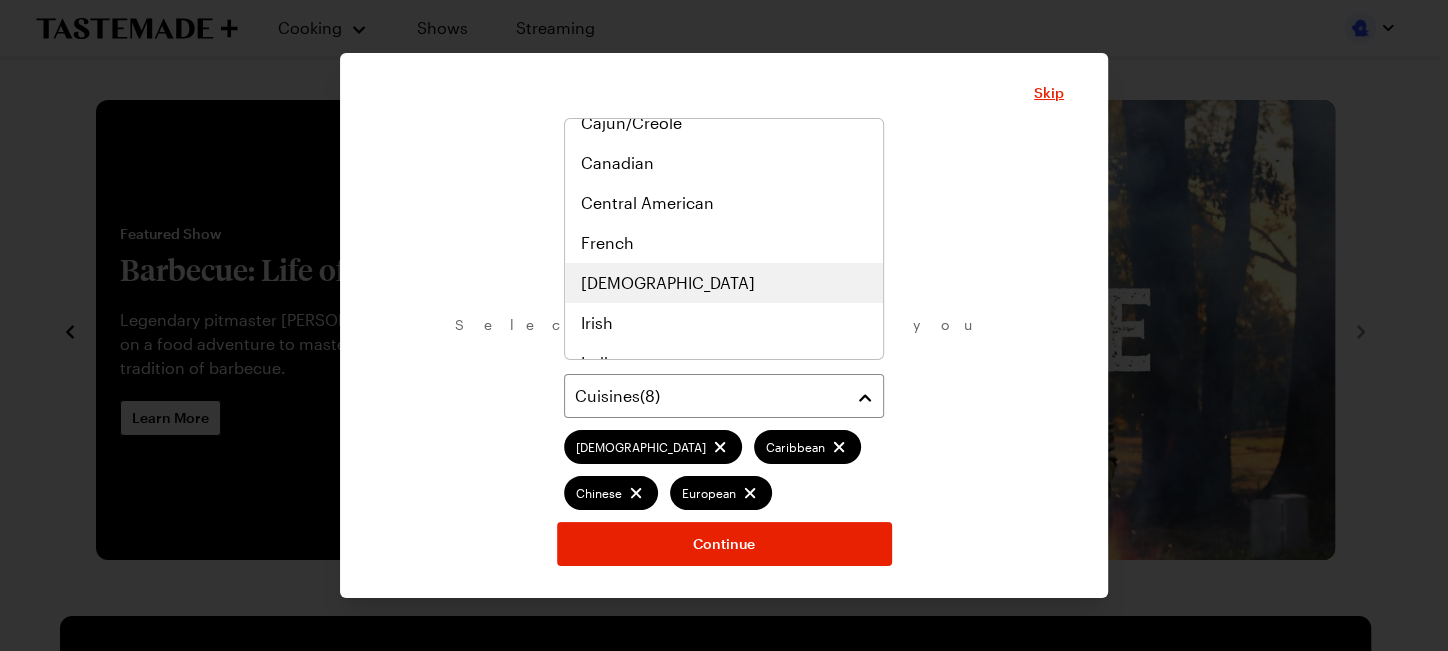 scroll, scrollTop: 537, scrollLeft: 0, axis: vertical 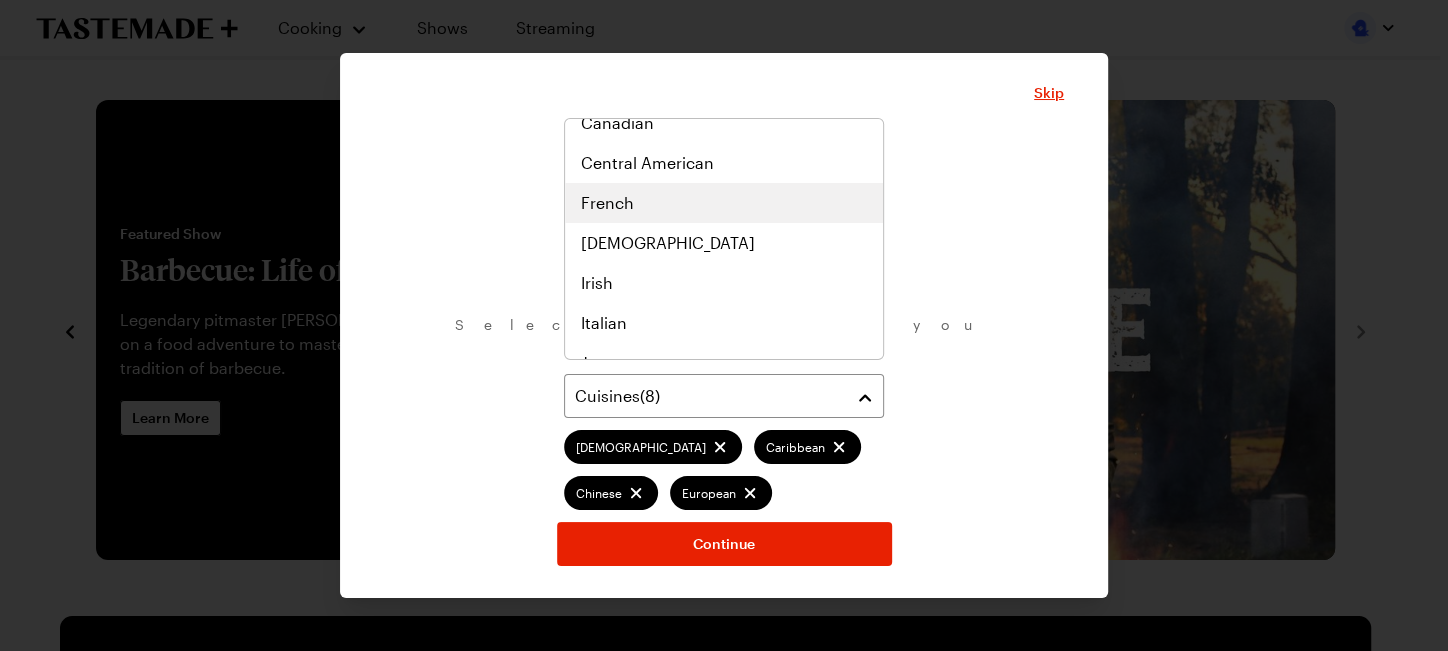 click on "French" at bounding box center (607, 203) 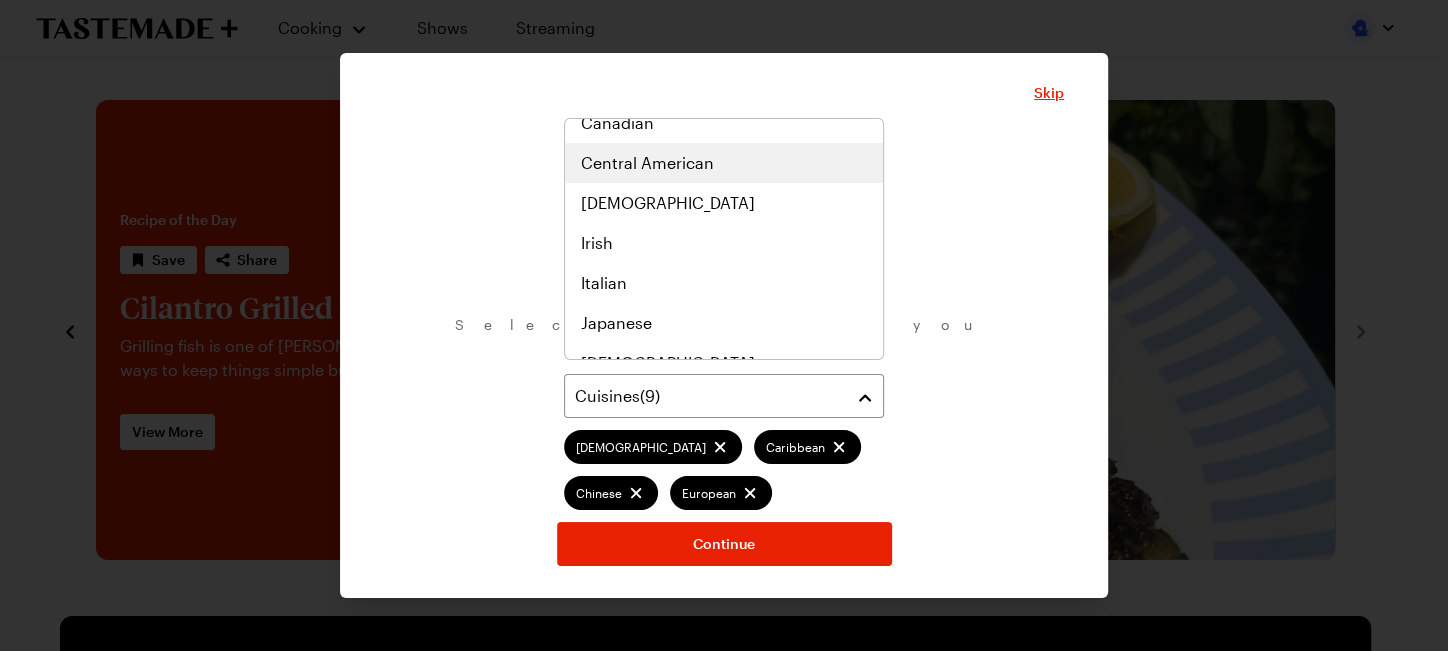 click on "Central American" at bounding box center [647, 163] 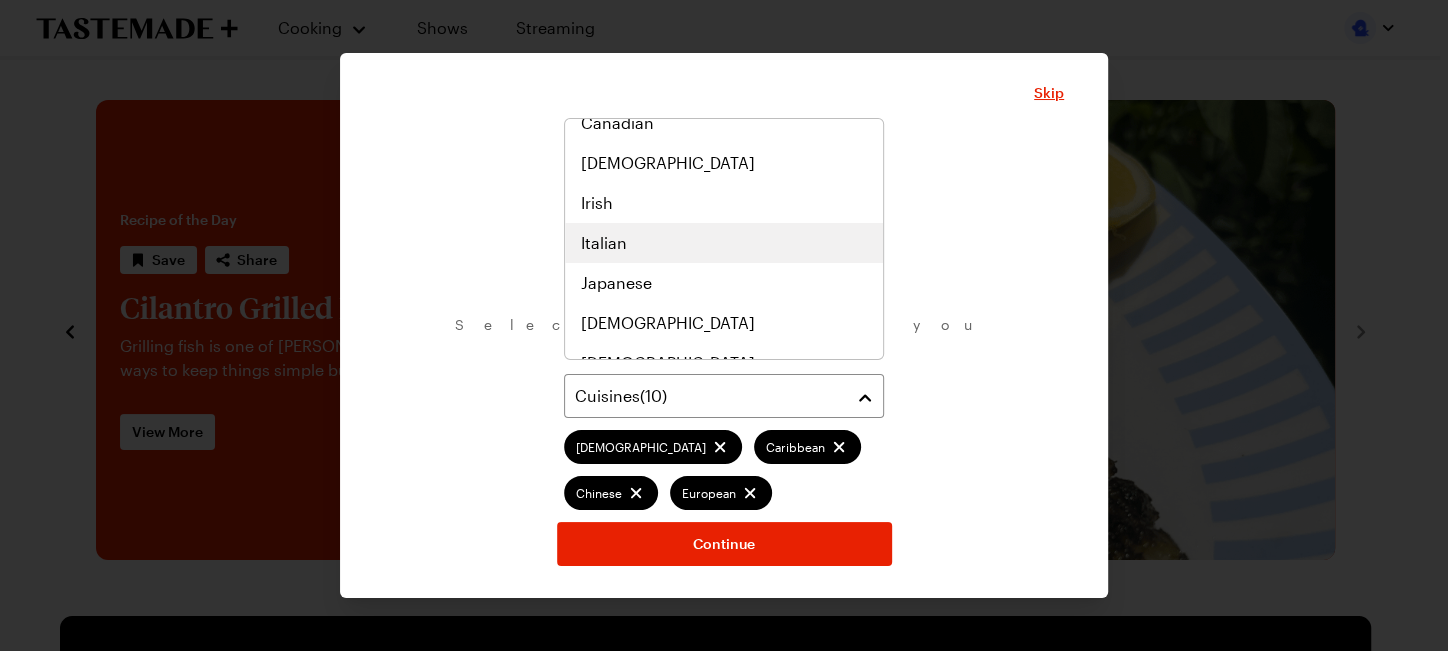 click on "Italian" at bounding box center [604, 243] 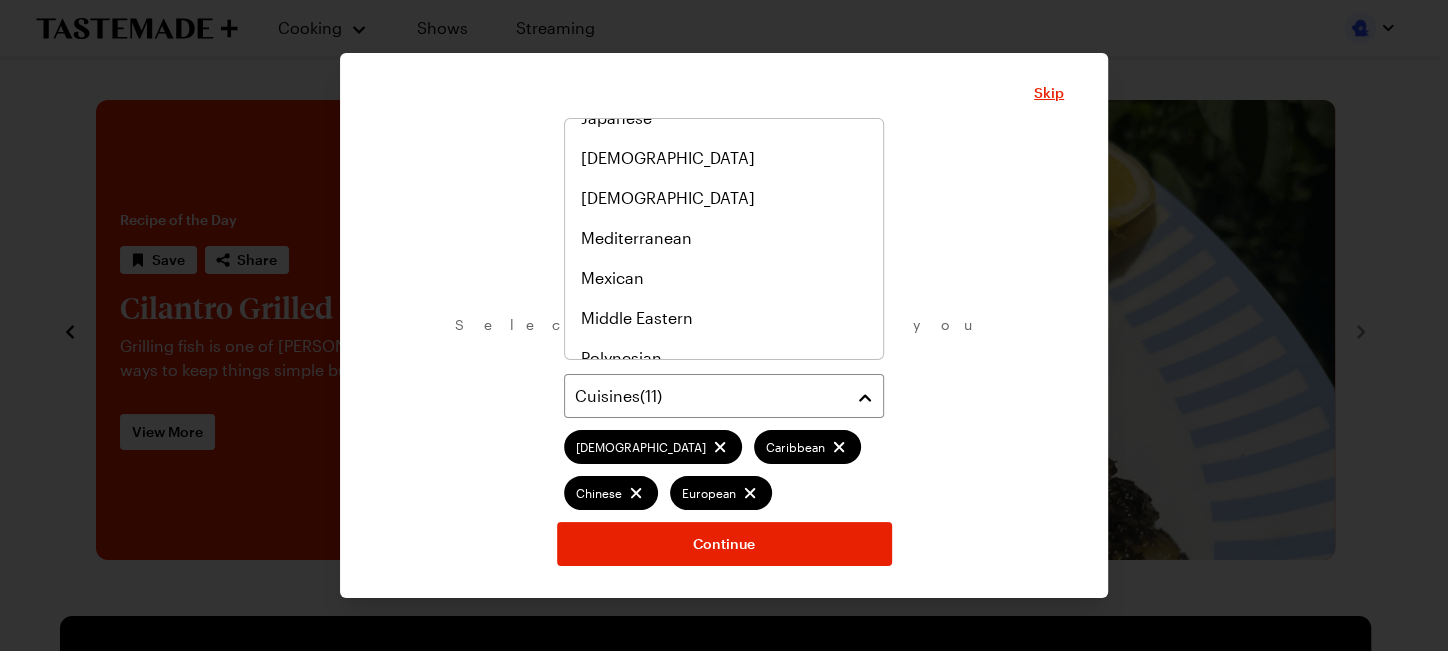 scroll, scrollTop: 800, scrollLeft: 0, axis: vertical 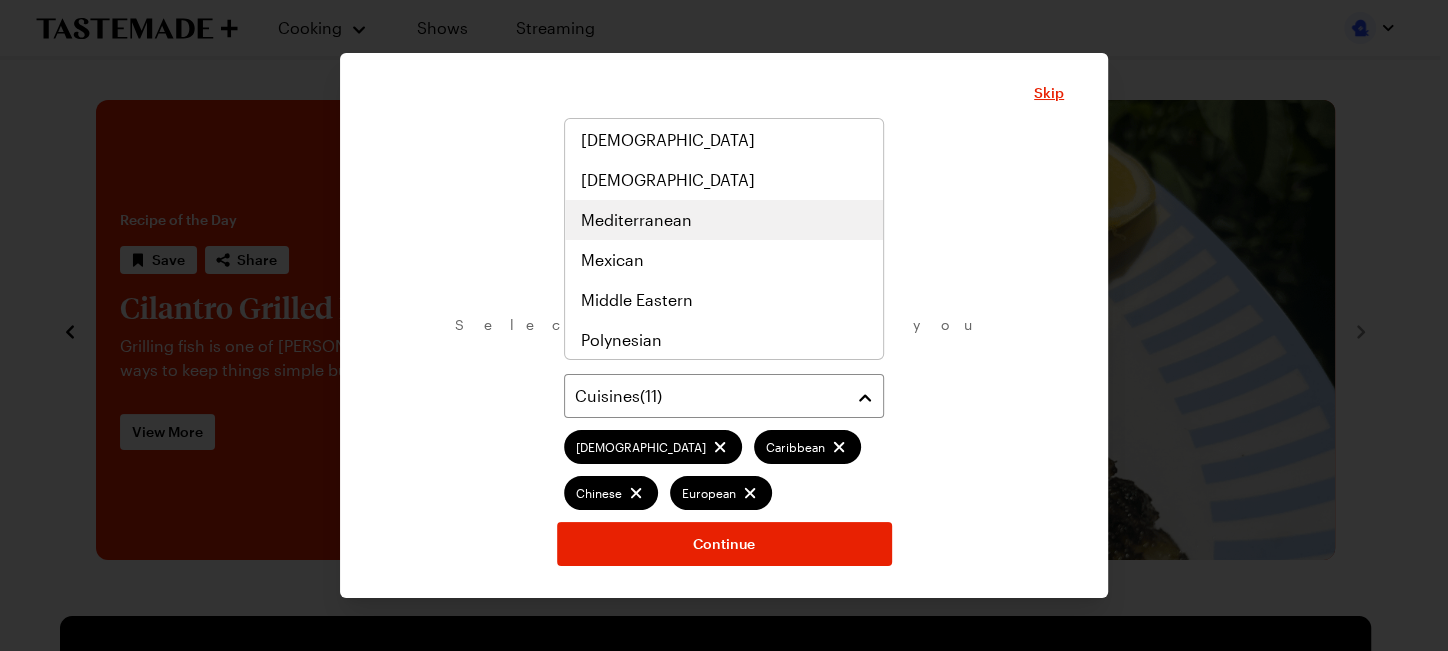 click on "Mediterranean" at bounding box center (636, 220) 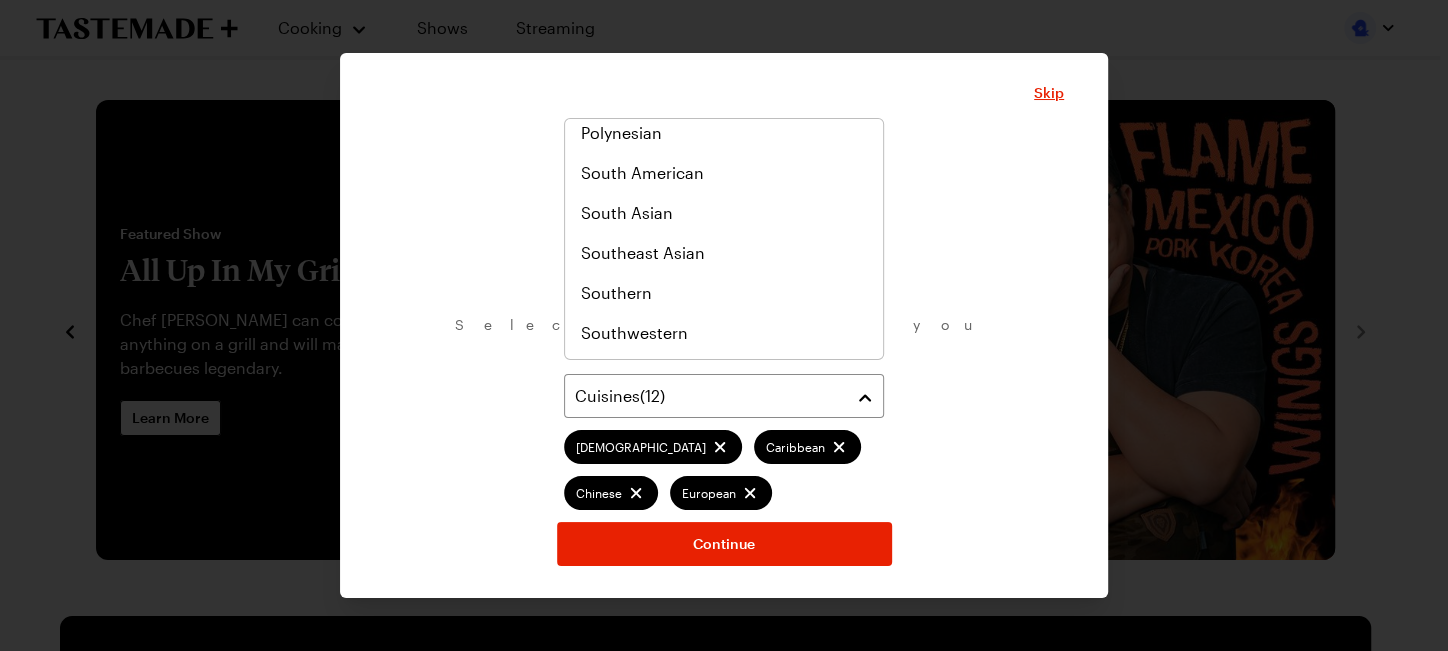 scroll, scrollTop: 1026, scrollLeft: 0, axis: vertical 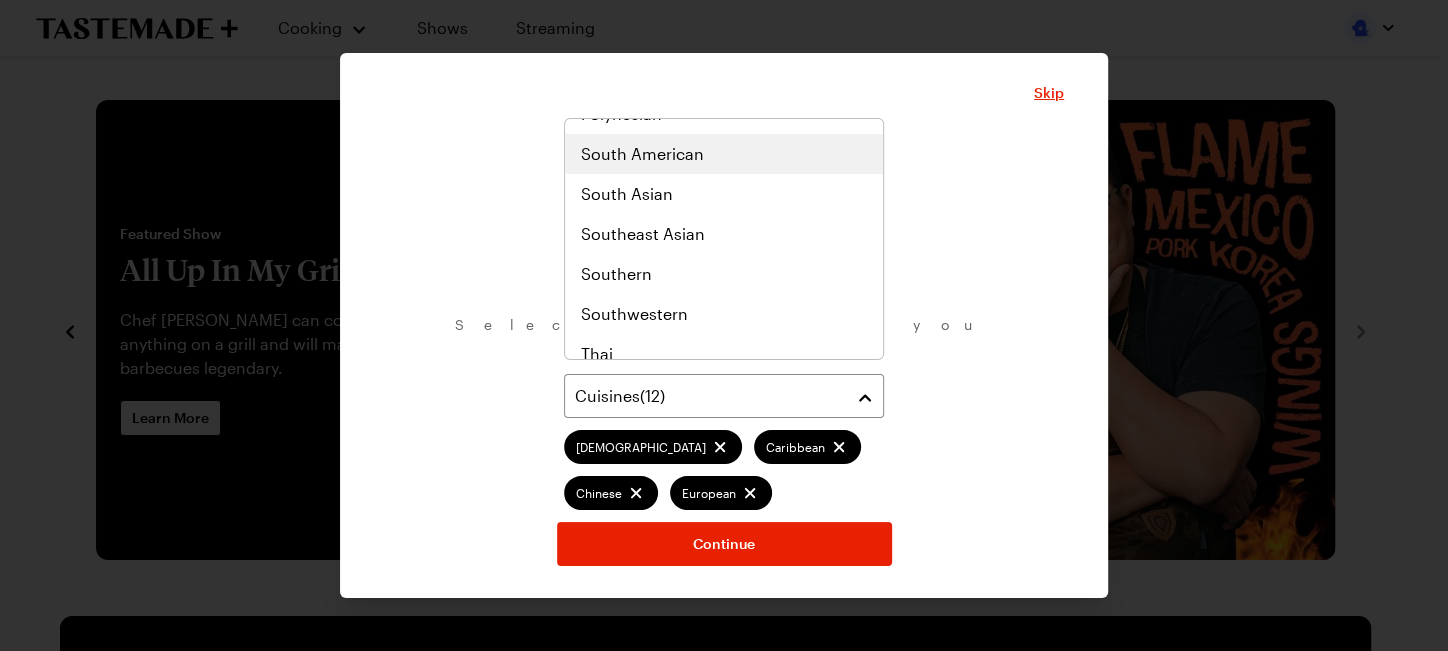 click on "South American" at bounding box center (642, 154) 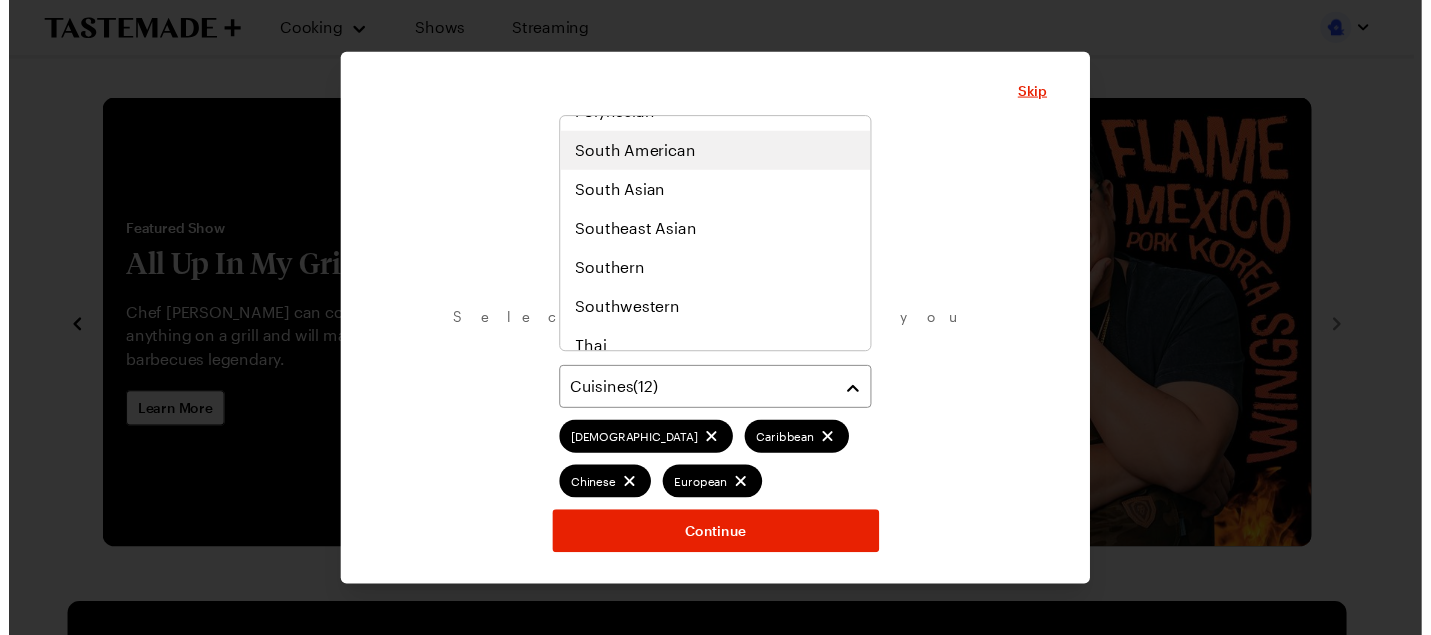 scroll, scrollTop: 1040, scrollLeft: 0, axis: vertical 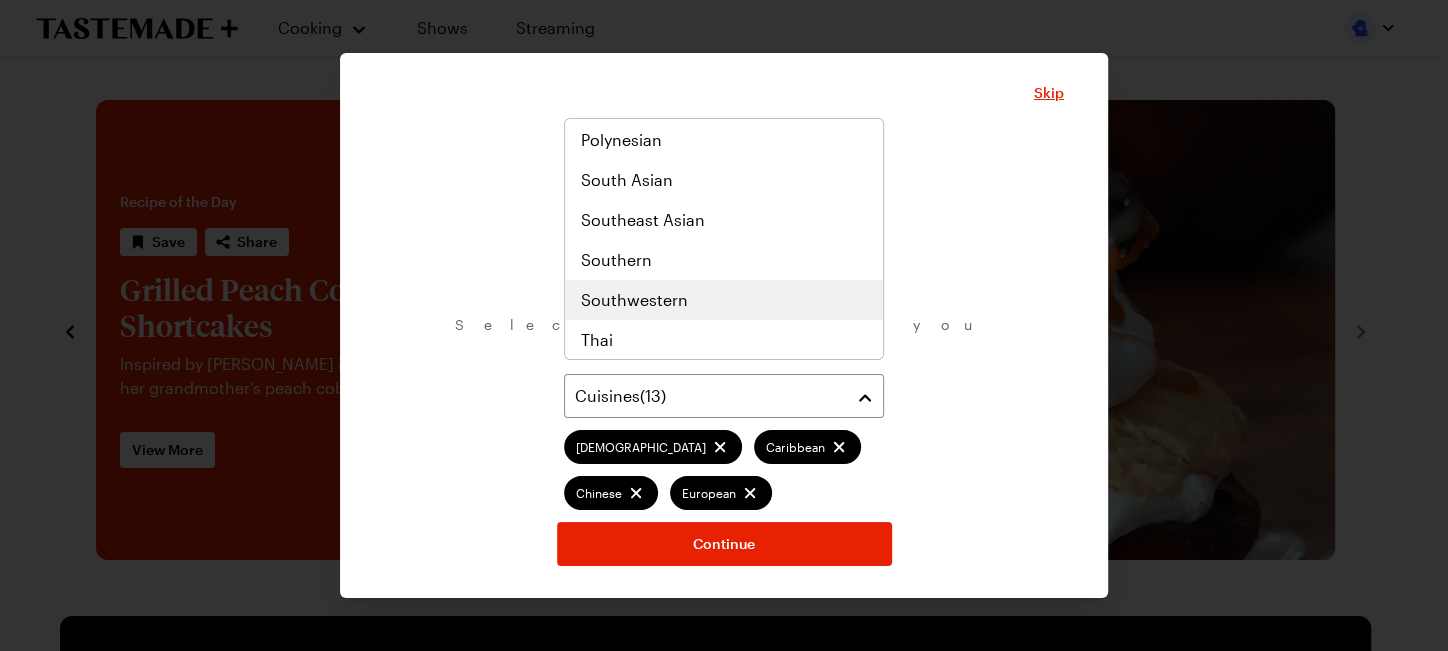 click on "Southwestern" at bounding box center (634, 300) 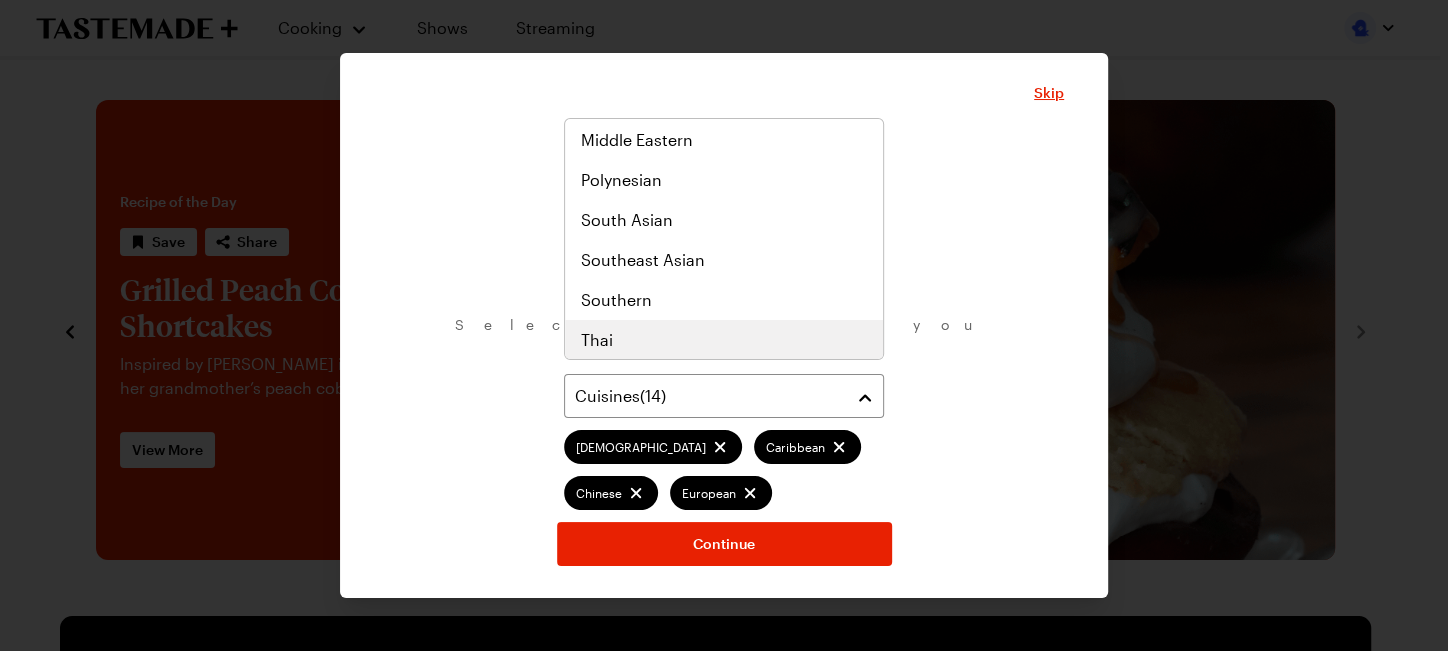 click on "Thai" at bounding box center [597, 340] 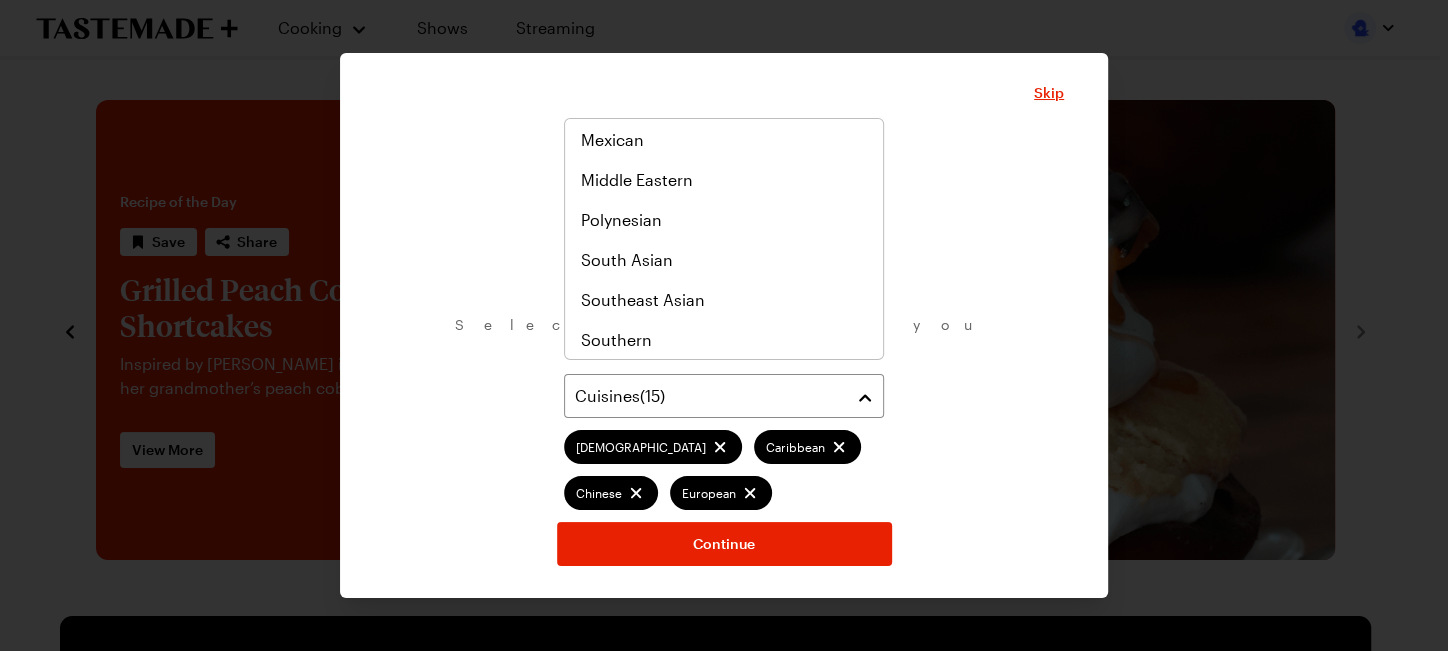 click on "What are your favorite cuisines? Select as many as you like. Cuisines  ( 15 ) Asian Caribbean Chinese European Eastern European German Greek Hawaiian French Central American Italian Mediterranean South American Southwestern Thai Continue" at bounding box center [724, 352] 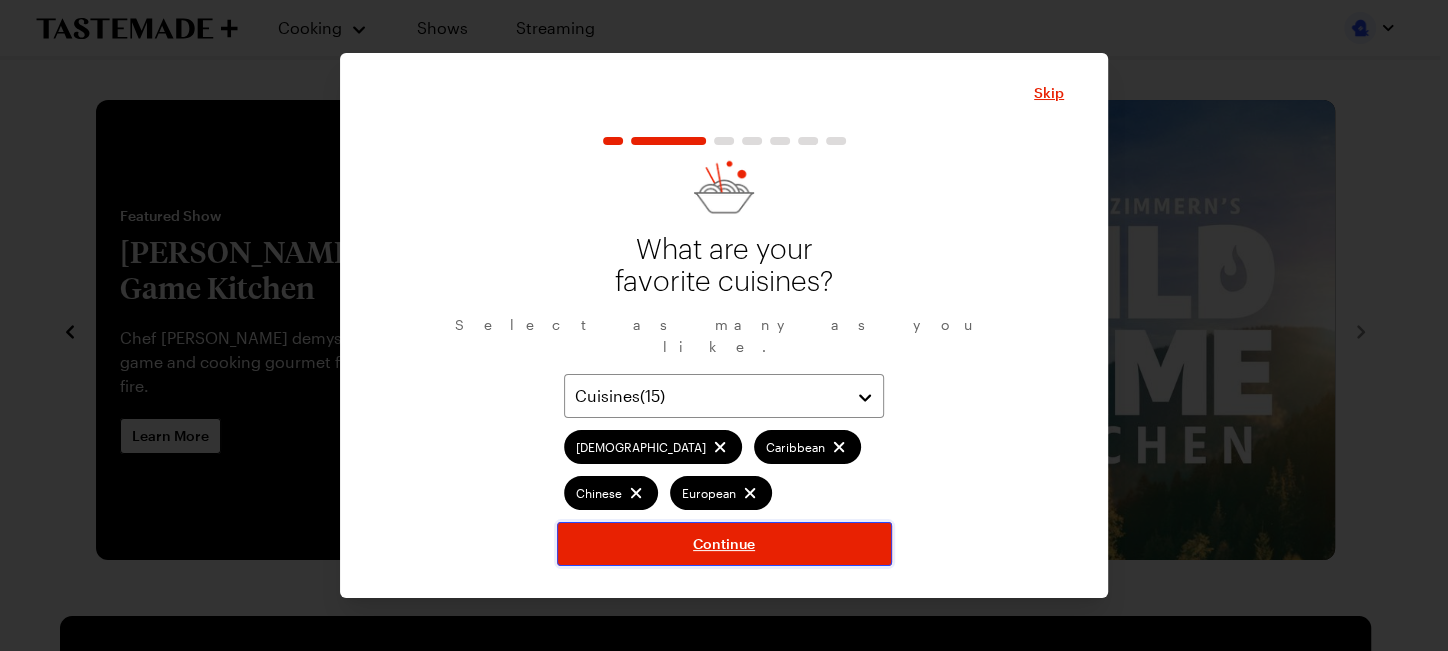 click on "Continue" at bounding box center (724, 544) 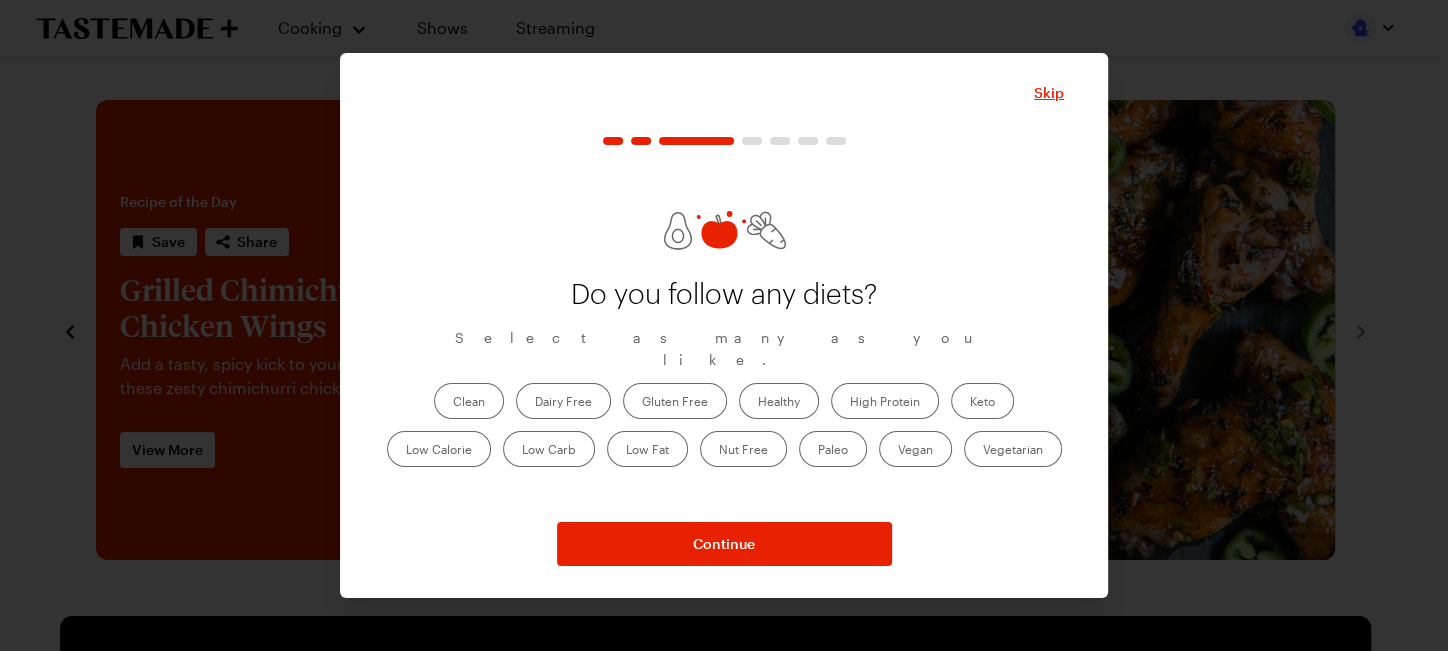 click on "Healthy" at bounding box center (779, 401) 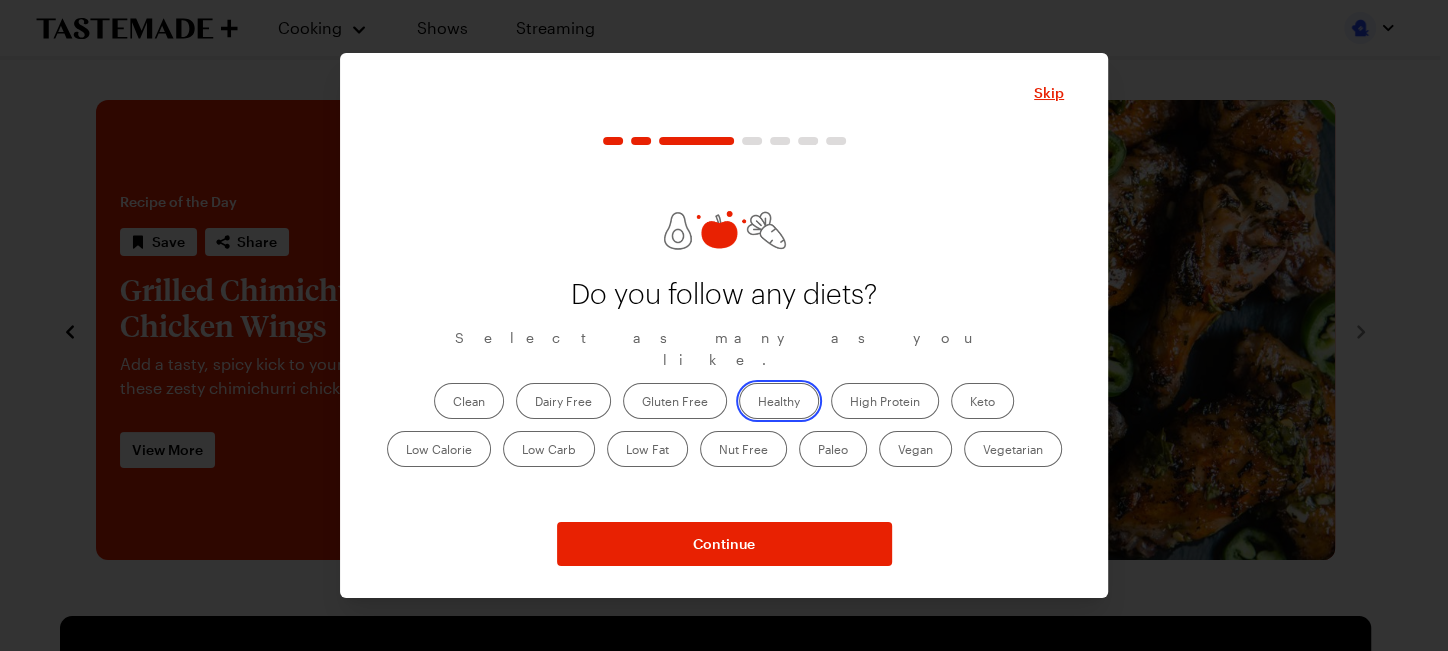 click on "Healthy" at bounding box center [758, 403] 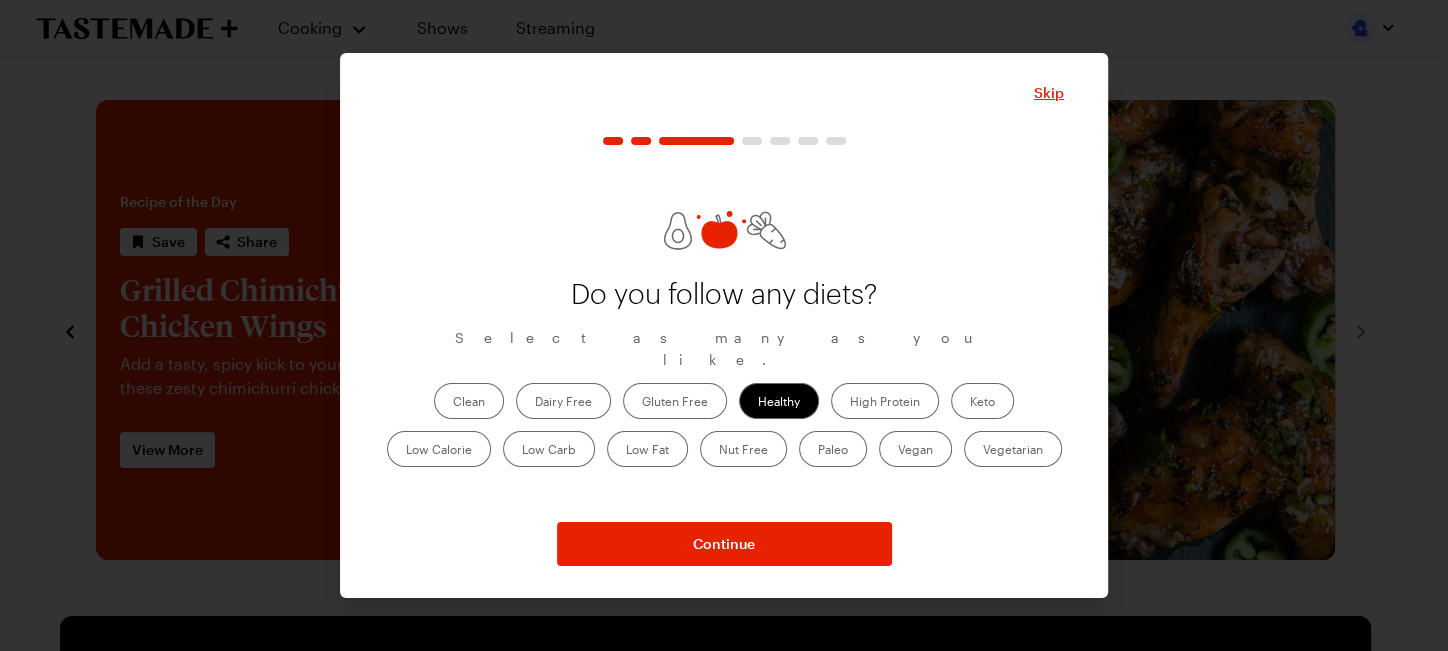 click on "High Protein" at bounding box center [885, 401] 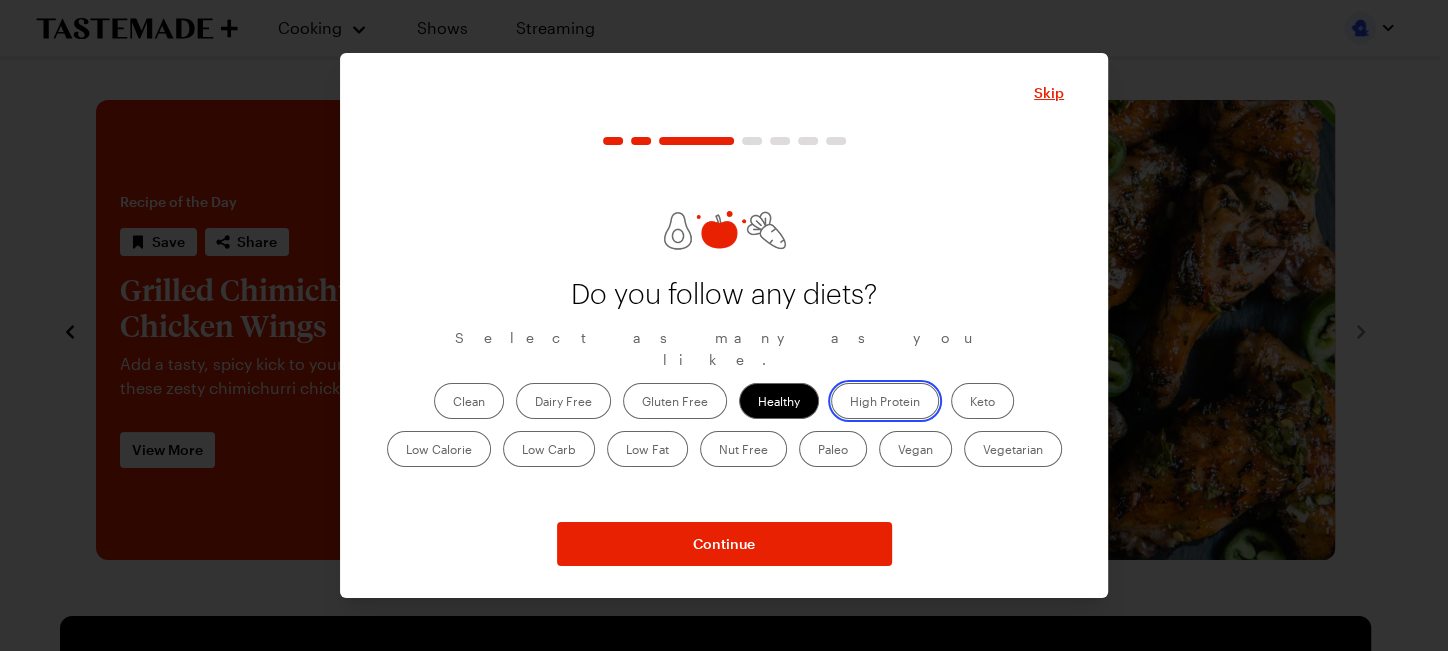 click on "High Protein" at bounding box center [850, 403] 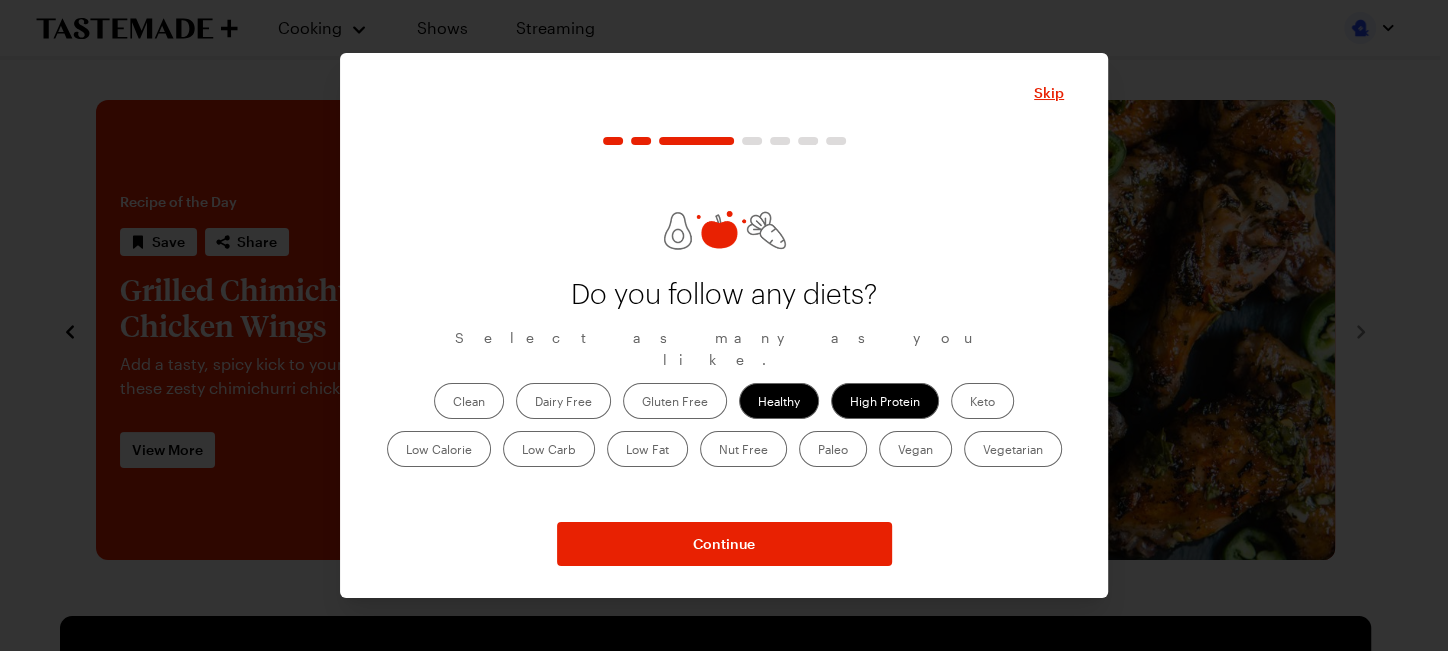 click on "Keto" at bounding box center [982, 401] 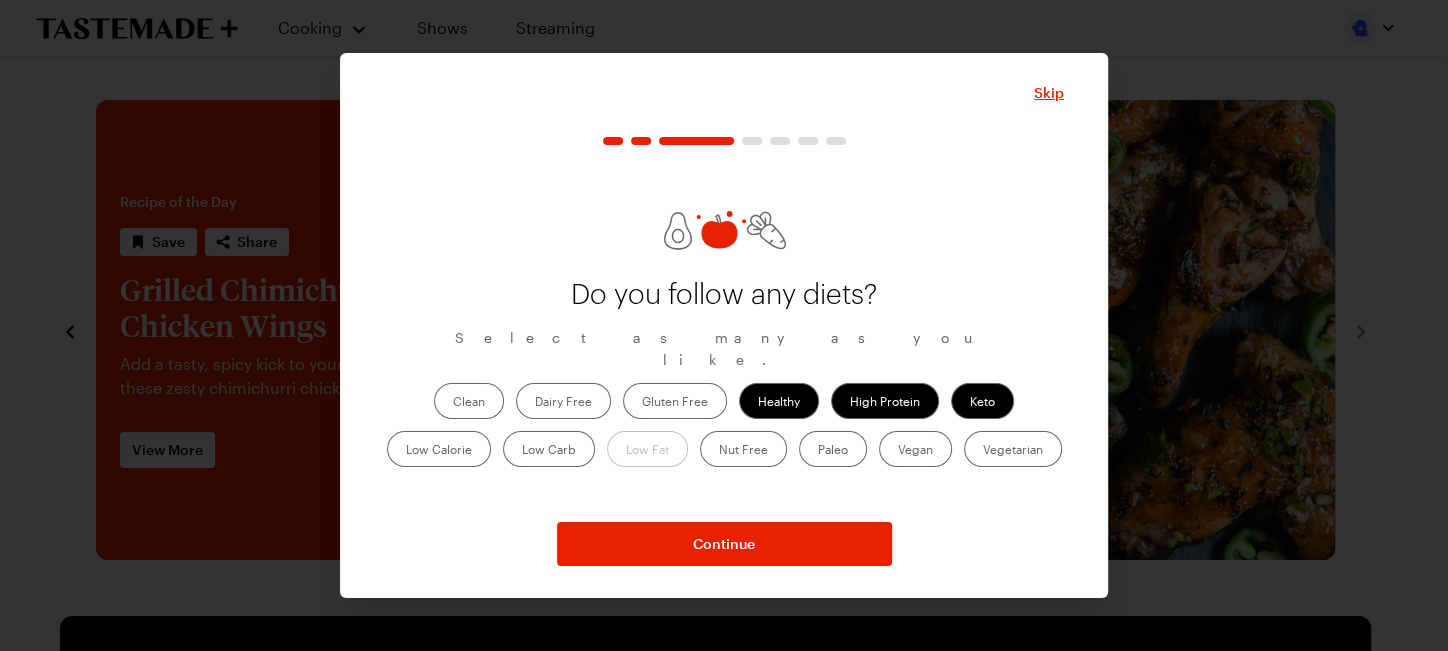 click on "Low Carb" at bounding box center [549, 449] 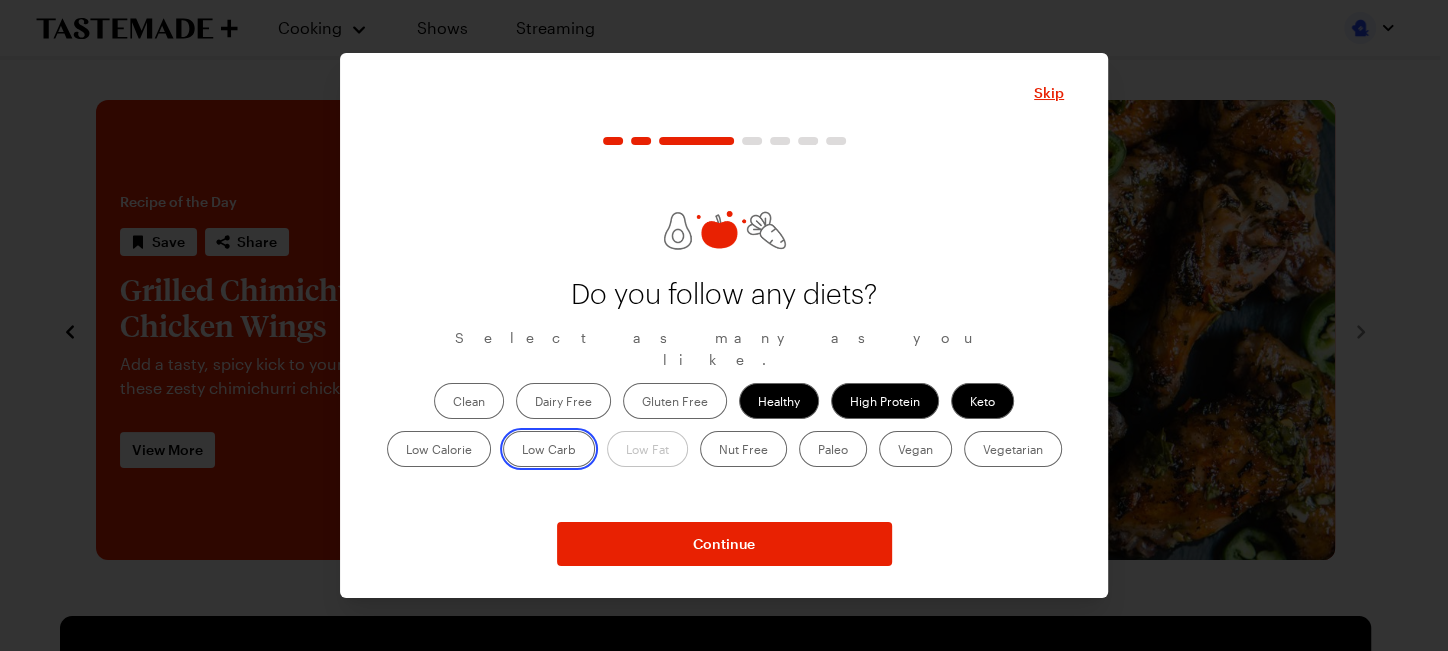 click on "Low Carb" at bounding box center (522, 451) 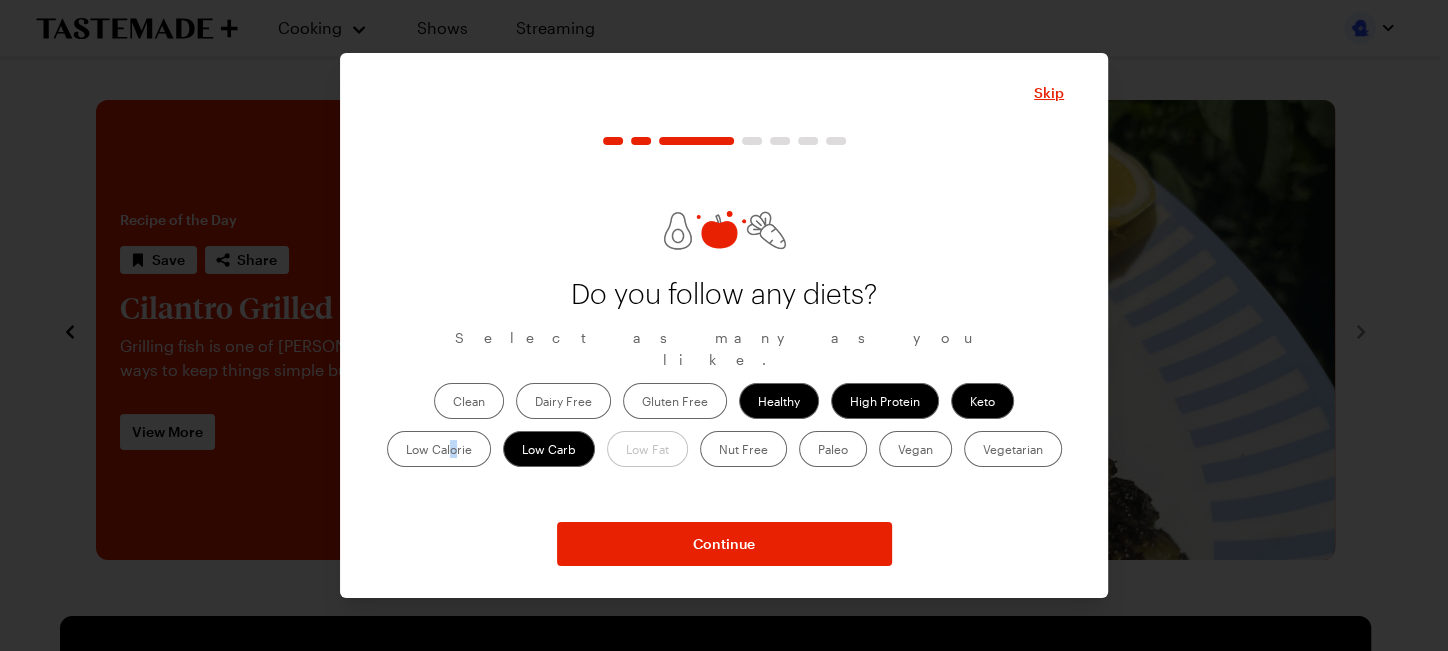 click on "Low Calorie" at bounding box center [439, 449] 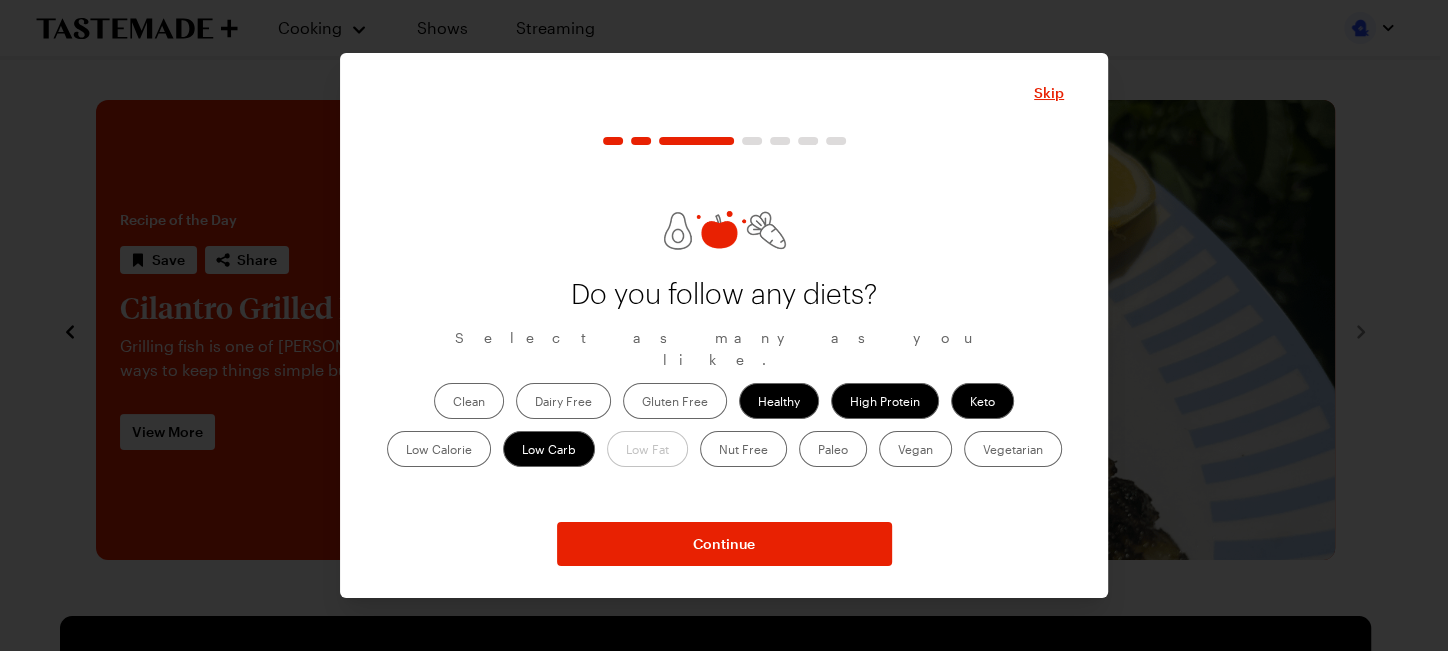 click on "Low Calorie" at bounding box center [439, 449] 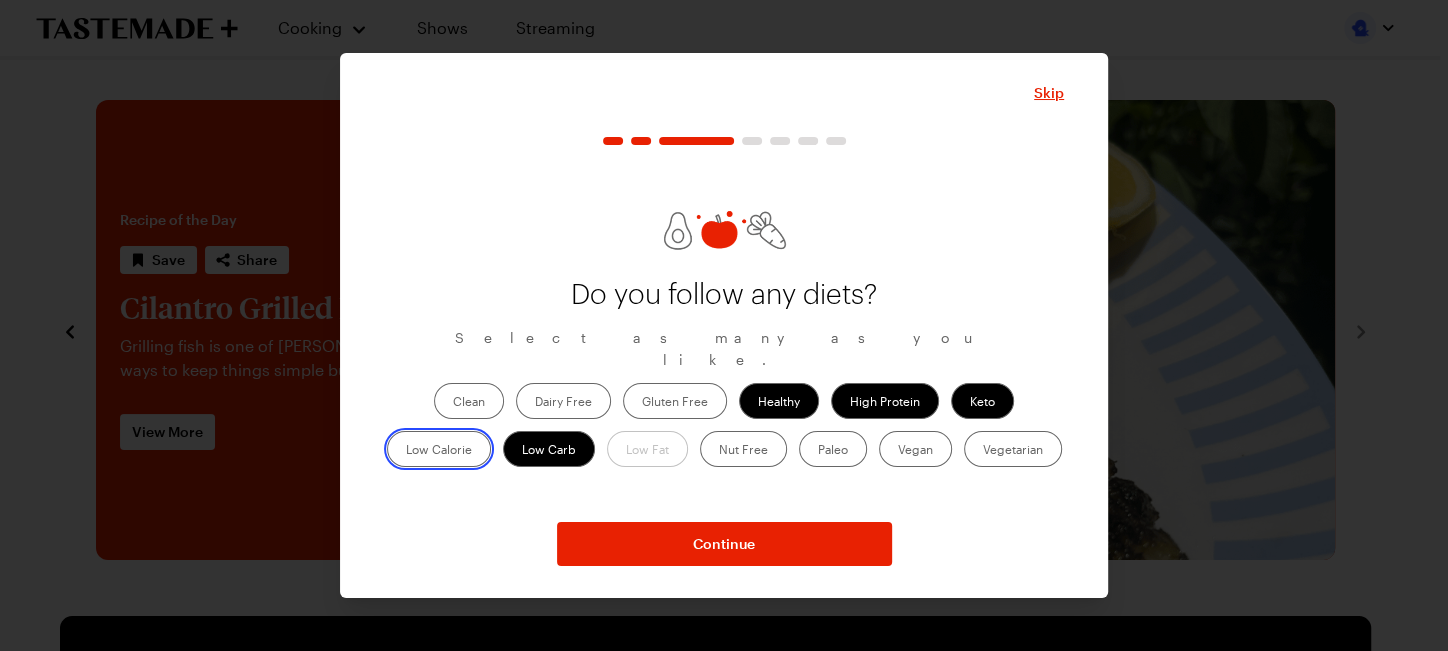 click on "Low Calorie" at bounding box center [406, 451] 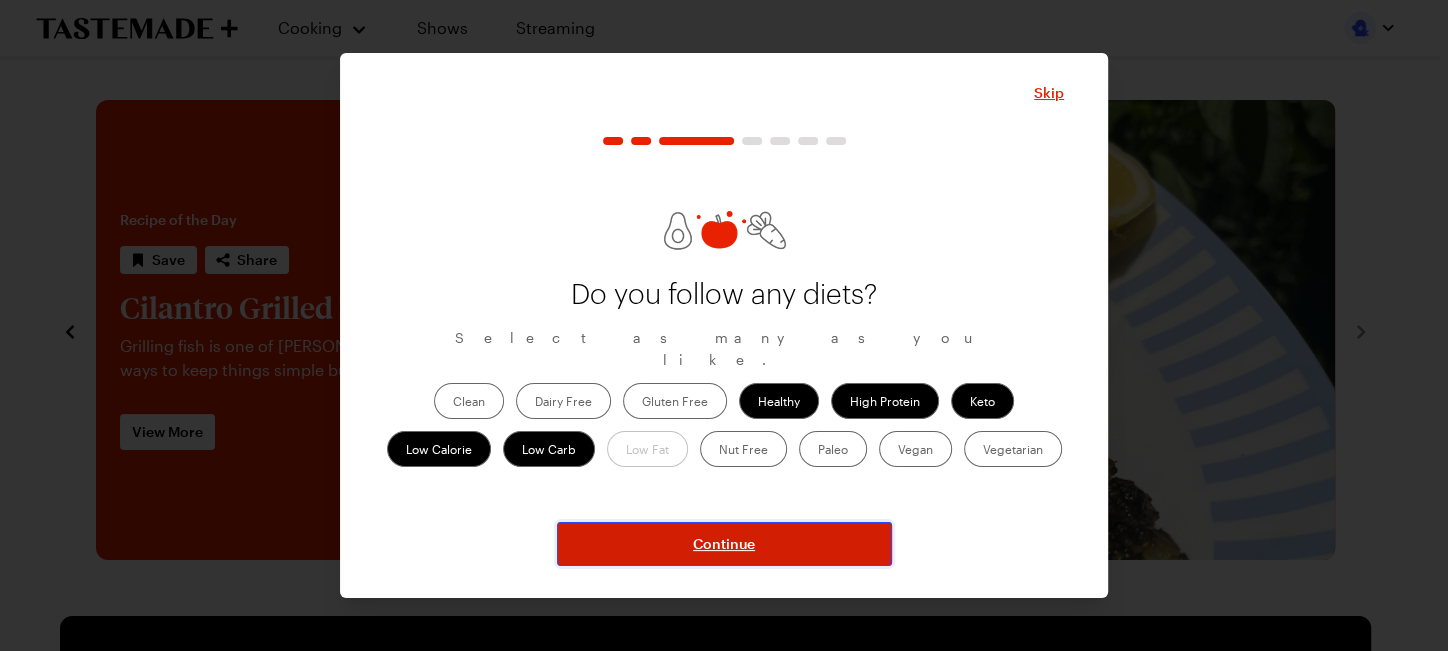 click on "Continue" at bounding box center [724, 544] 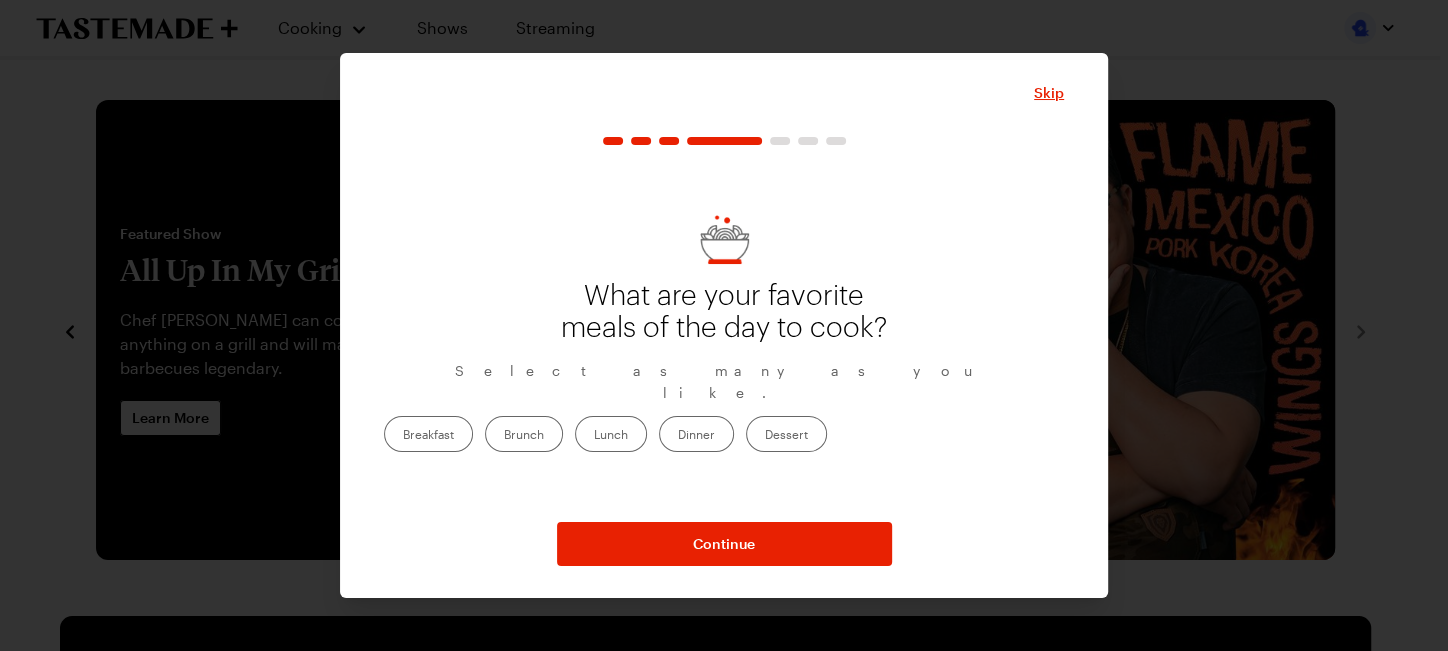 click on "Breakfast" at bounding box center (428, 434) 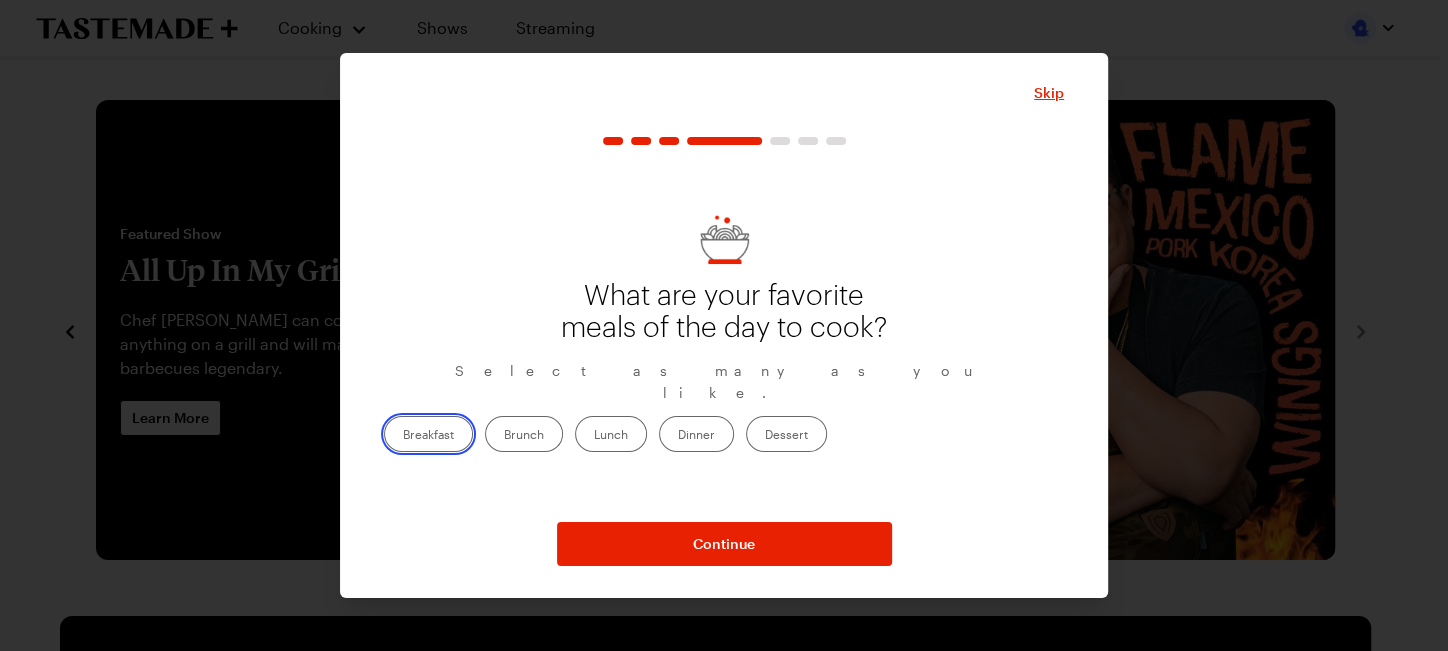 click on "Breakfast" at bounding box center [403, 436] 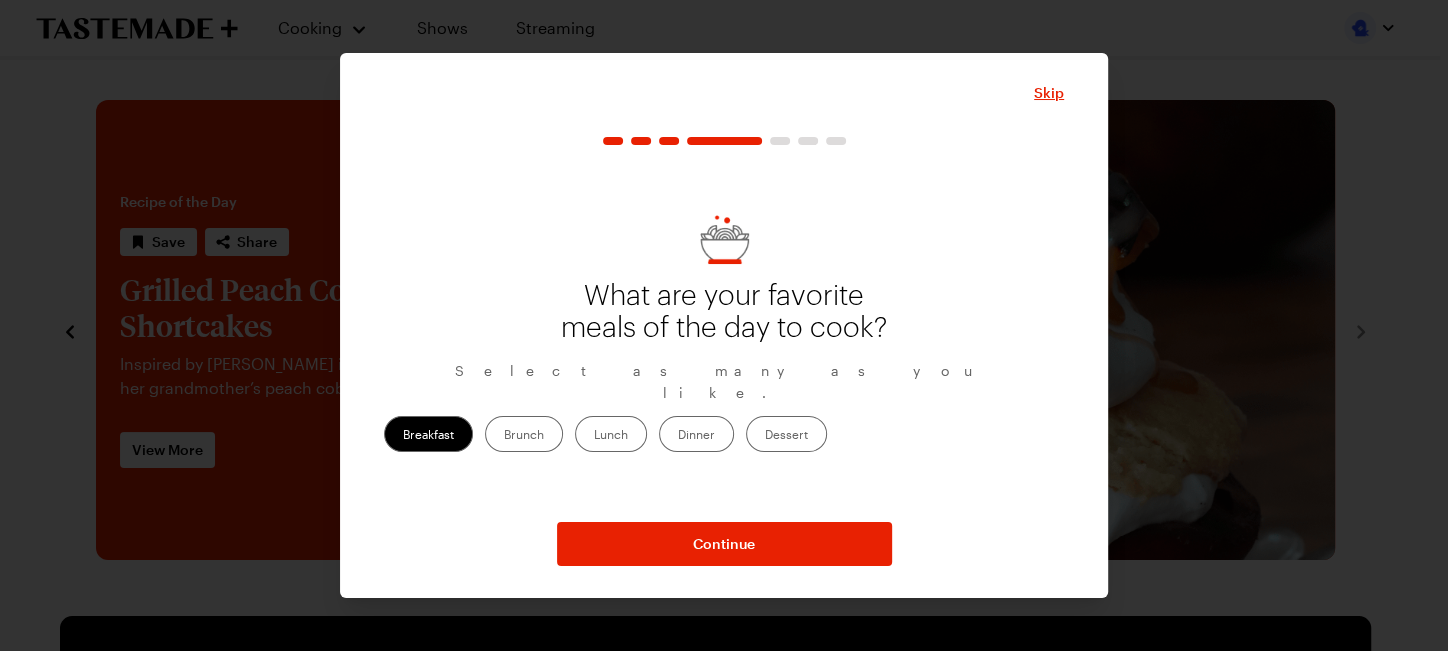click on "Lunch" at bounding box center (611, 434) 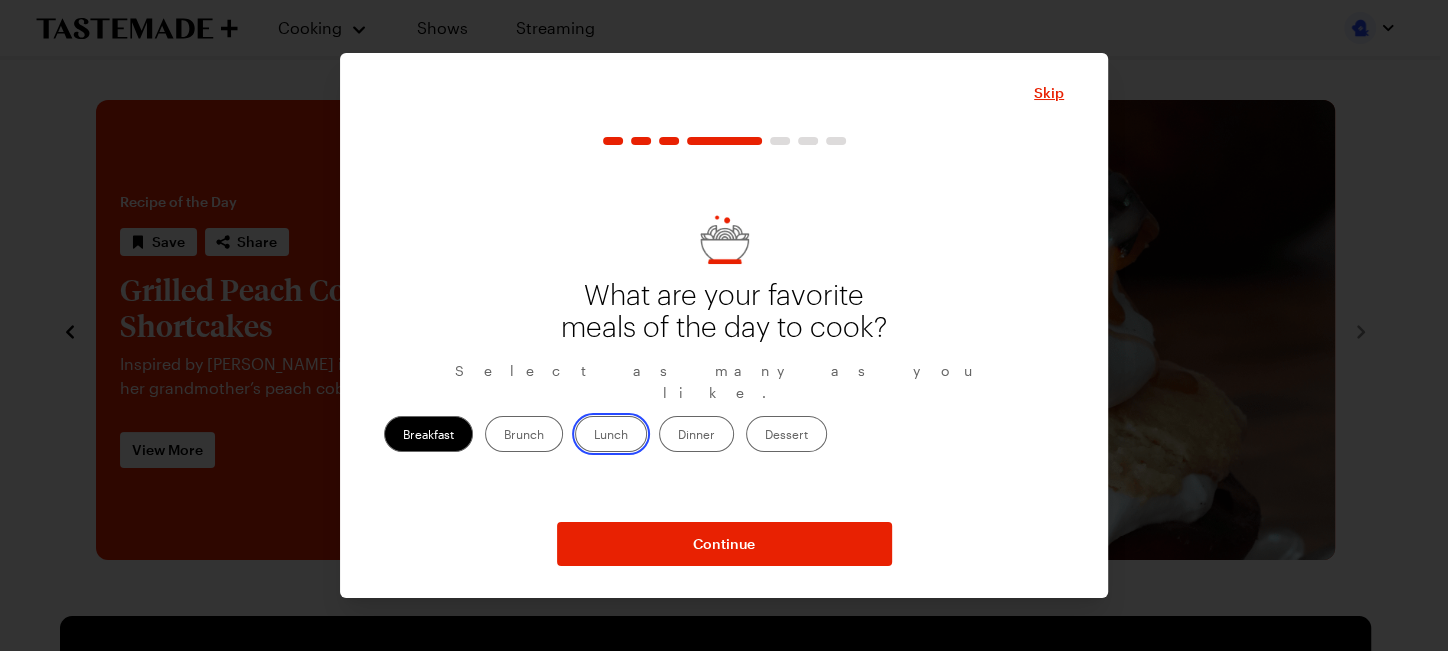 click on "Lunch" at bounding box center [594, 436] 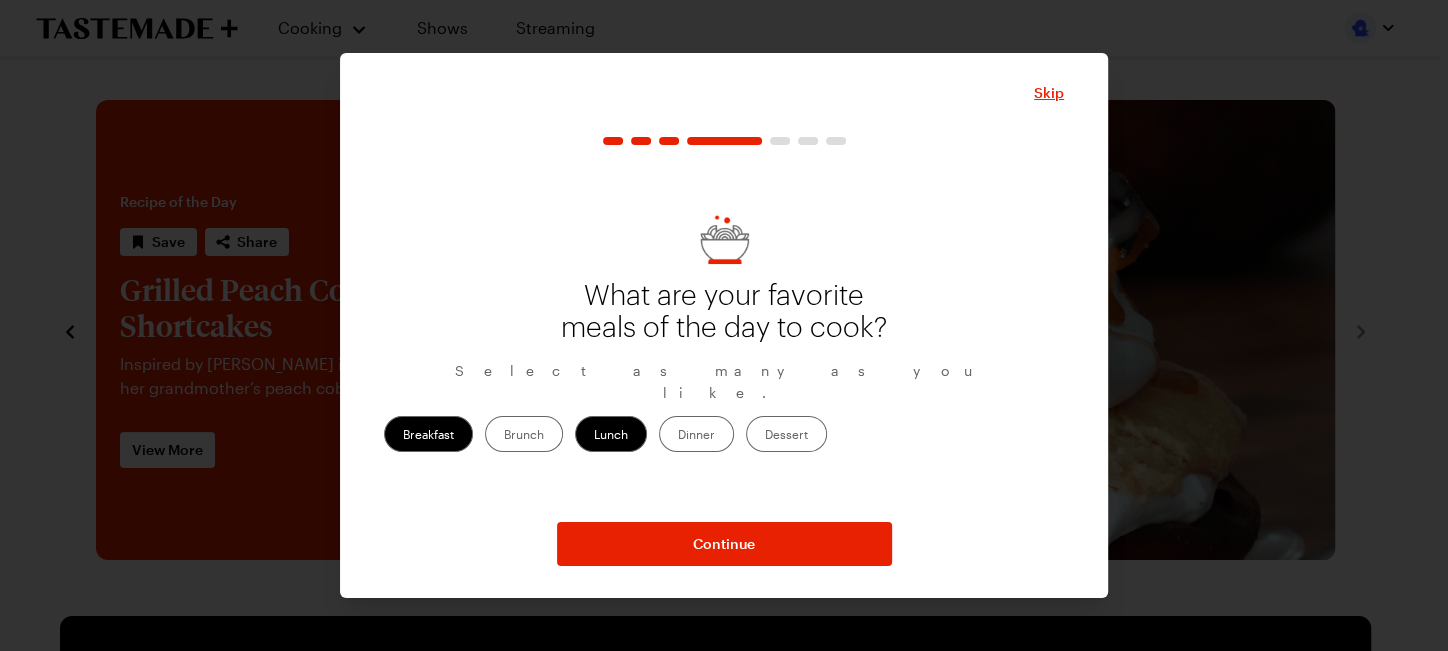 click on "Dinner" at bounding box center (696, 434) 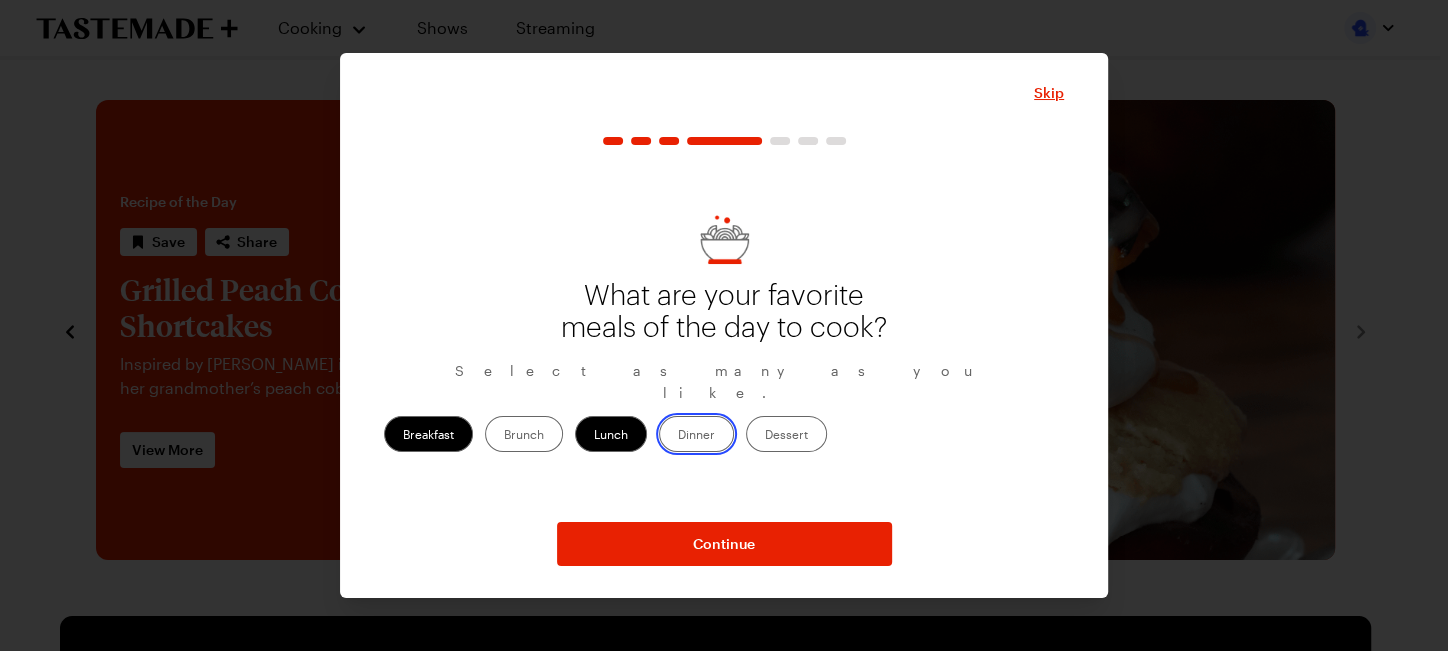 click on "Dinner" at bounding box center [678, 436] 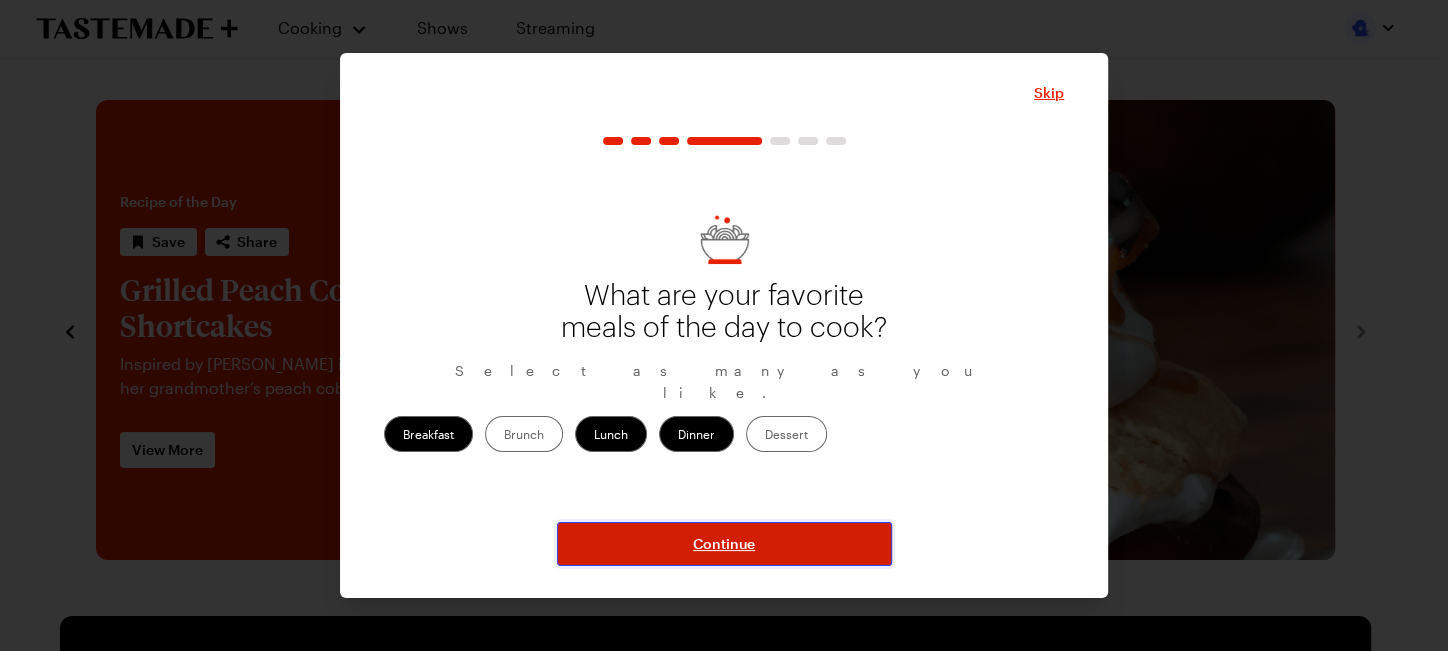 click on "Continue" at bounding box center (724, 544) 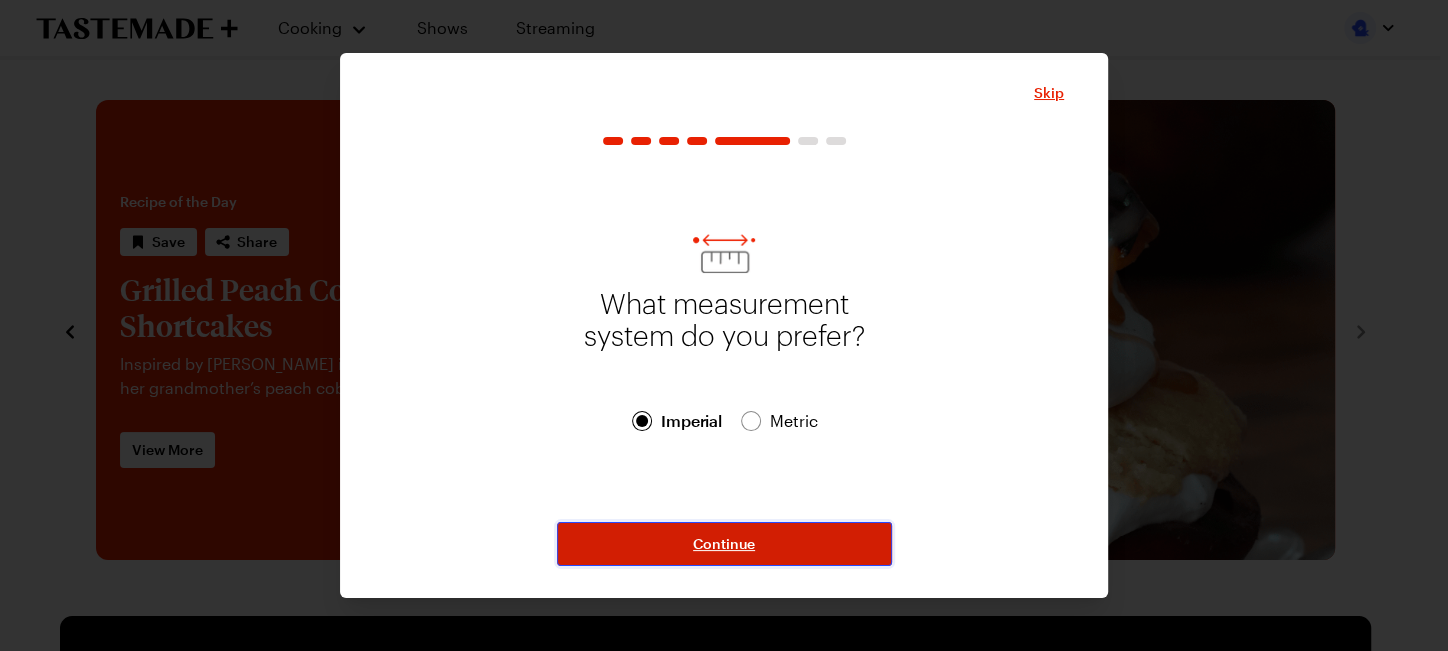 click on "Continue" at bounding box center [724, 544] 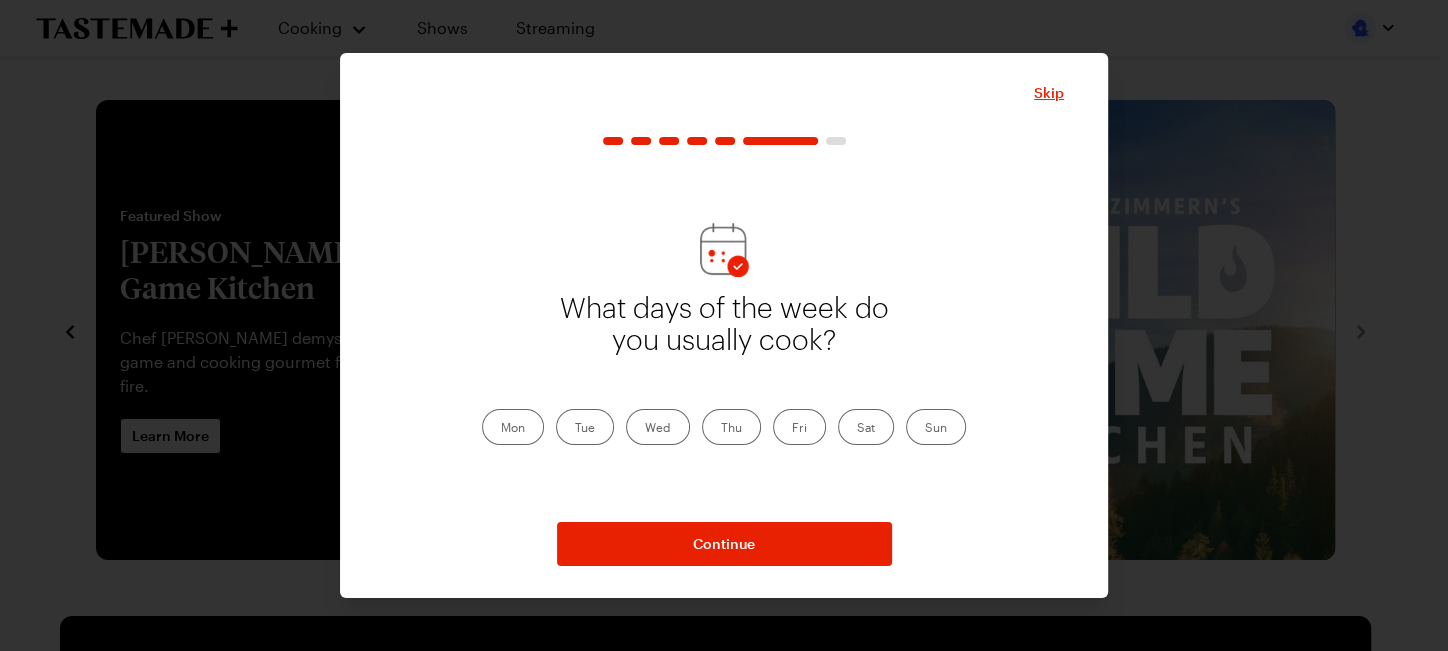 click on "Mon" at bounding box center [513, 427] 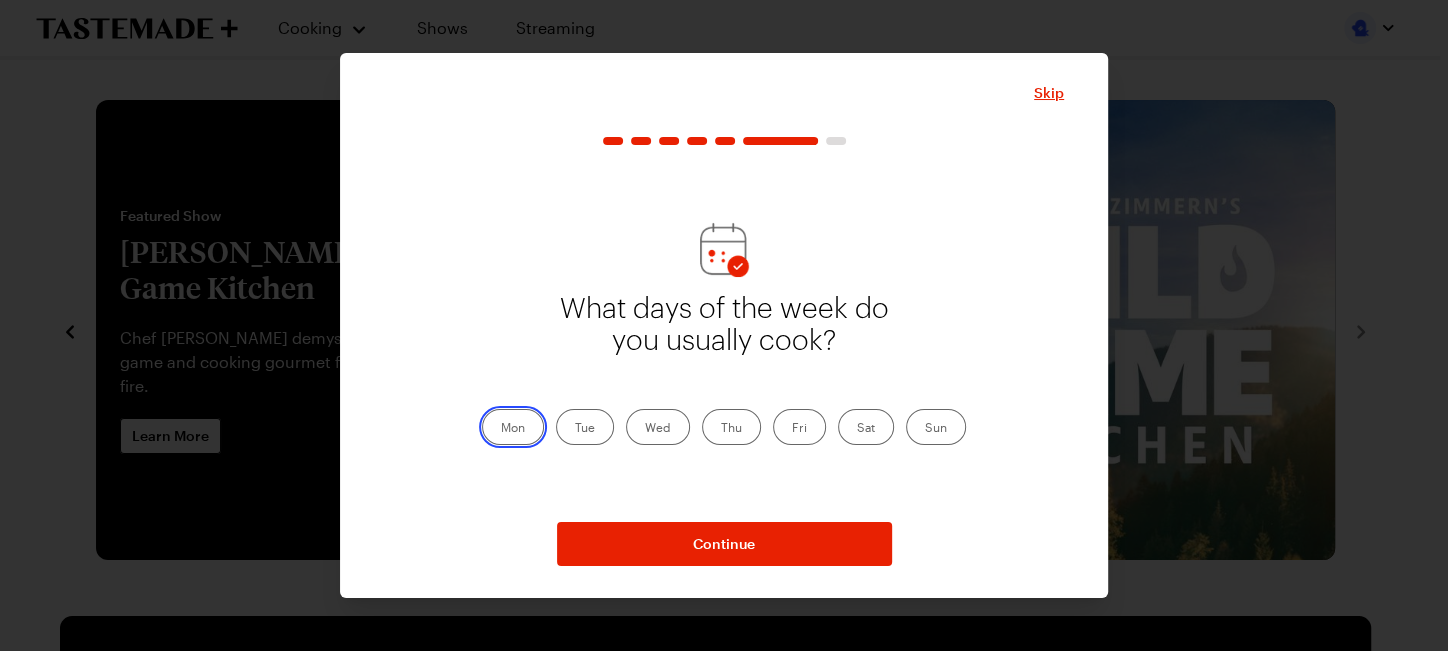 click on "Mon" at bounding box center [501, 429] 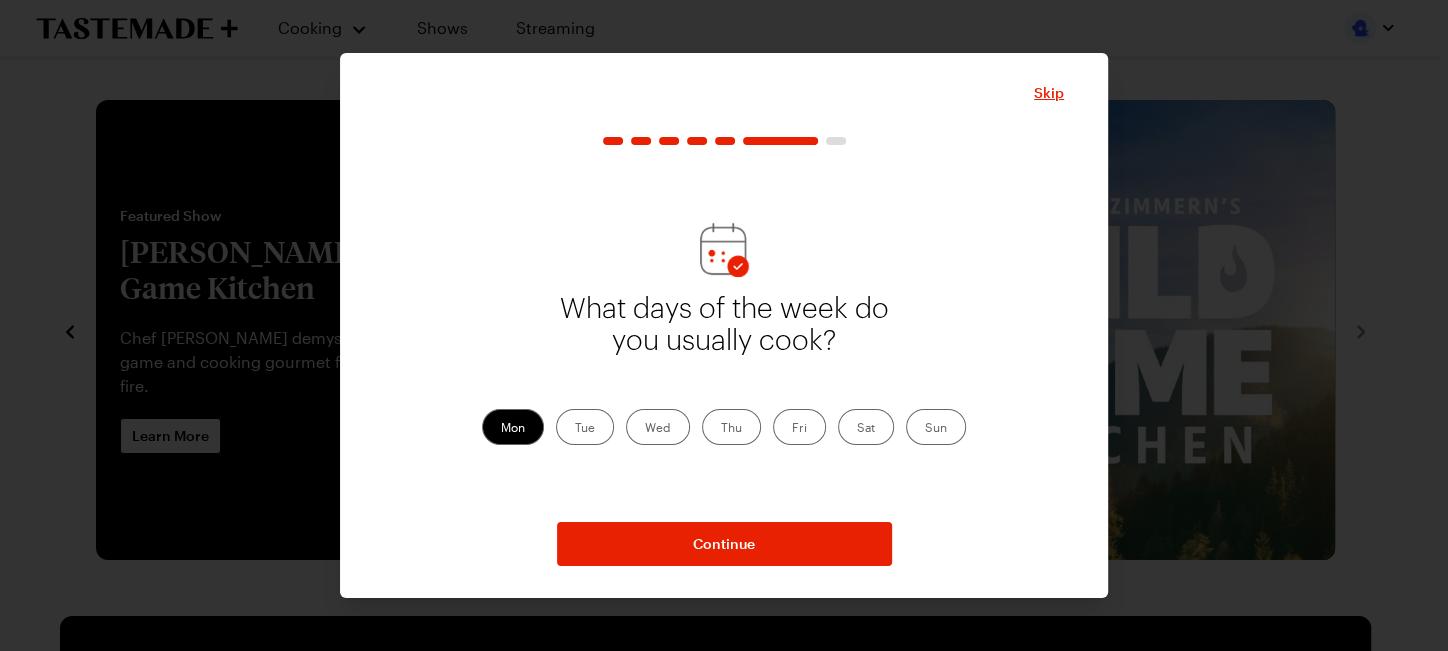 click on "Tue" at bounding box center [585, 427] 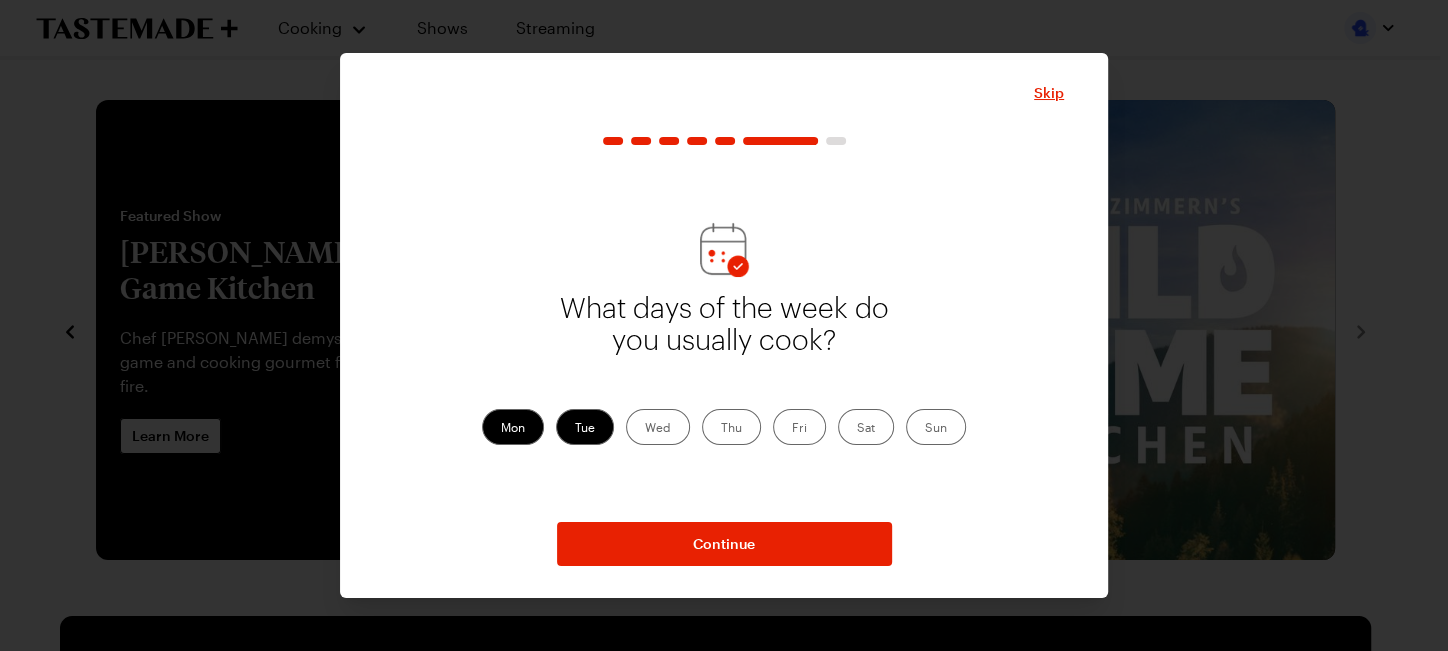 click on "Wed" at bounding box center [658, 427] 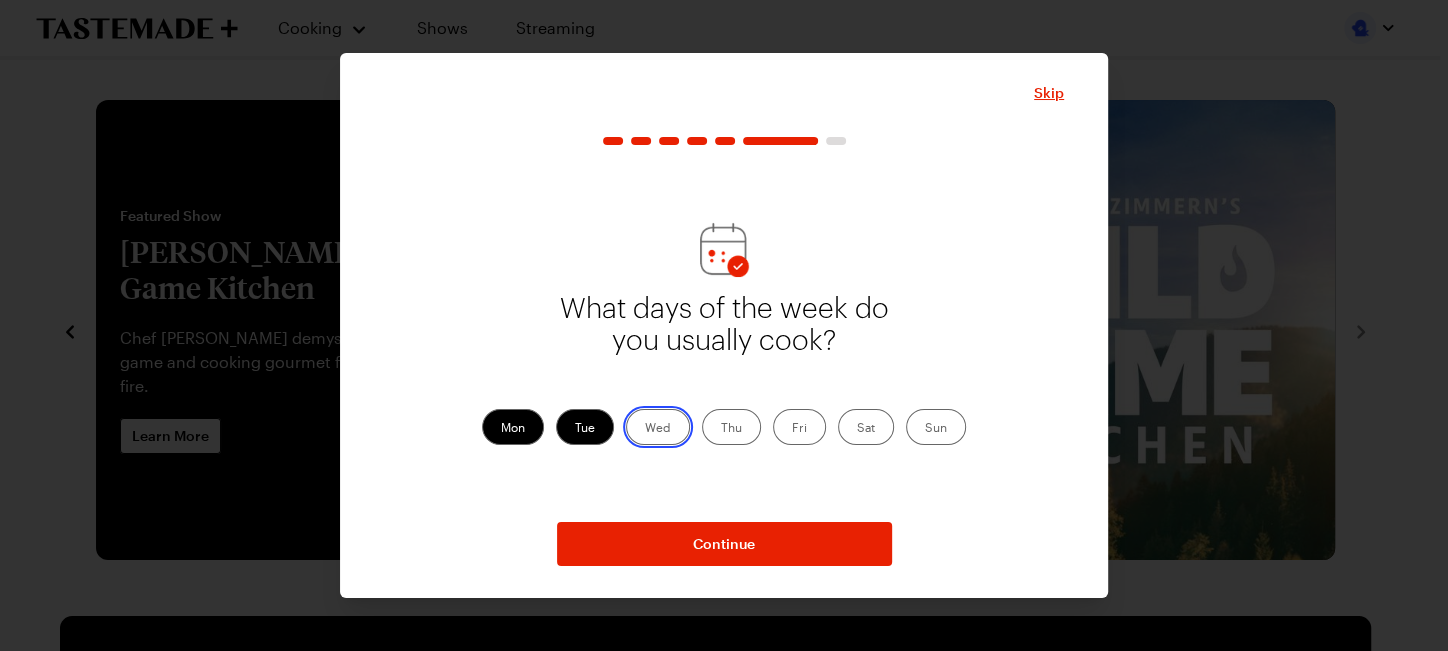 click on "Wed" at bounding box center (645, 429) 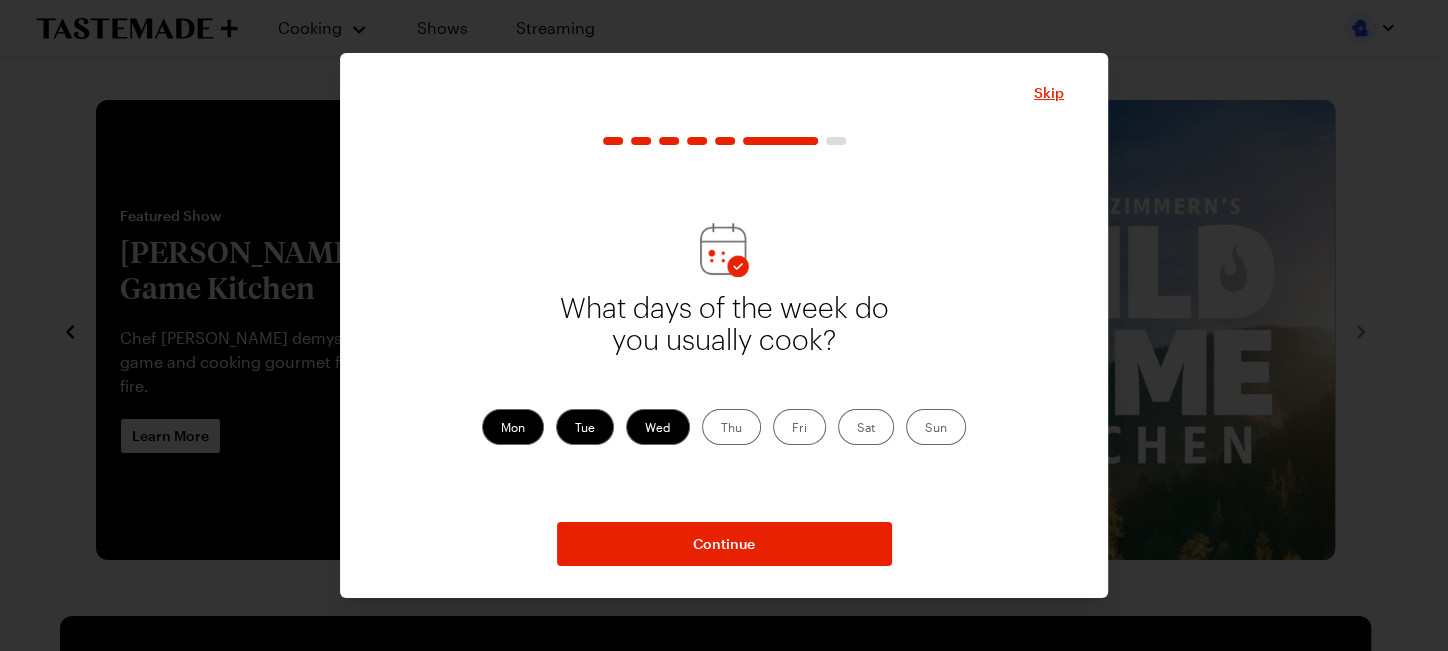 click on "Thu" at bounding box center (731, 427) 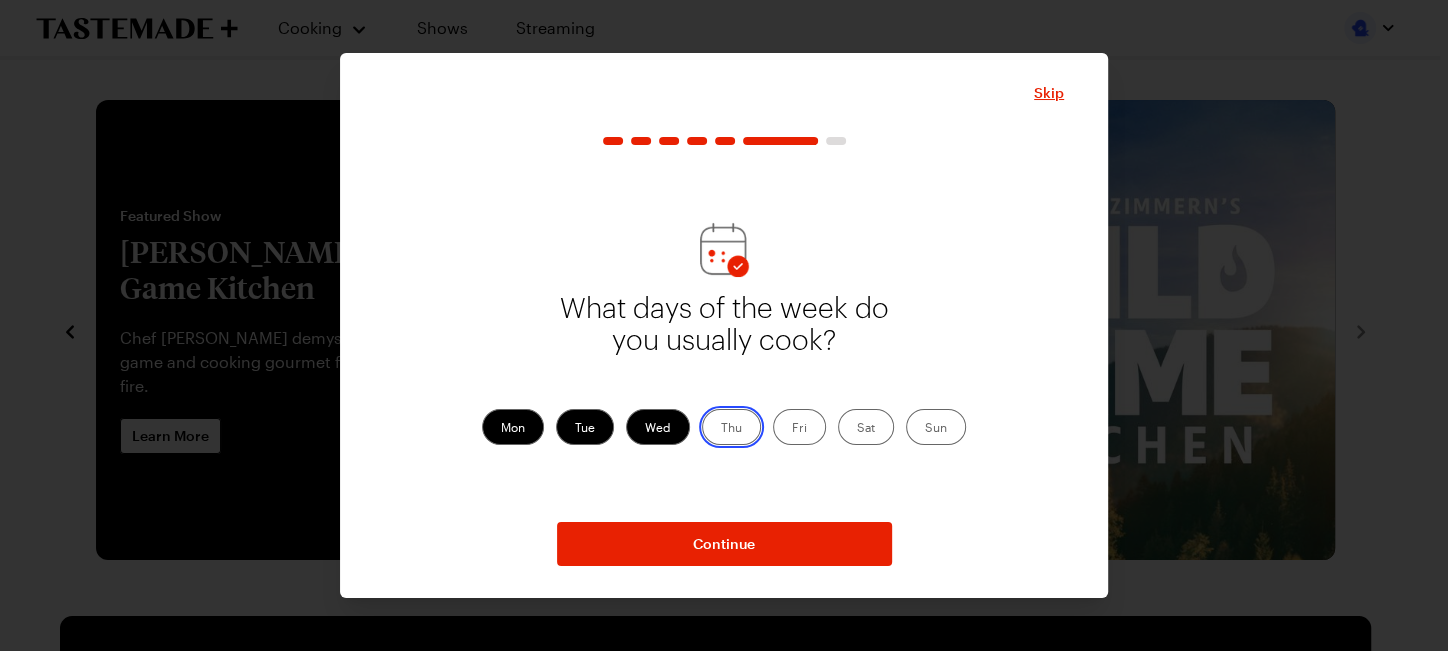 click on "Thu" at bounding box center [721, 429] 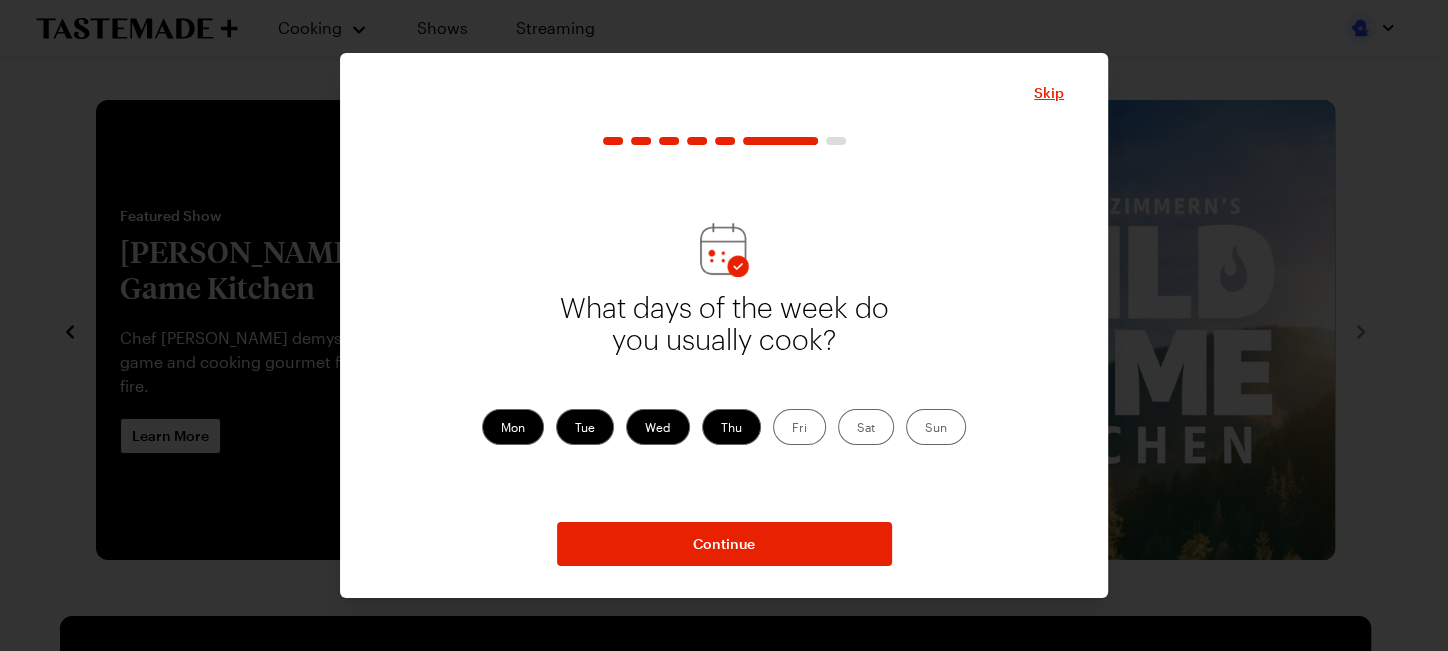 click on "Fri" at bounding box center [799, 427] 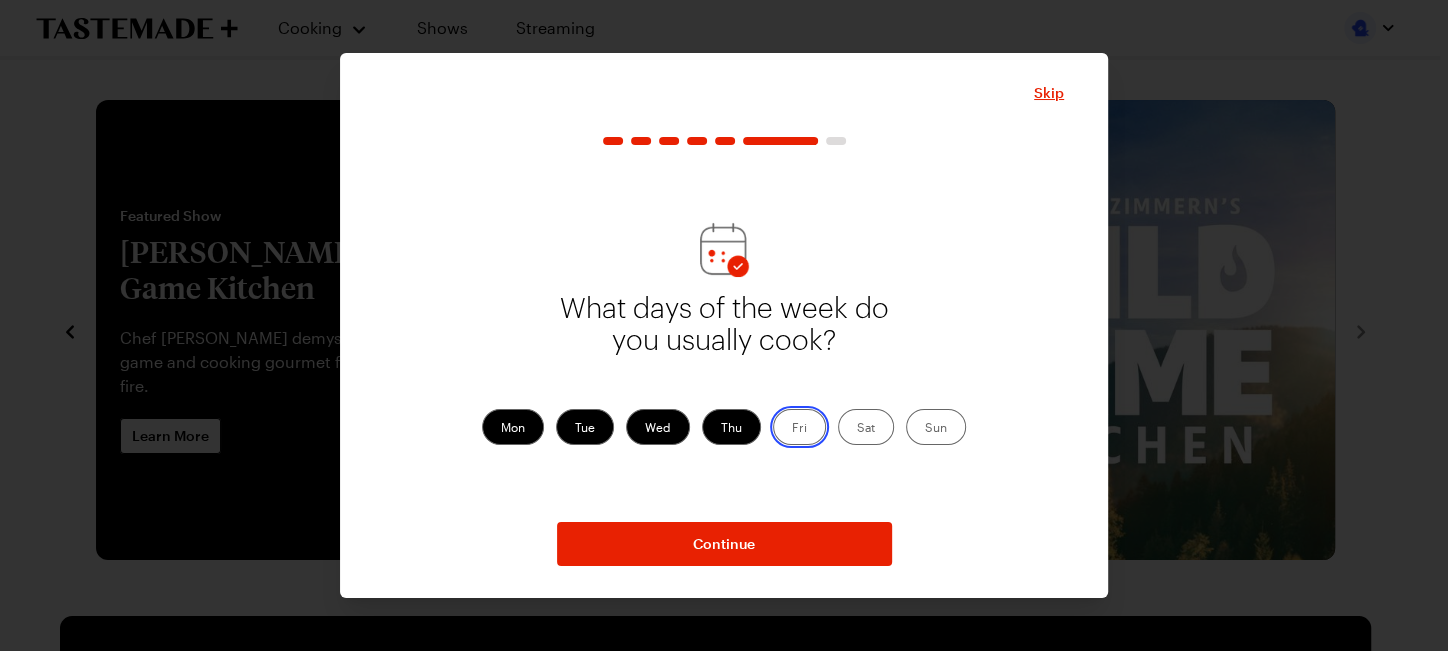 click on "Fri" at bounding box center (792, 429) 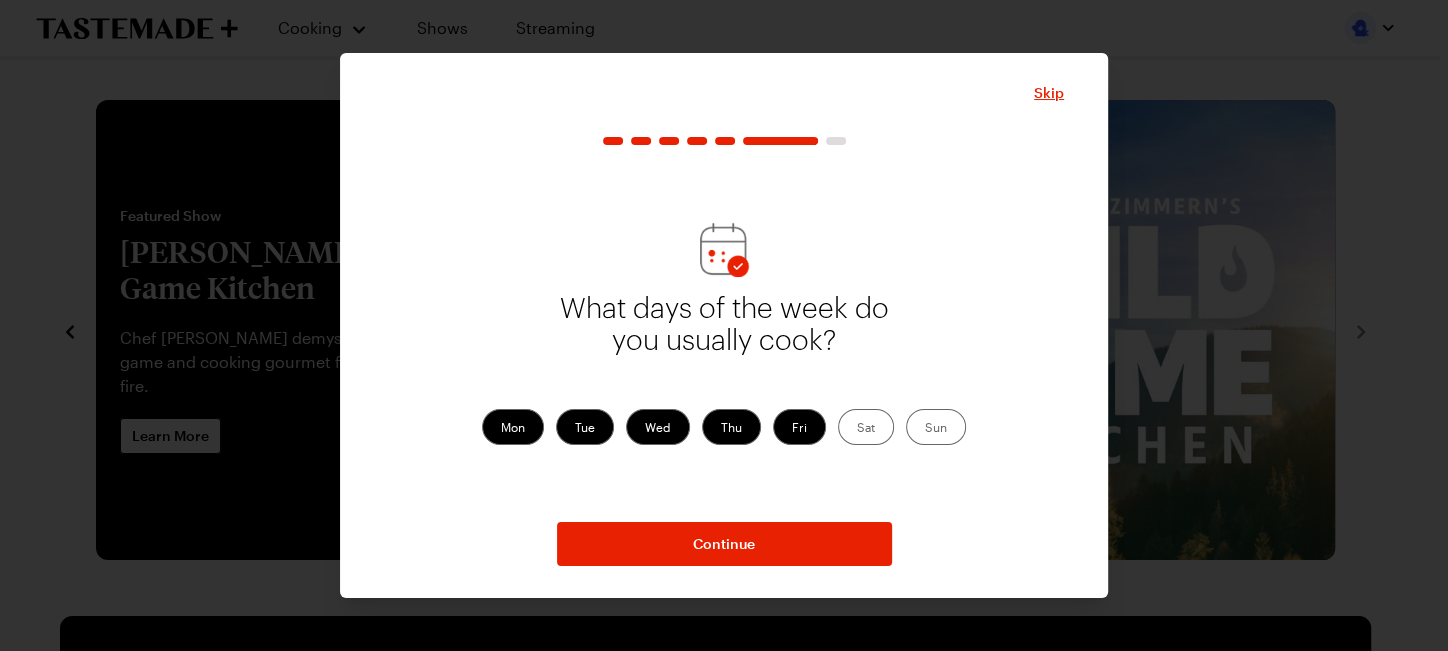 drag, startPoint x: 849, startPoint y: 425, endPoint x: 905, endPoint y: 423, distance: 56.0357 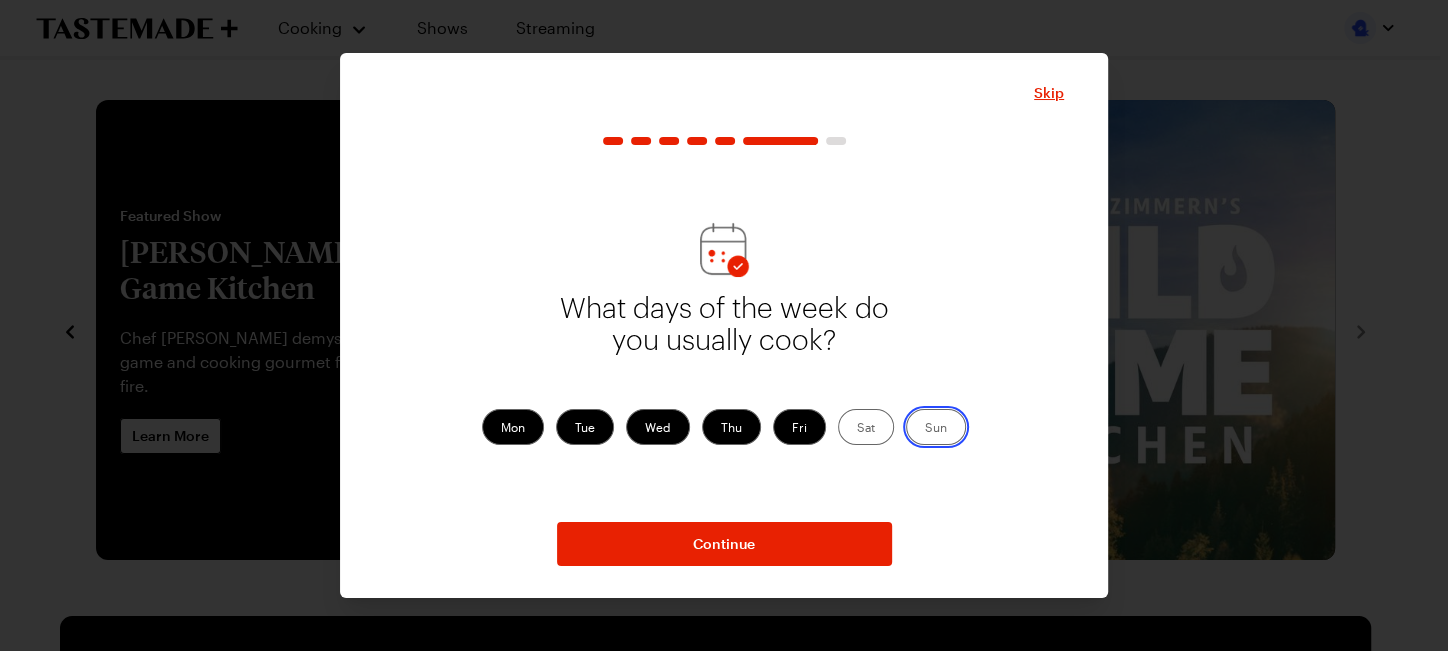 click on "Sun" at bounding box center [925, 429] 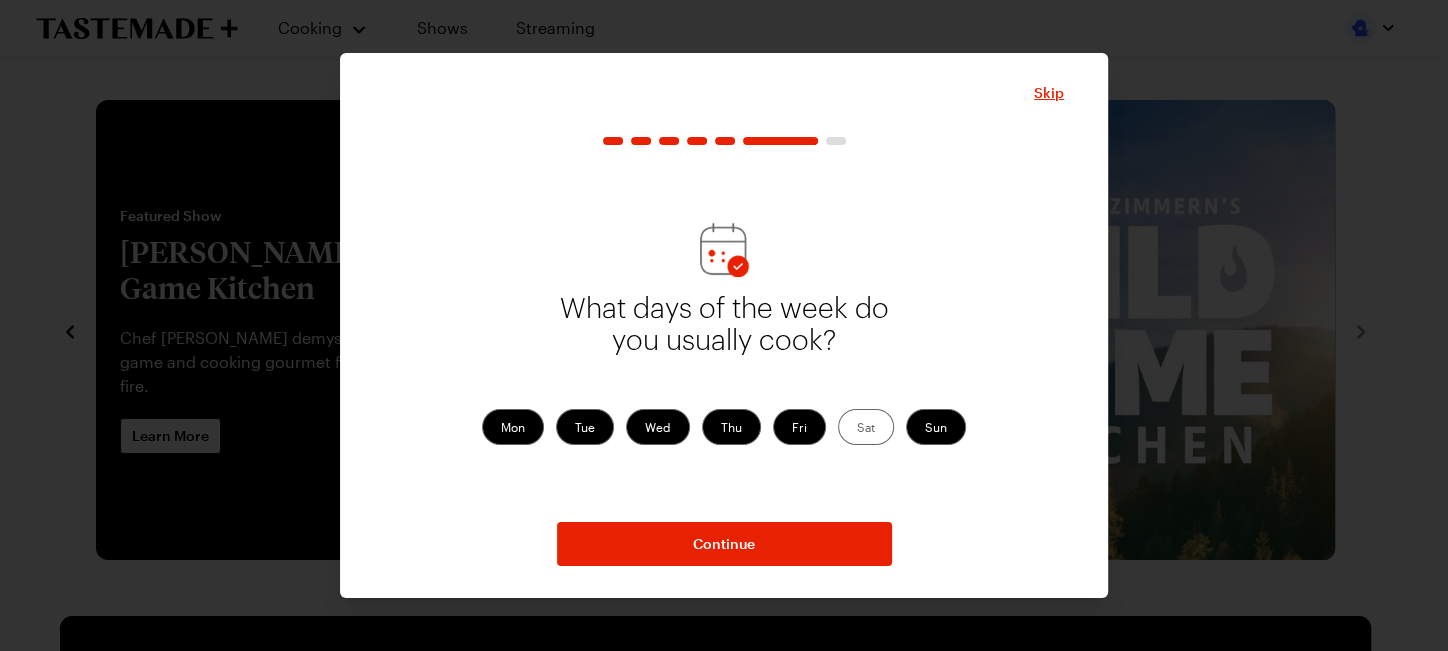 click on "Sat" at bounding box center (866, 427) 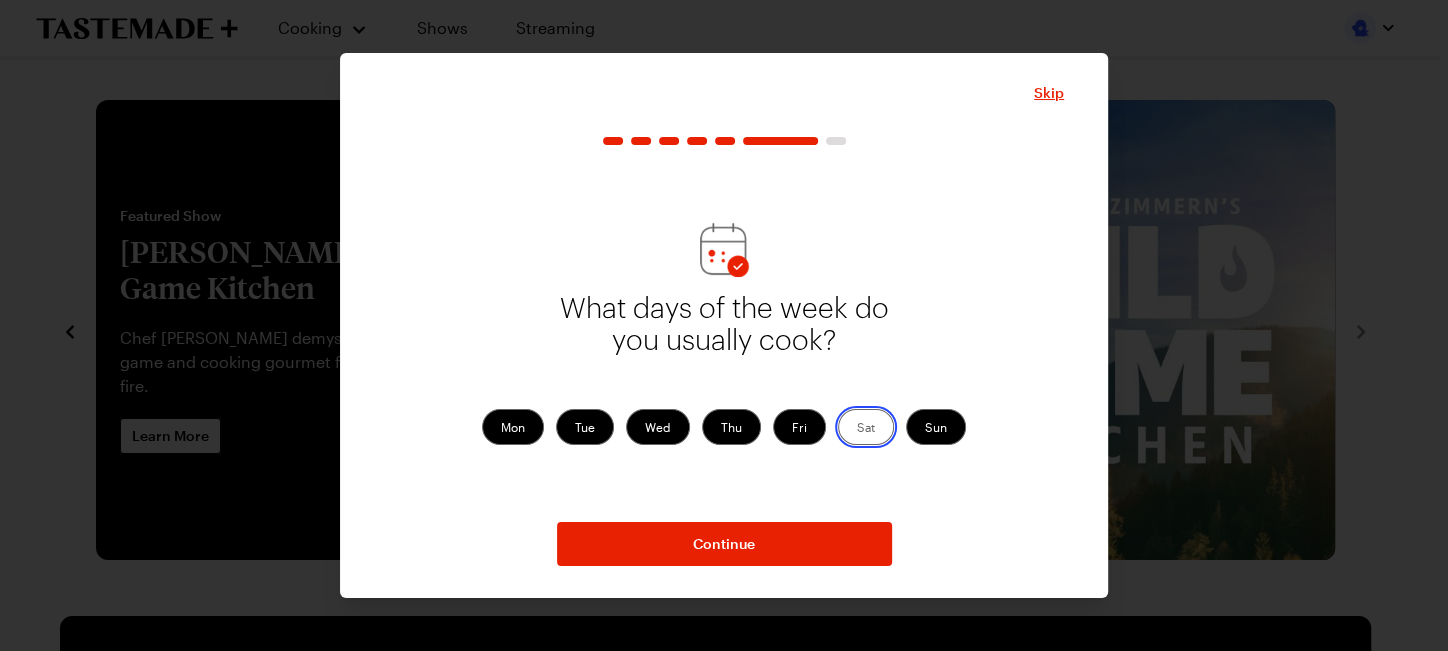click on "Sat" at bounding box center [857, 429] 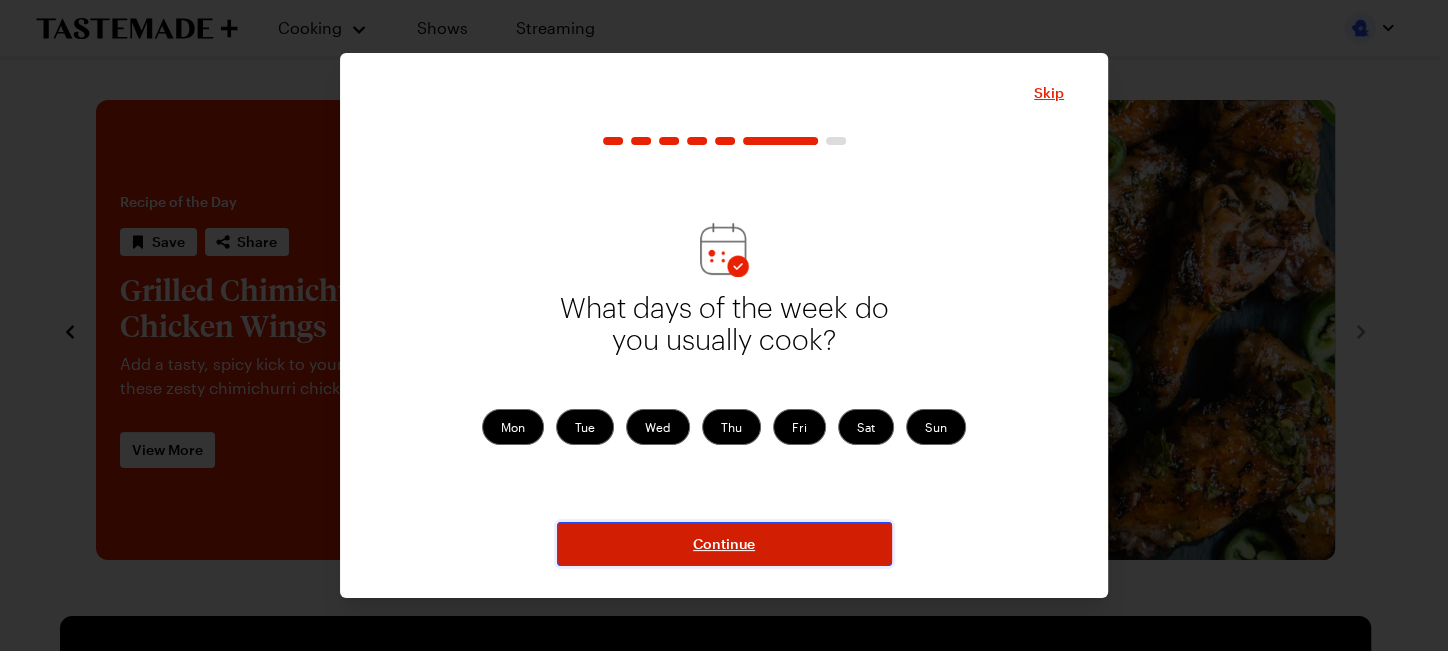 click on "Continue" at bounding box center (724, 544) 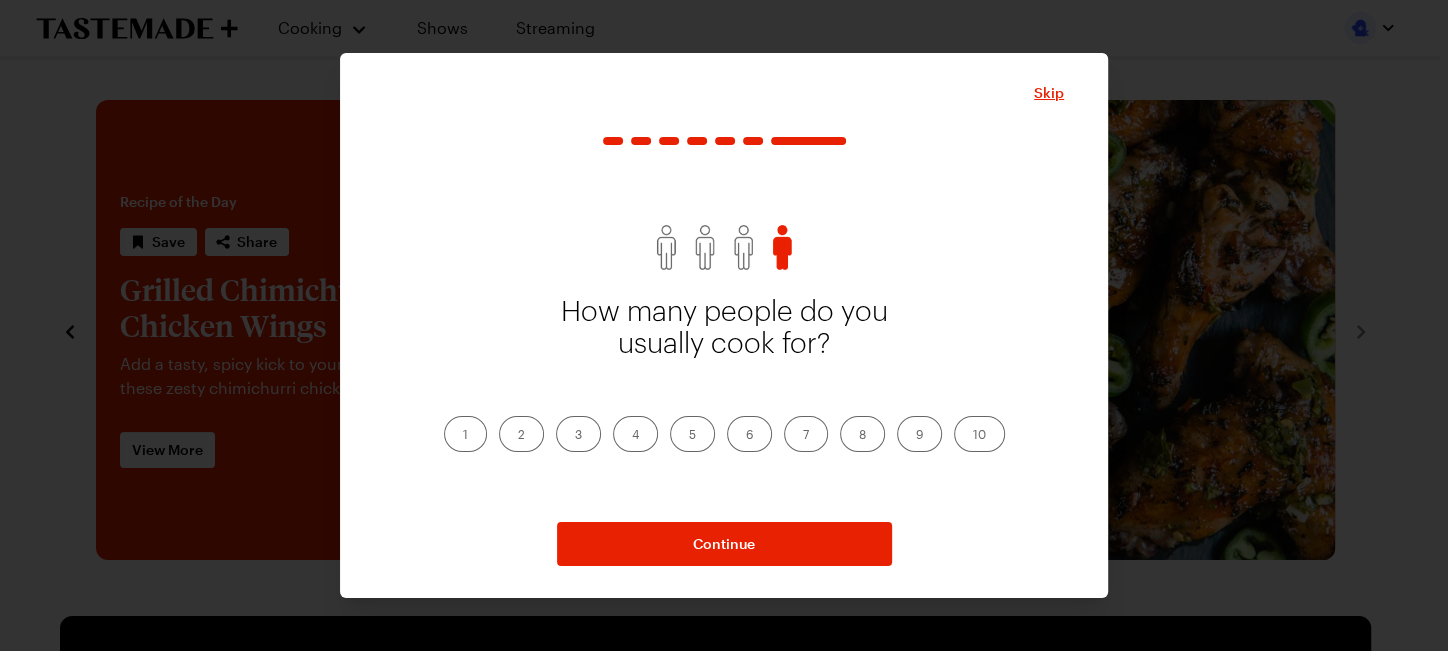 click on "1" at bounding box center [465, 434] 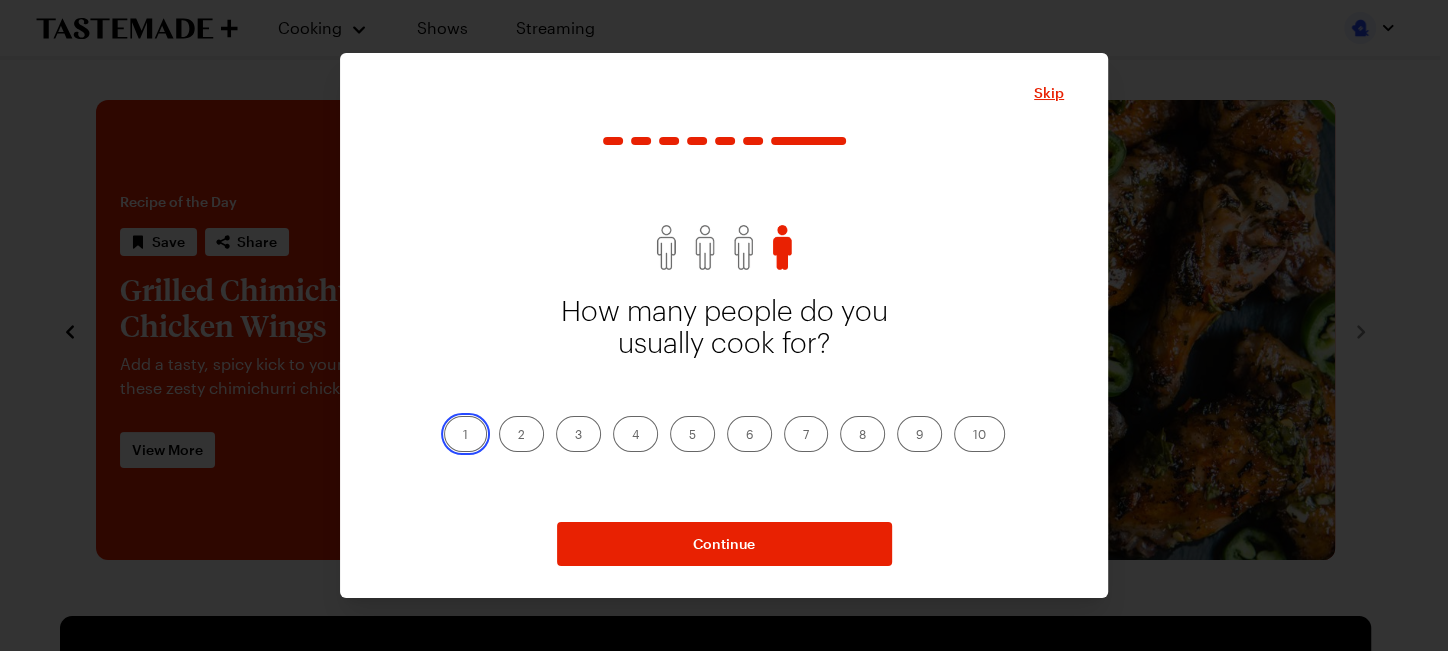 click on "1" at bounding box center [463, 436] 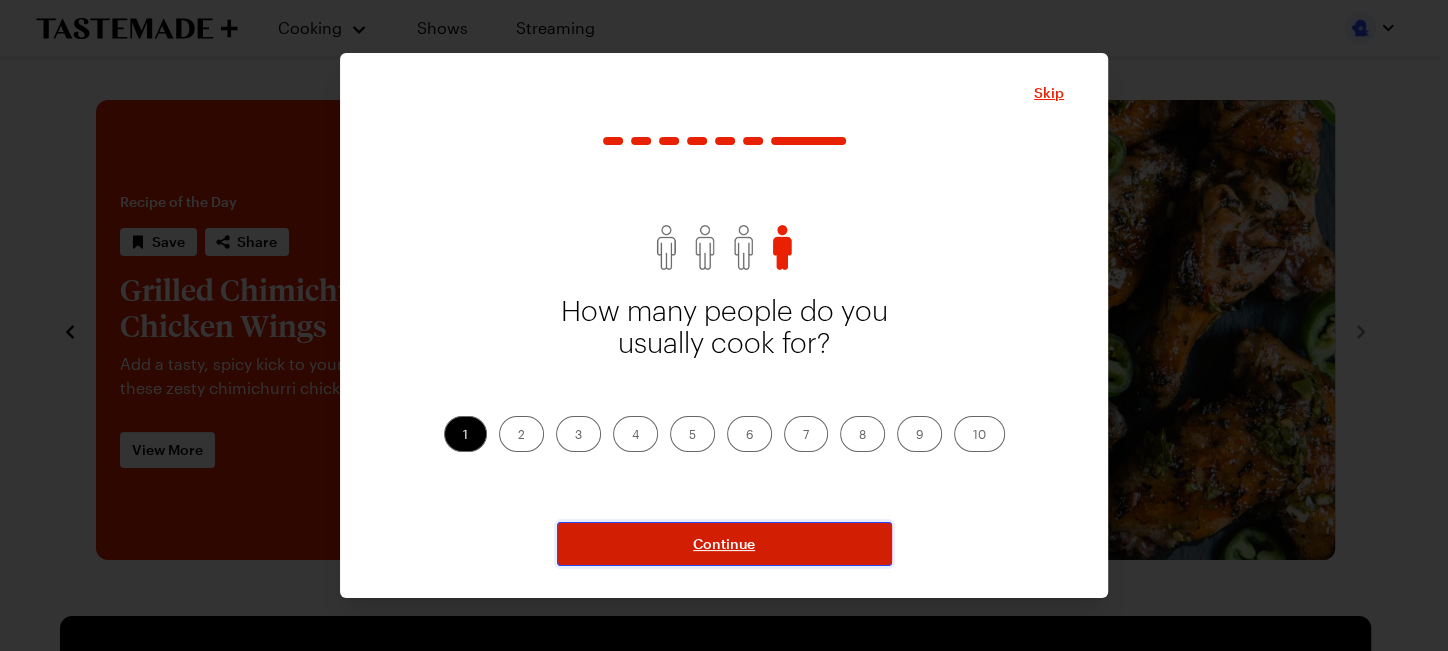 click on "Continue" at bounding box center [724, 544] 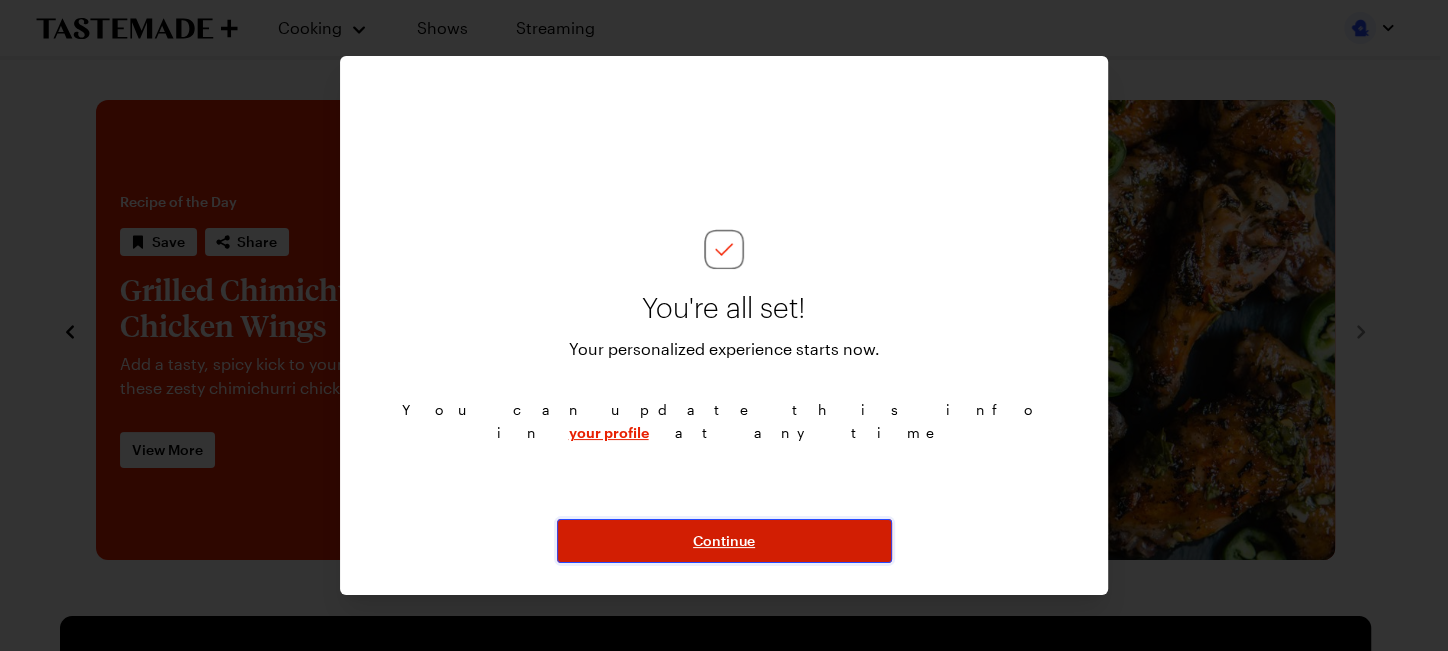 click on "Continue" at bounding box center [724, 541] 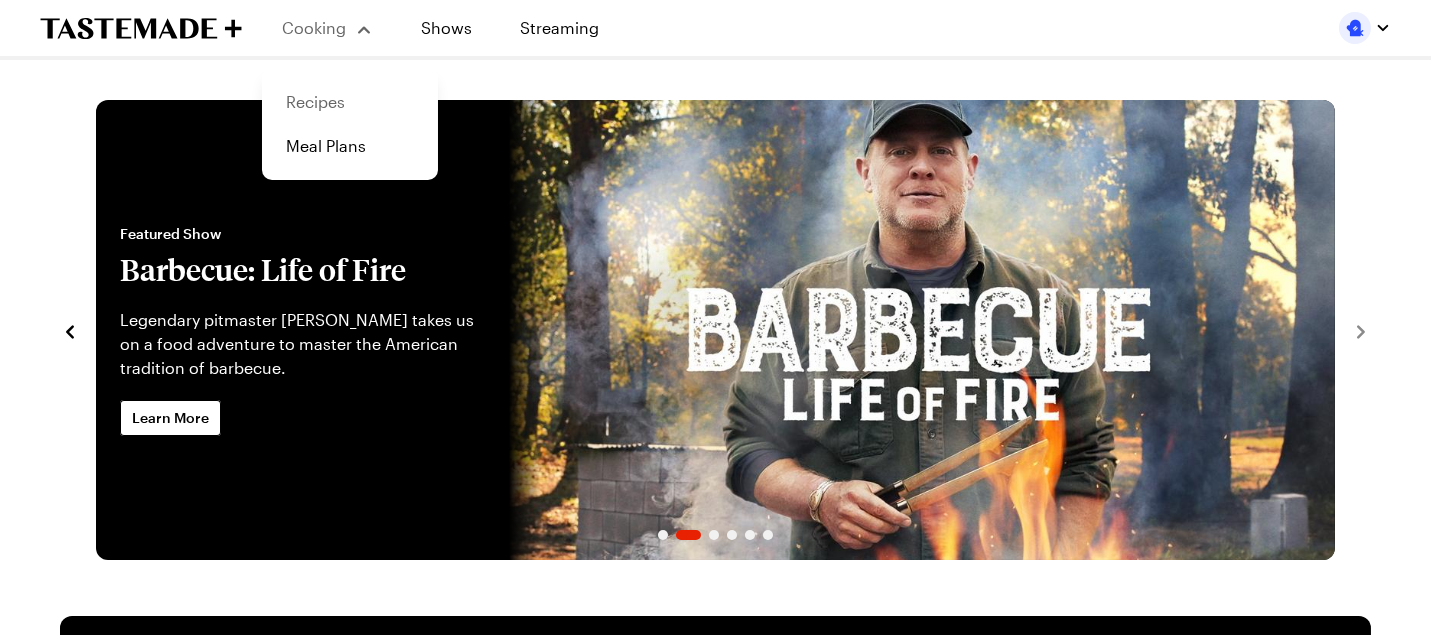 click on "Recipes" at bounding box center [350, 102] 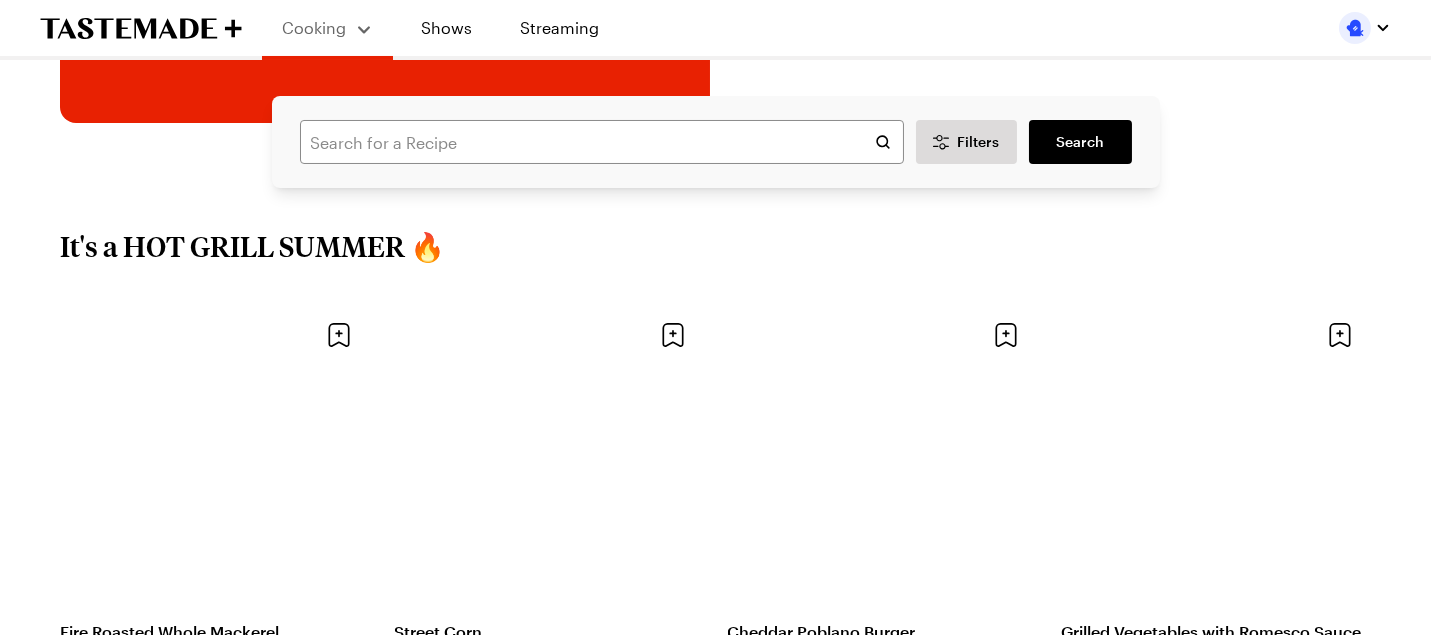 scroll, scrollTop: 438, scrollLeft: 0, axis: vertical 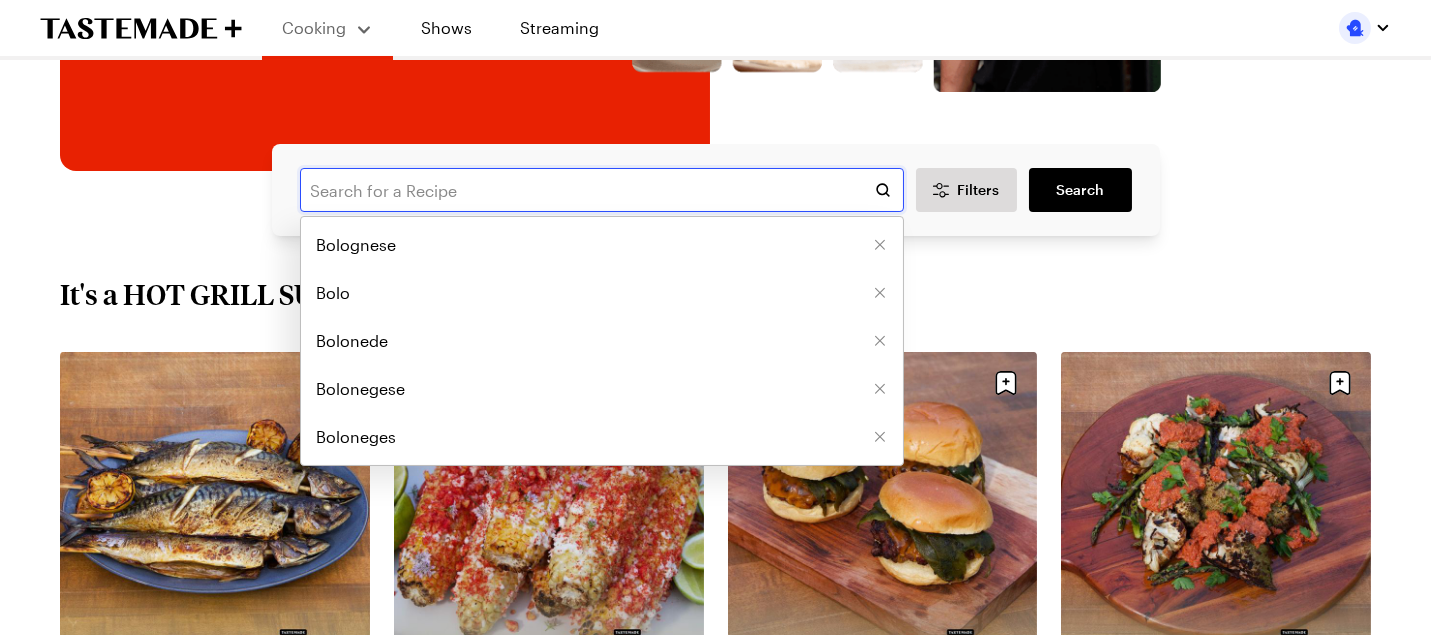 click at bounding box center (602, 190) 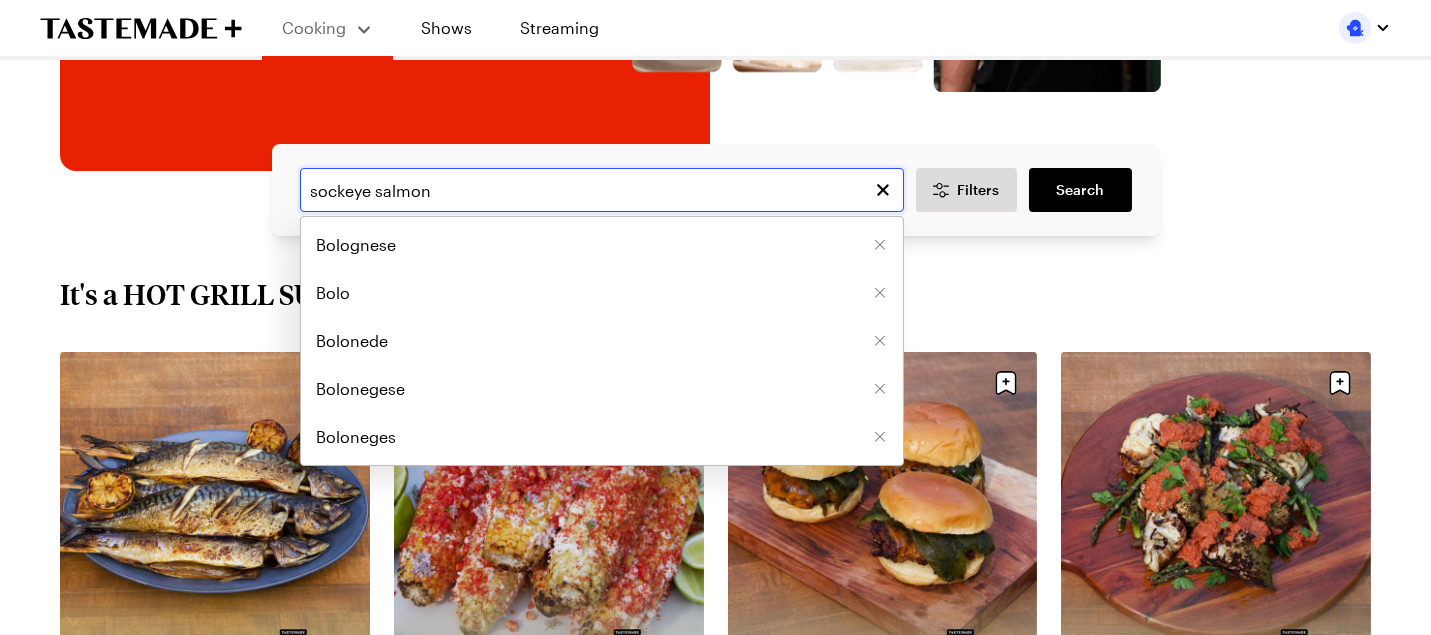 type on "sockeye salmon" 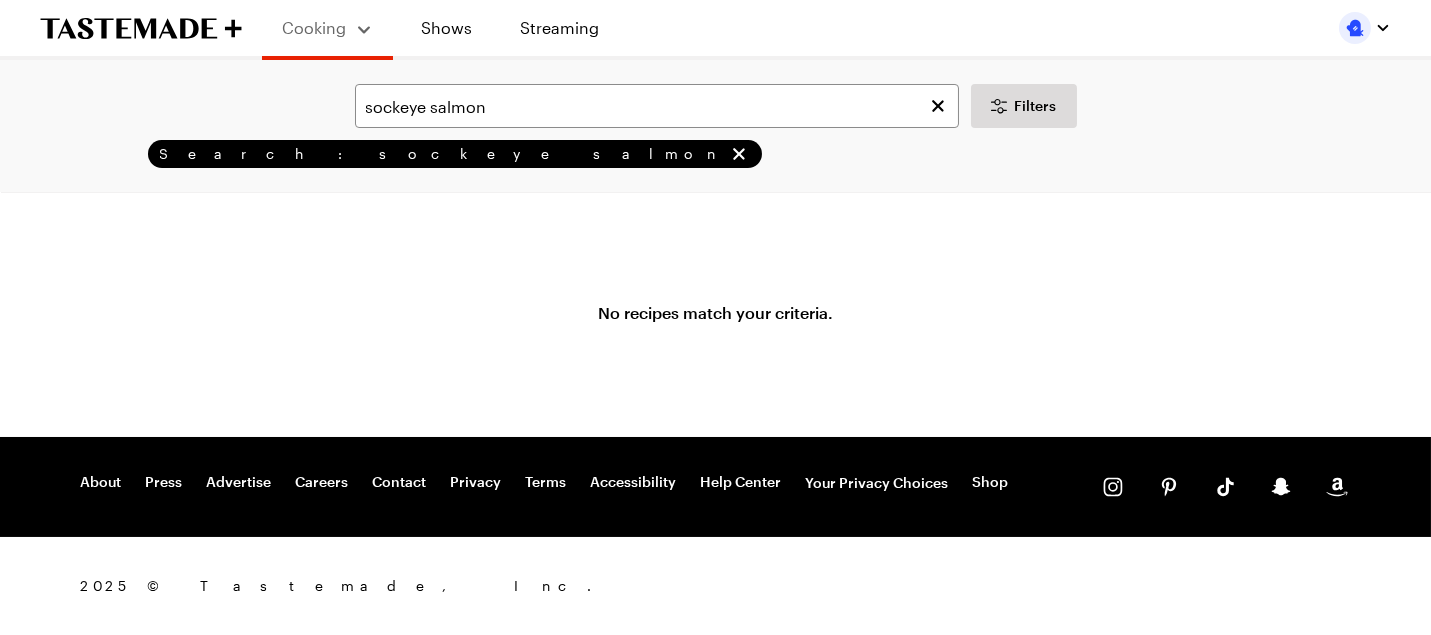 scroll, scrollTop: 0, scrollLeft: 0, axis: both 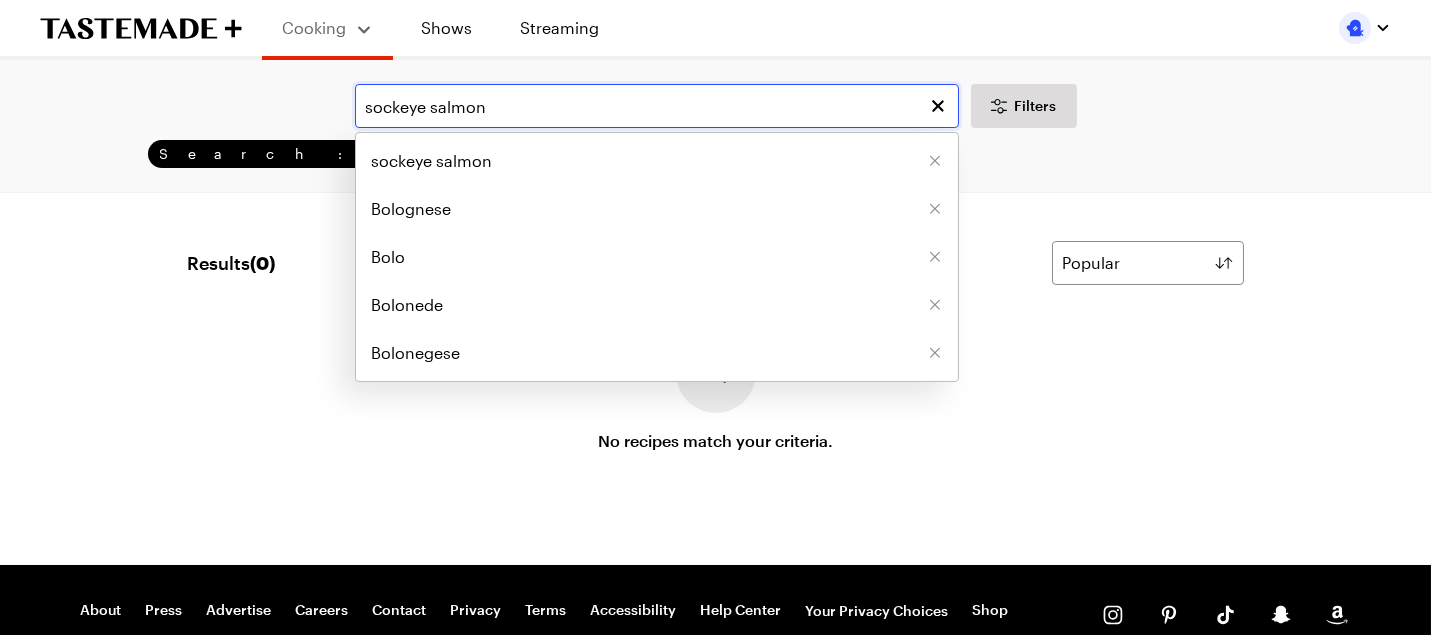 click on "sockeye salmon" at bounding box center [657, 106] 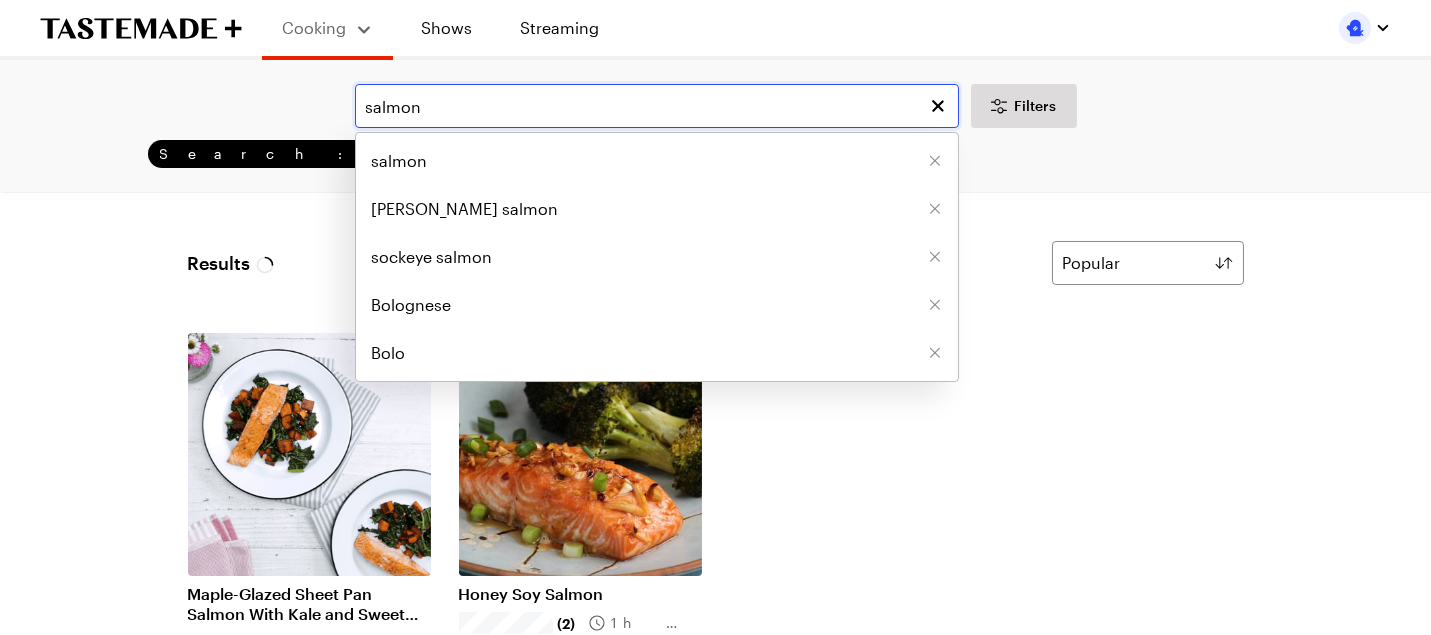 type on "salmon" 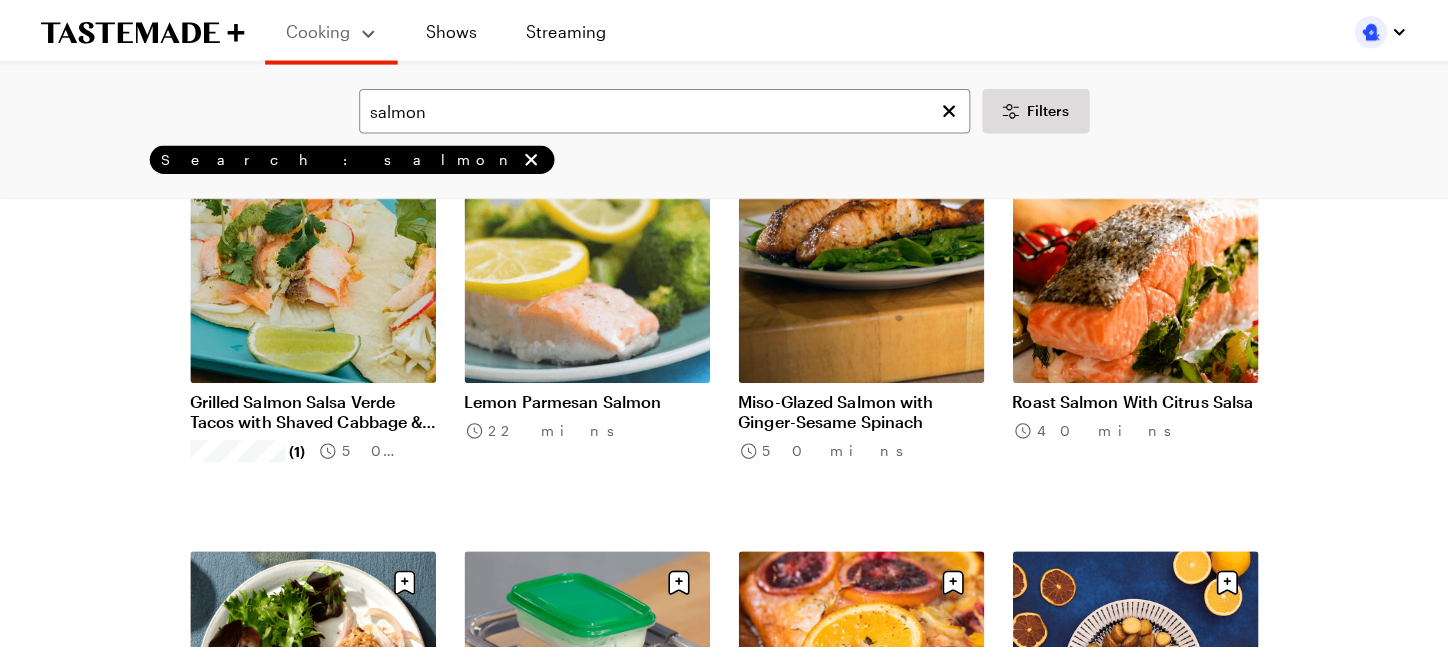 scroll, scrollTop: 1436, scrollLeft: 0, axis: vertical 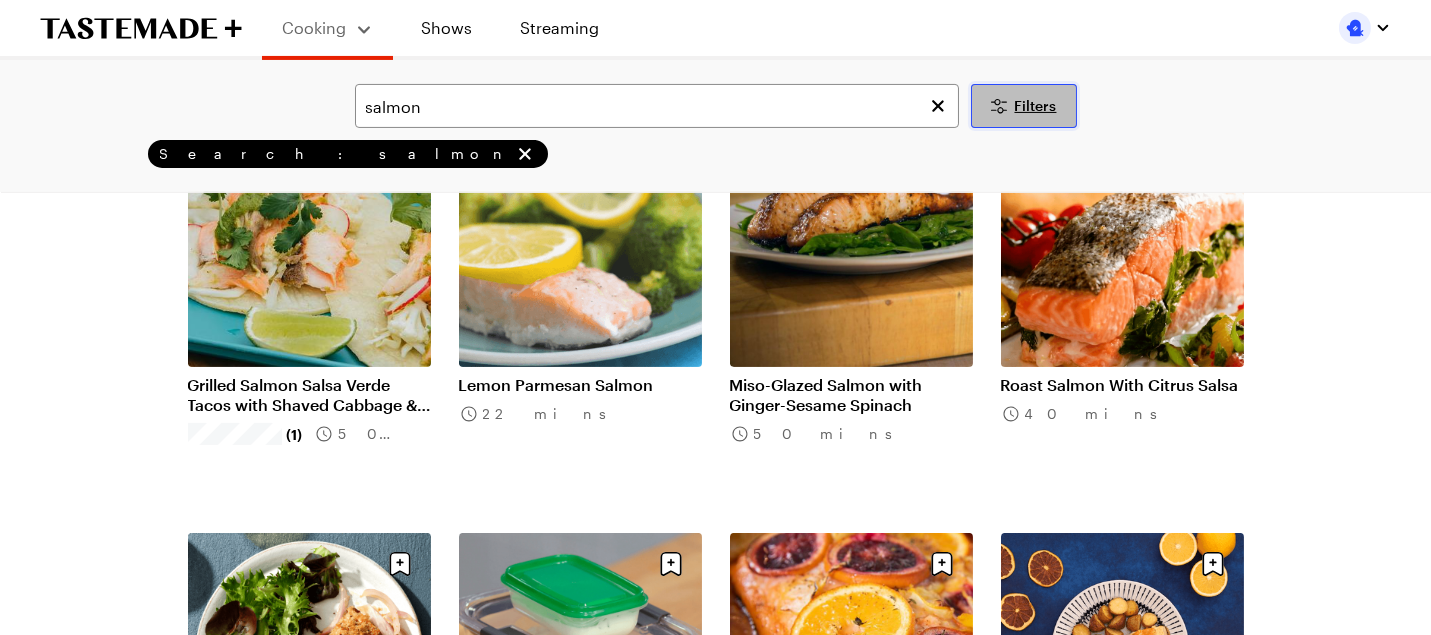 click 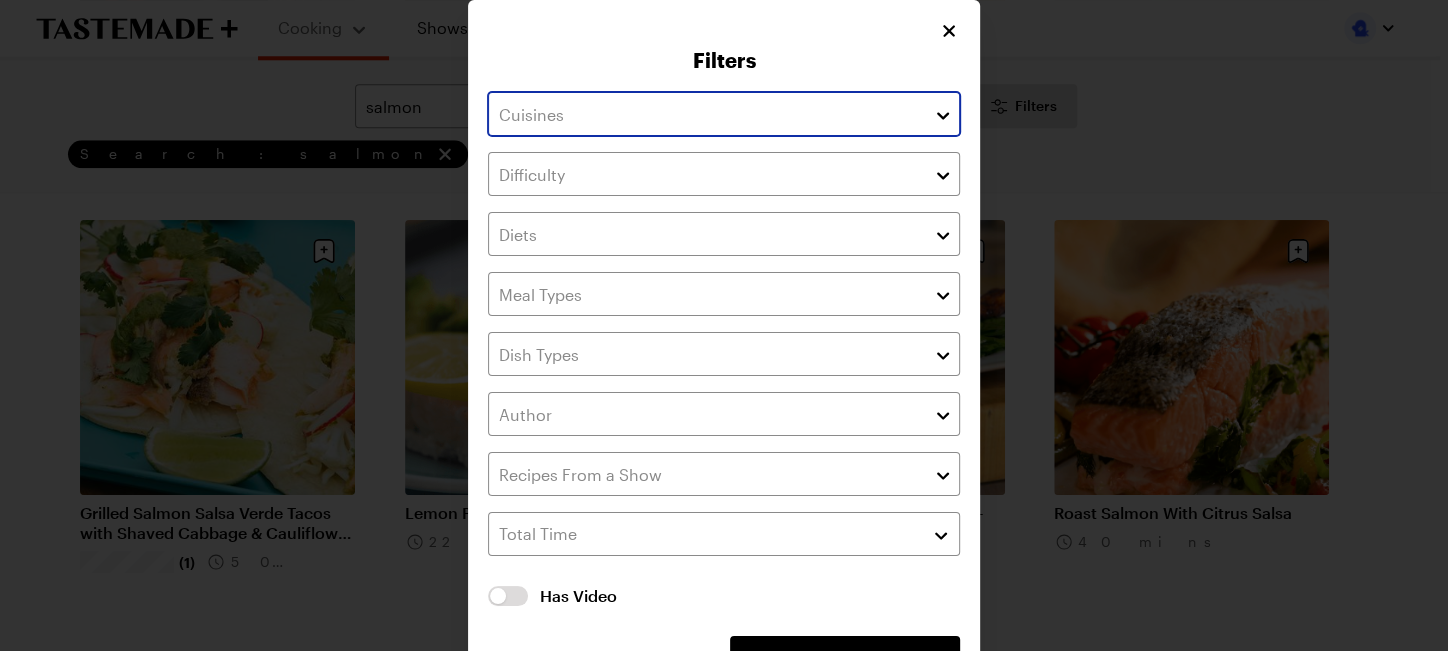 click at bounding box center [943, 114] 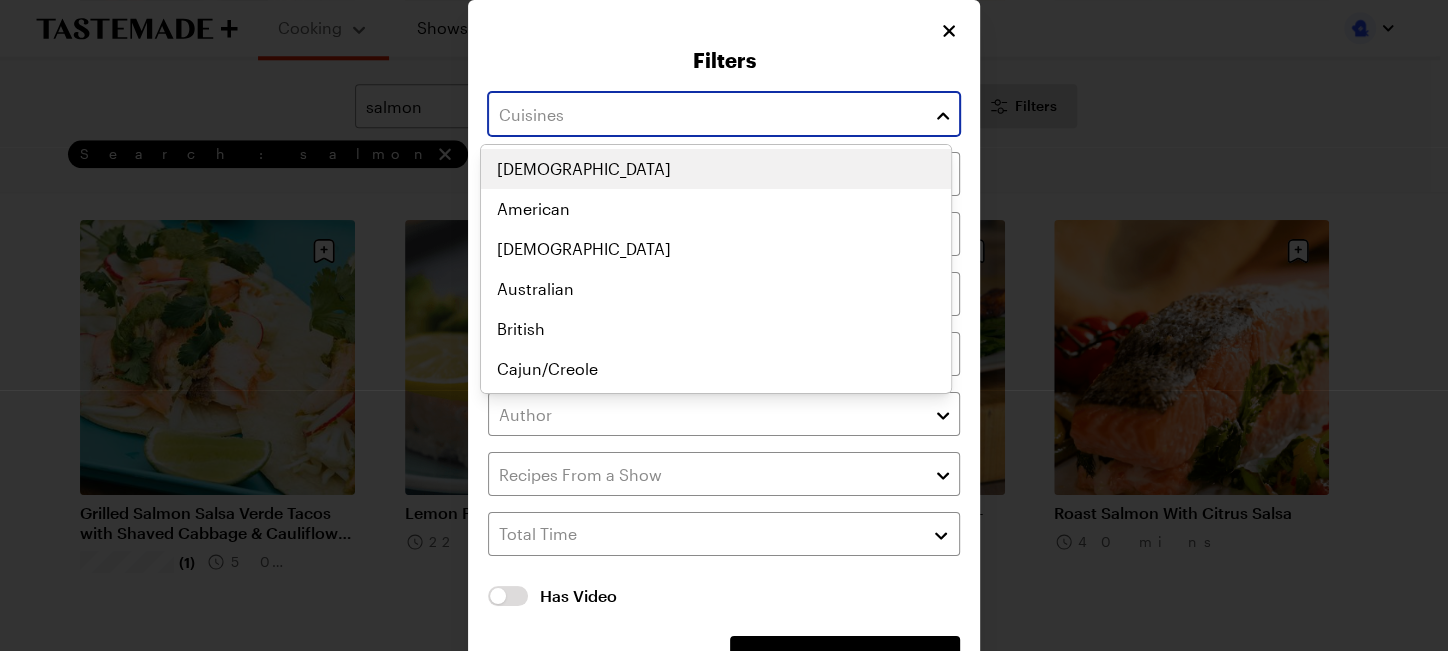 click at bounding box center [943, 114] 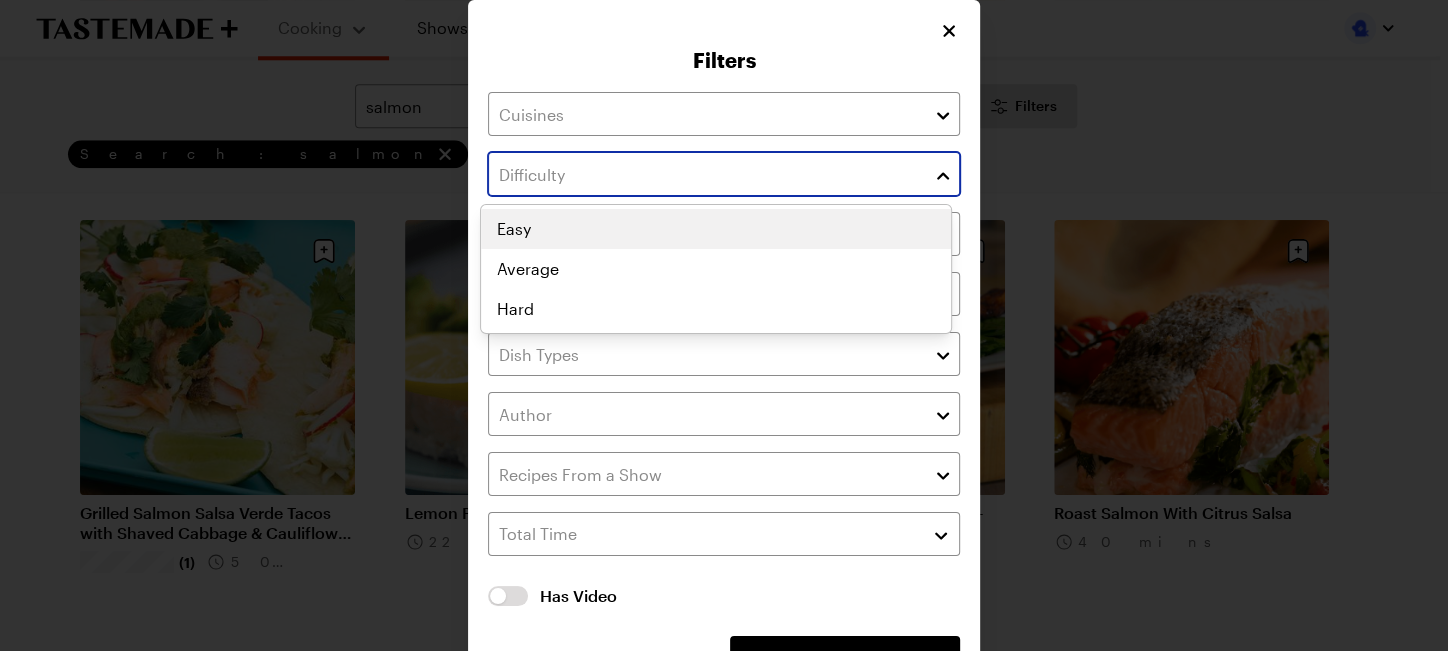 click at bounding box center [943, 174] 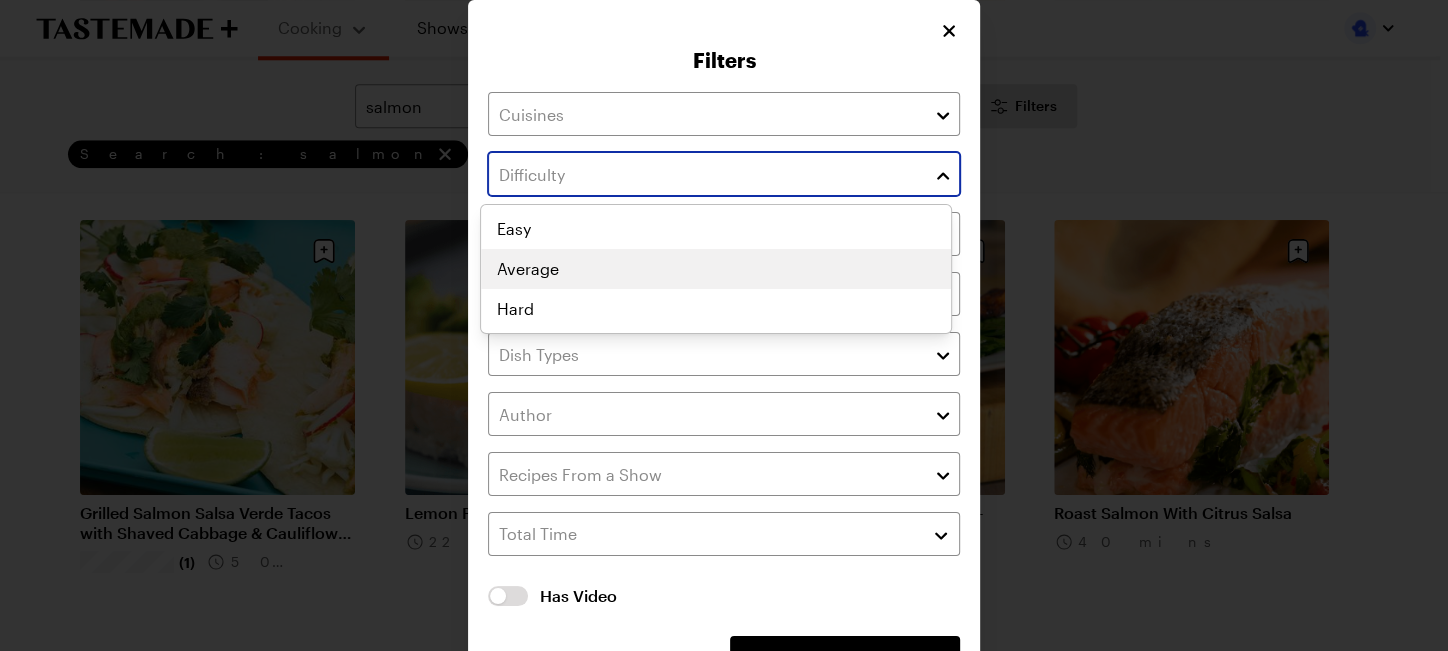 click on "Easy Average Hard" at bounding box center [716, 269] 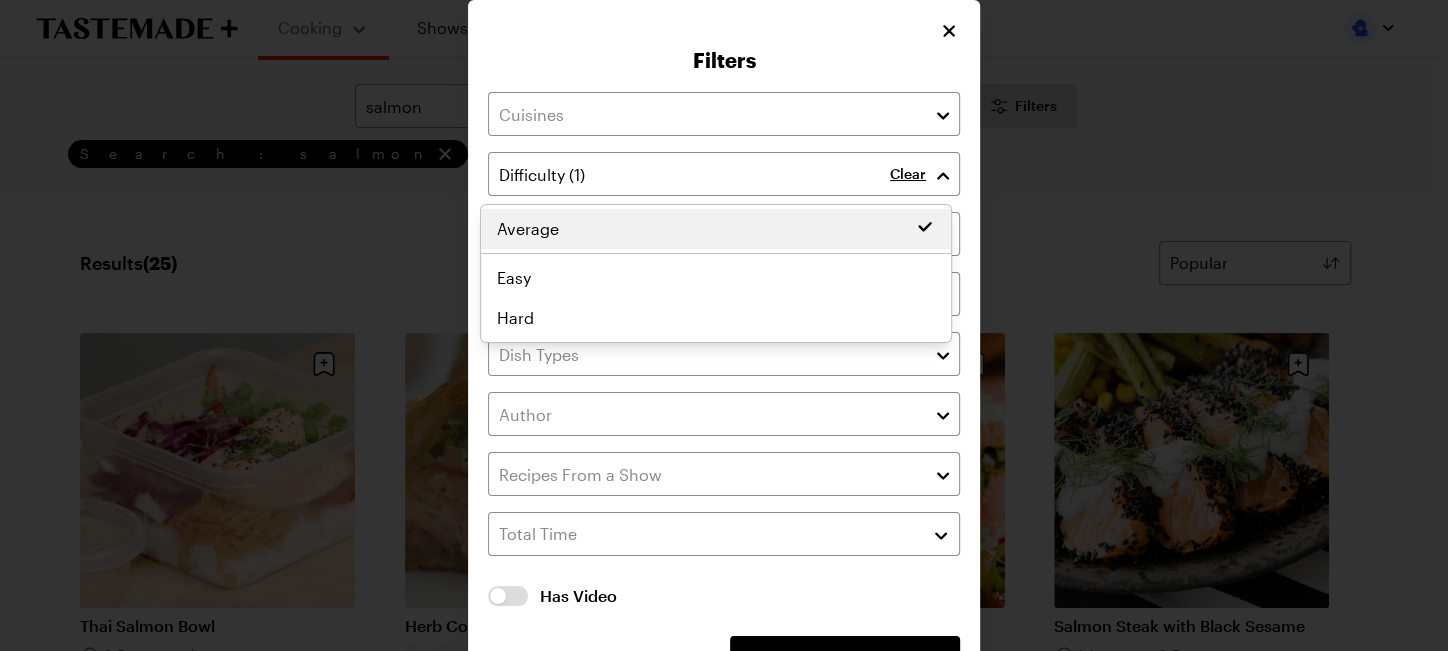 click on "Filters Clear Total Time Has Video Has Video Clear All Filters Apply Filters" at bounding box center (724, 356) 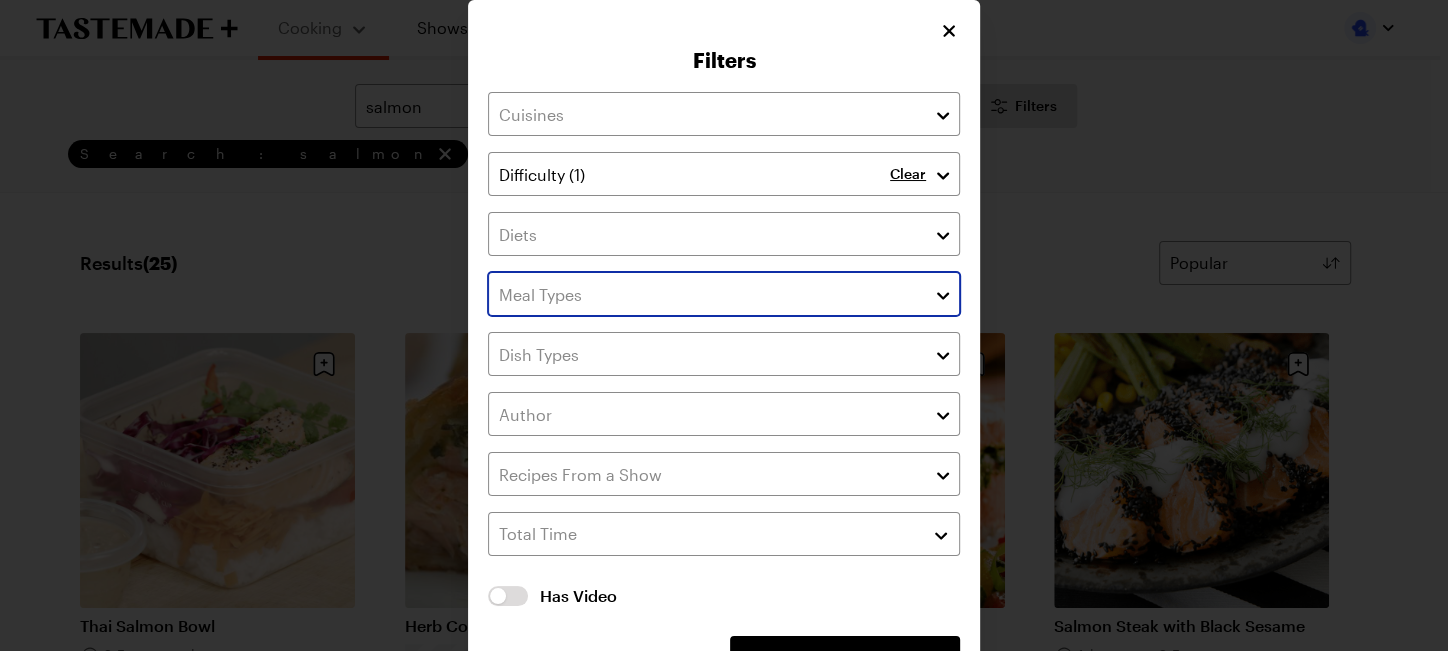 click at bounding box center [943, 294] 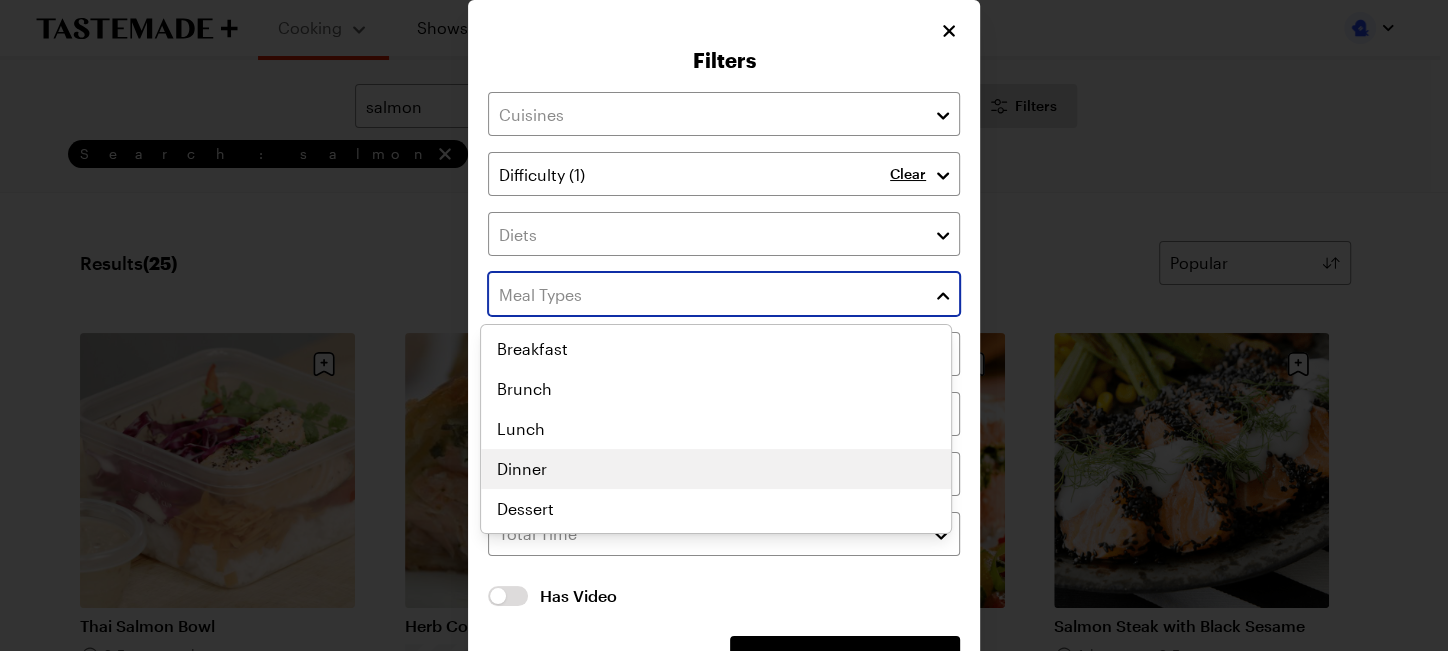 click on "Breakfast Brunch Lunch Dinner Dessert" at bounding box center (716, 429) 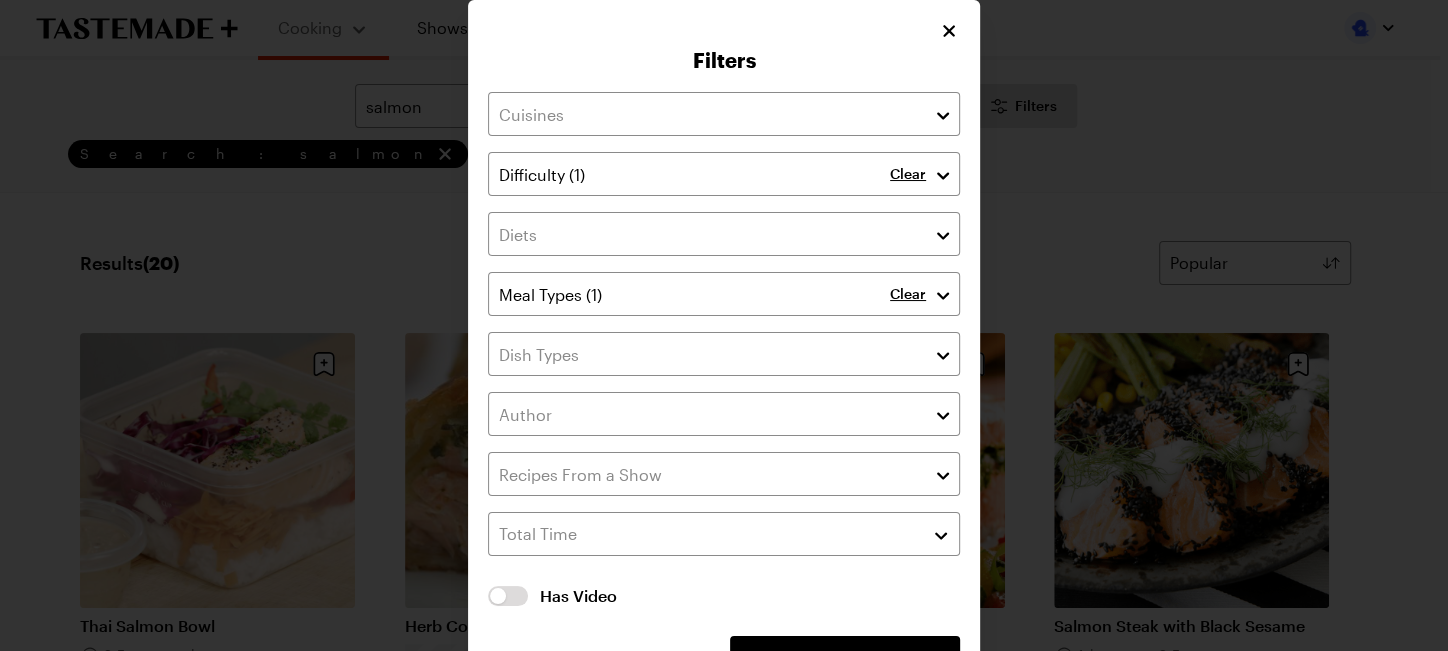 click on "Filters Clear Clear Total Time Has Video Has Video Clear All Filters Apply Filters" at bounding box center (724, 356) 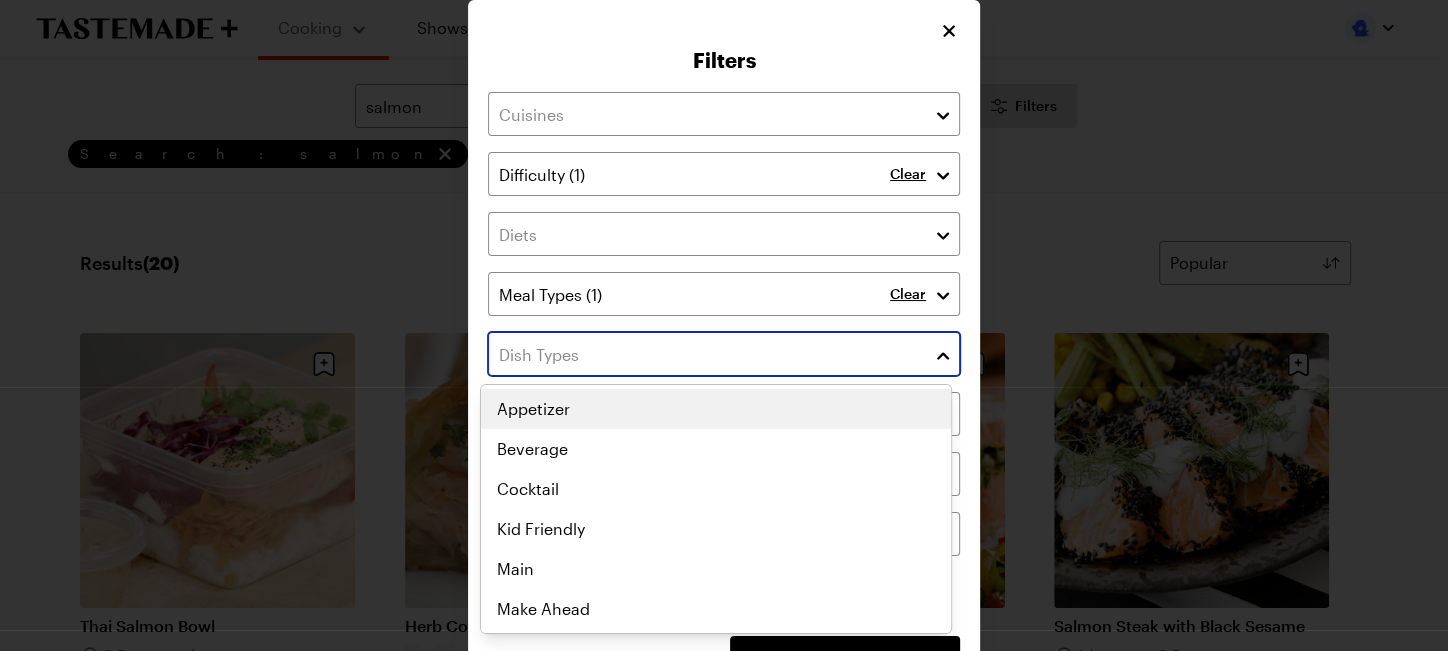 click at bounding box center [943, 354] 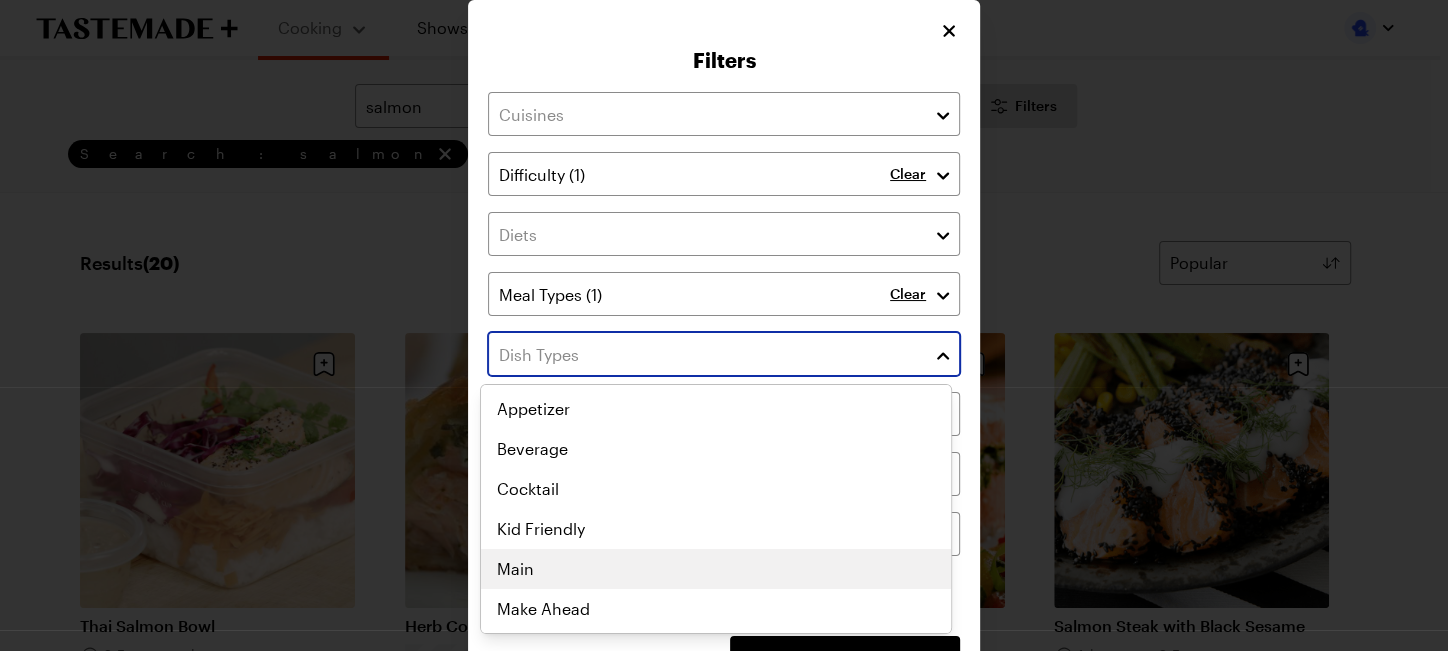 click on "Appetizer Beverage Cocktail Kid Friendly Main Make Ahead One Pot Party Sheet Pan Side Slow Cooker Snack" at bounding box center (716, 509) 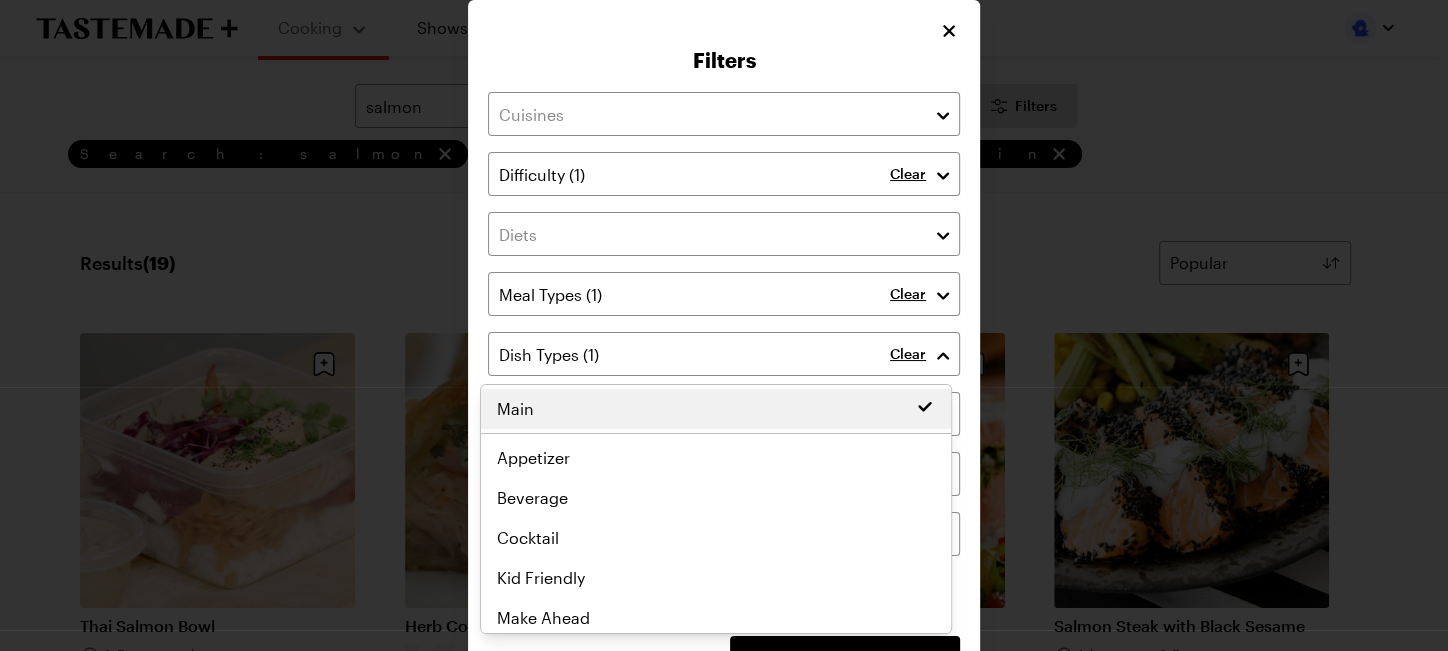 click on "Filters Clear Clear Clear Total Time Has Video Has Video Clear All Filters Apply Filters" at bounding box center (724, 356) 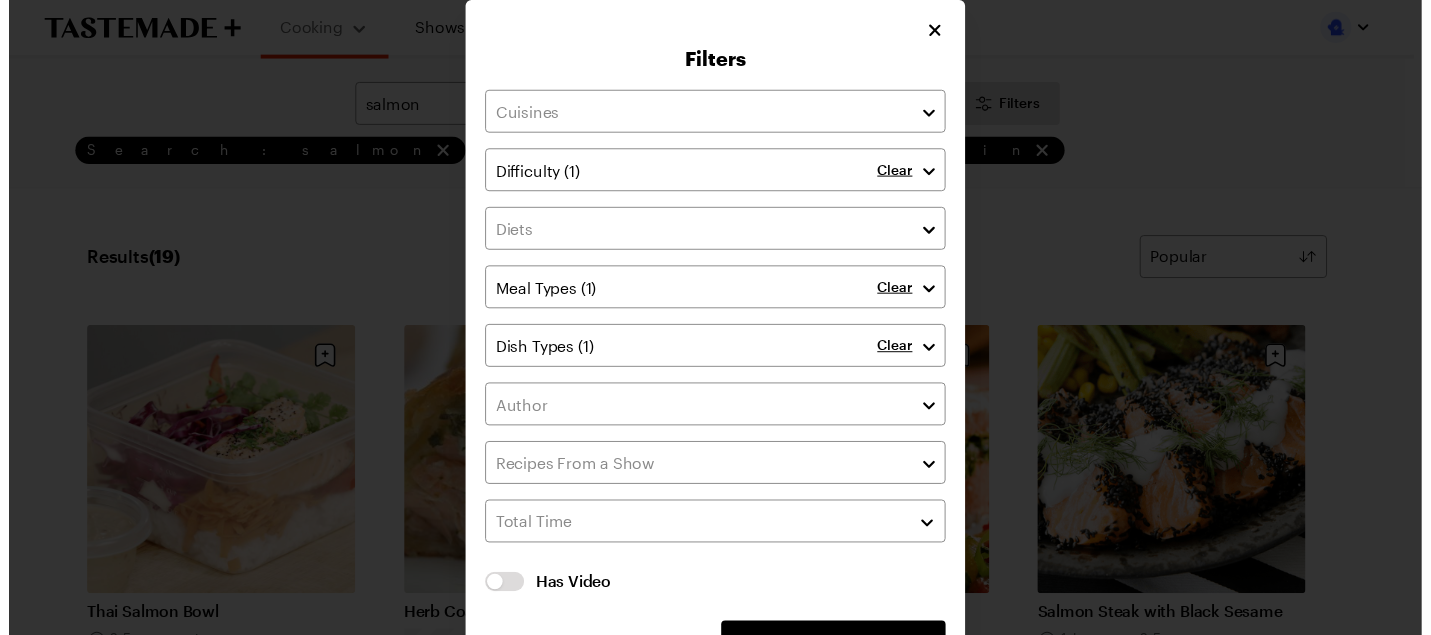 scroll, scrollTop: 60, scrollLeft: 0, axis: vertical 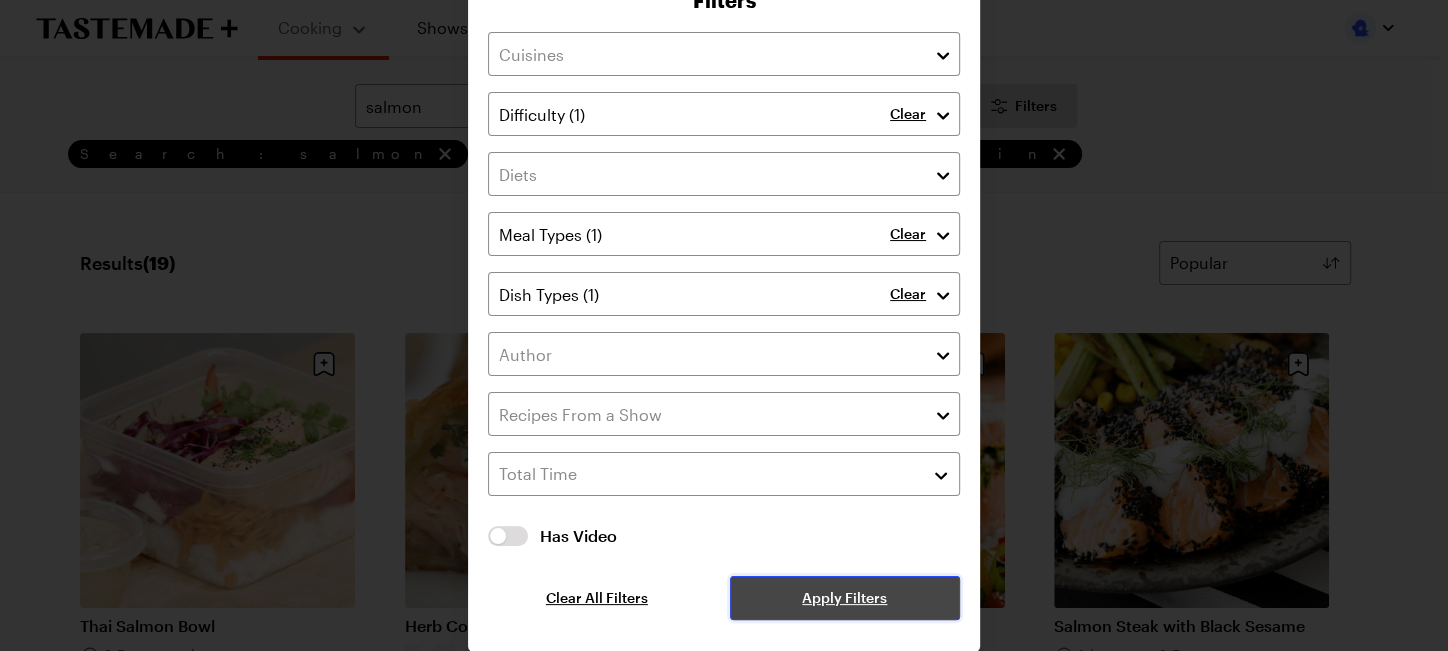click on "Apply Filters" at bounding box center [844, 598] 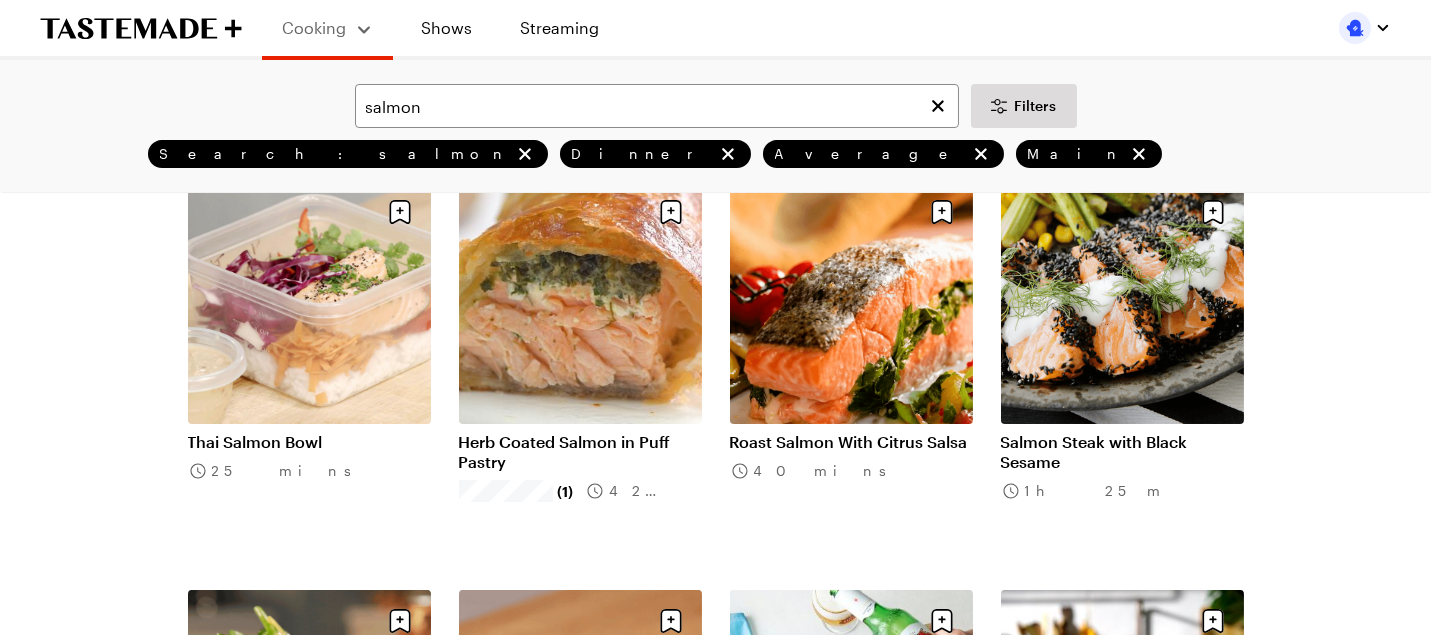 scroll, scrollTop: 131, scrollLeft: 0, axis: vertical 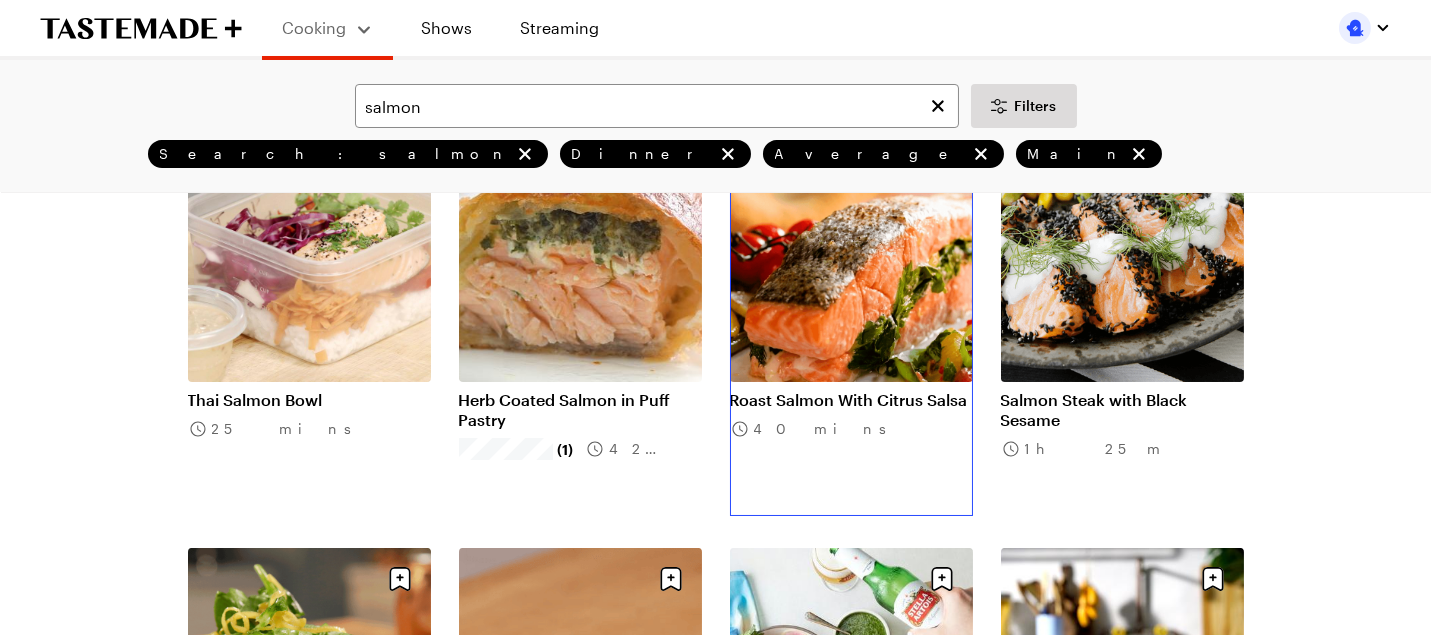 click on "Roast Salmon With Citrus Salsa" at bounding box center [851, 400] 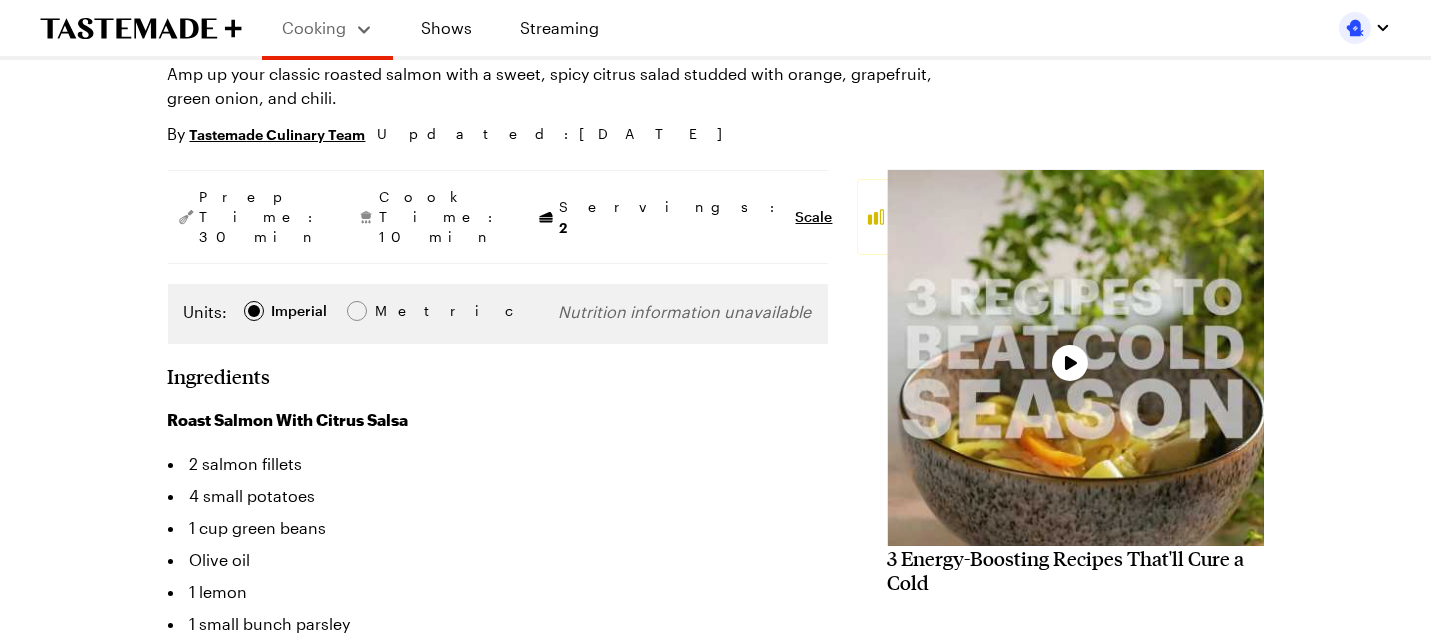 scroll, scrollTop: 0, scrollLeft: 0, axis: both 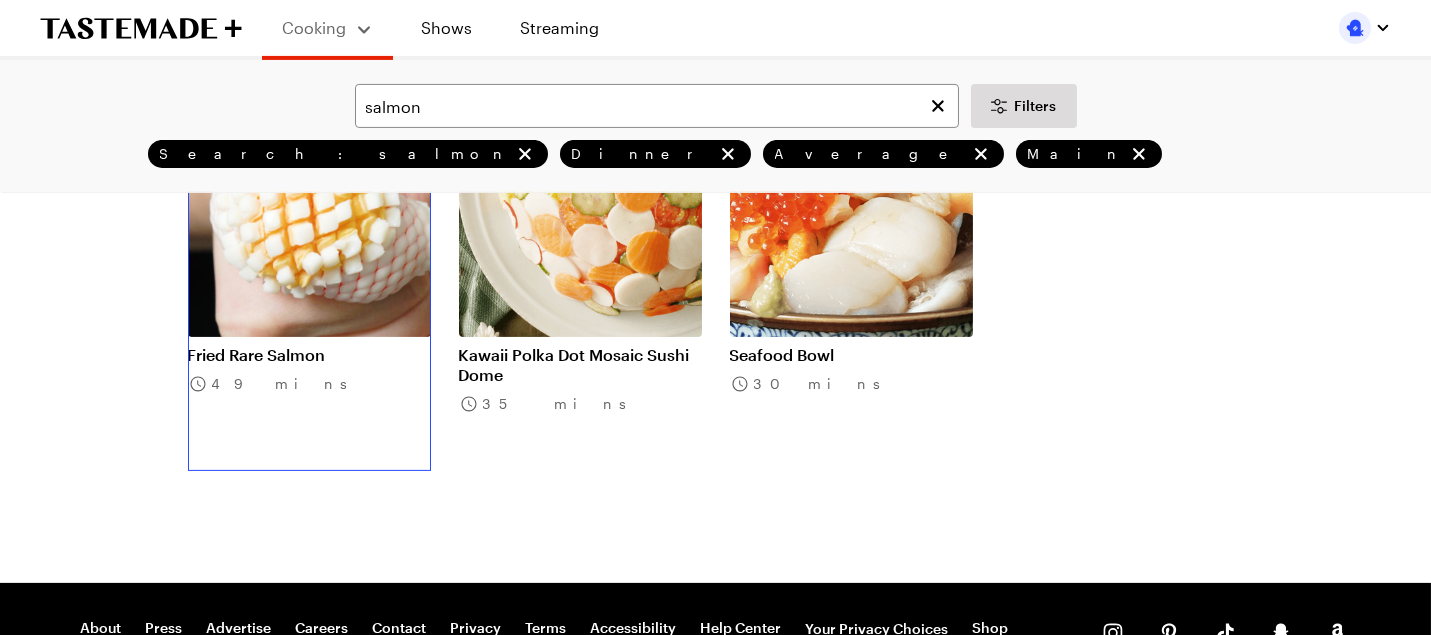 click on "Fried Rare Salmon" at bounding box center (309, 355) 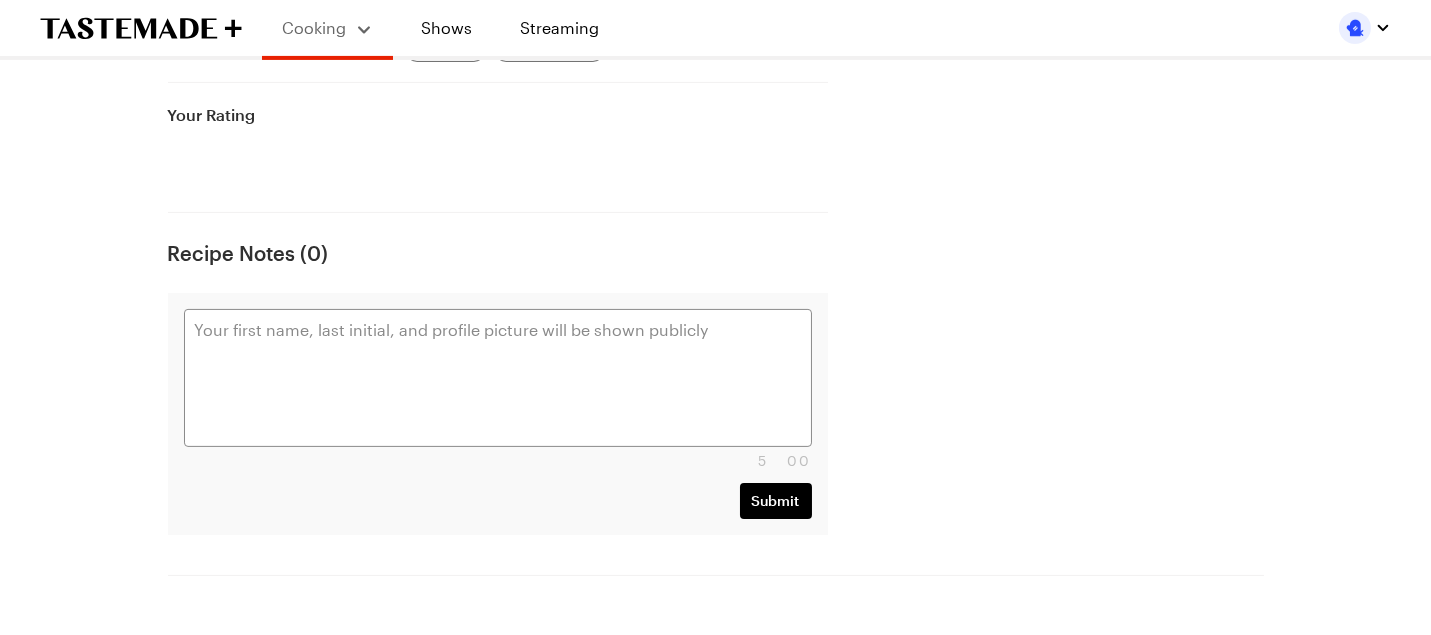 scroll, scrollTop: 0, scrollLeft: 0, axis: both 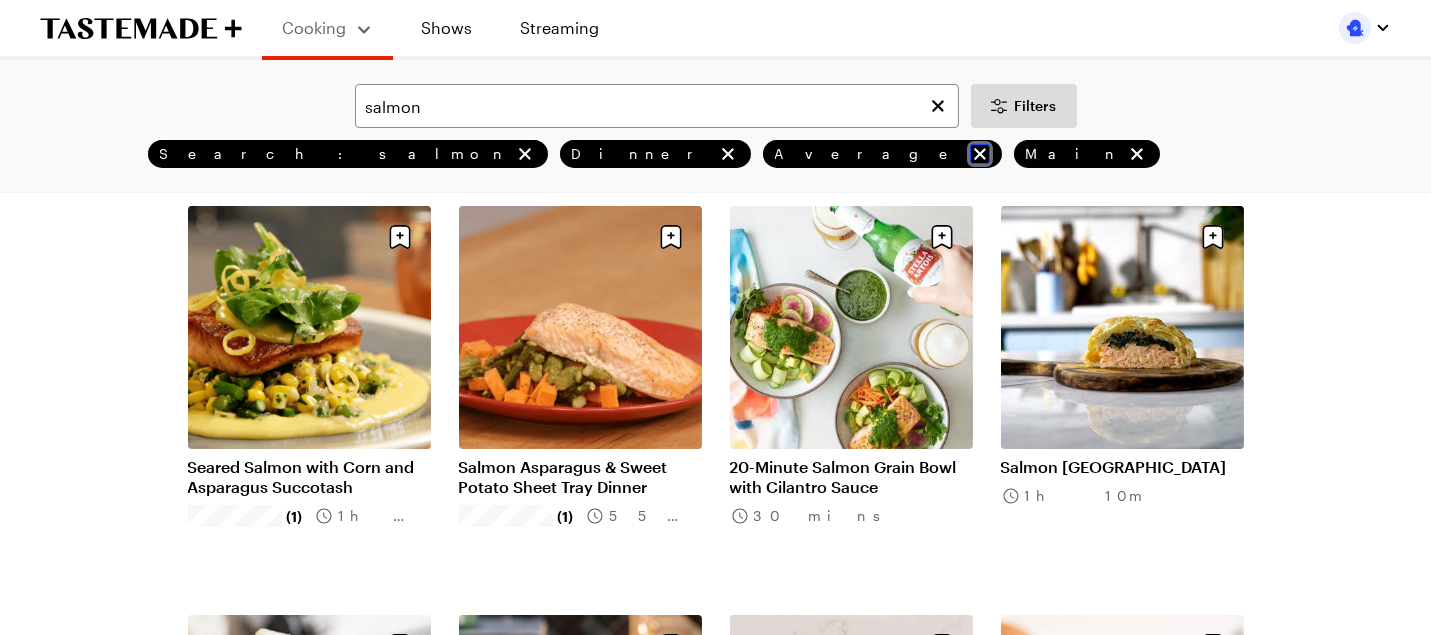 click 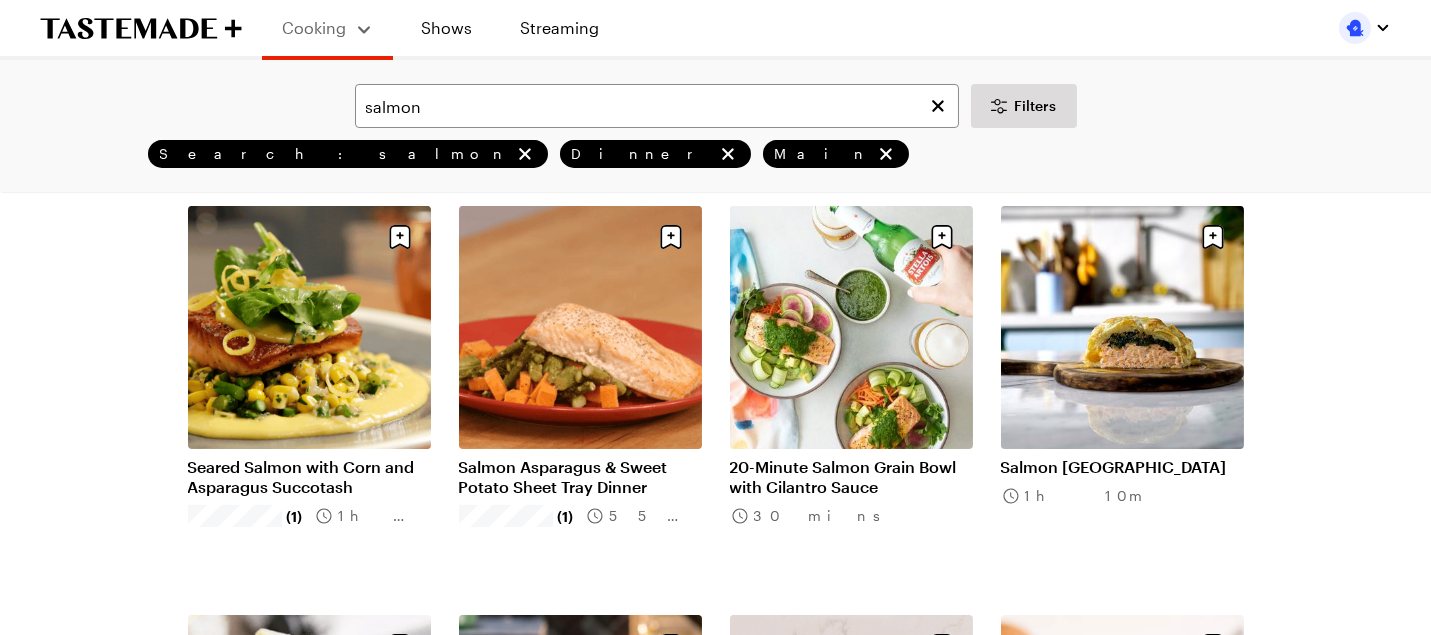 scroll, scrollTop: 0, scrollLeft: 0, axis: both 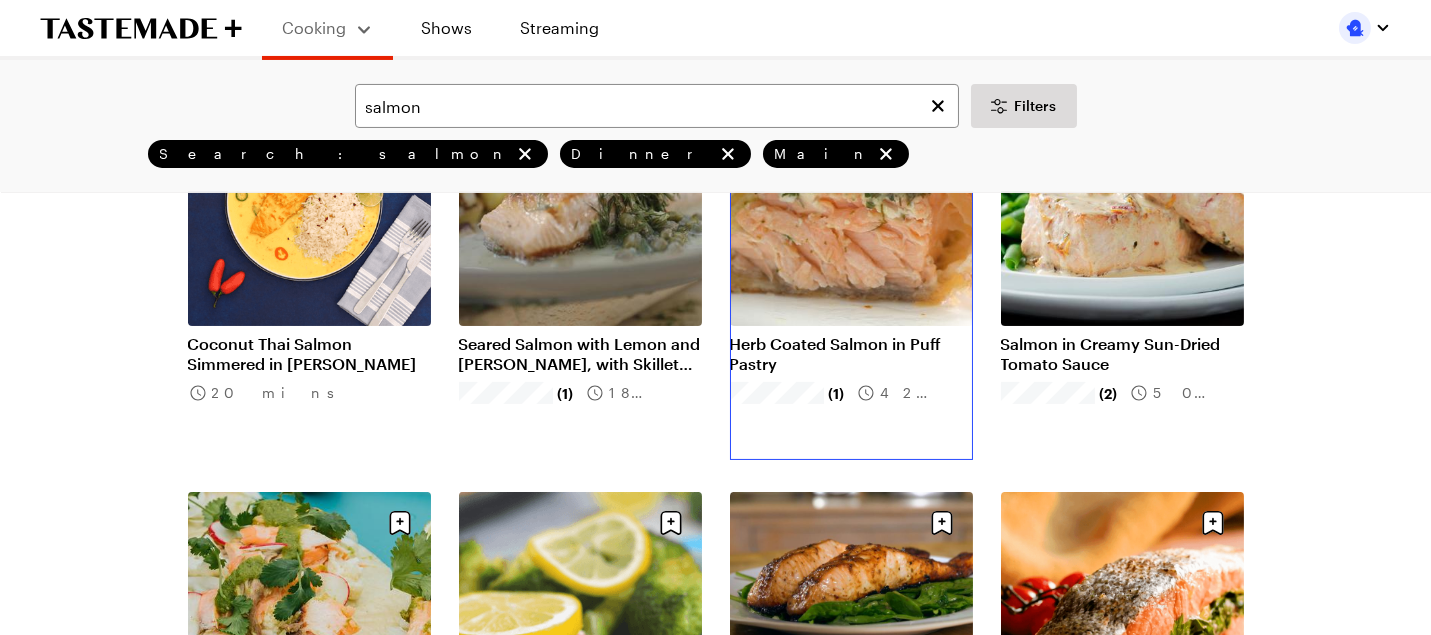 click on "Herb Coated Salmon in Puff Pastry" at bounding box center (851, 354) 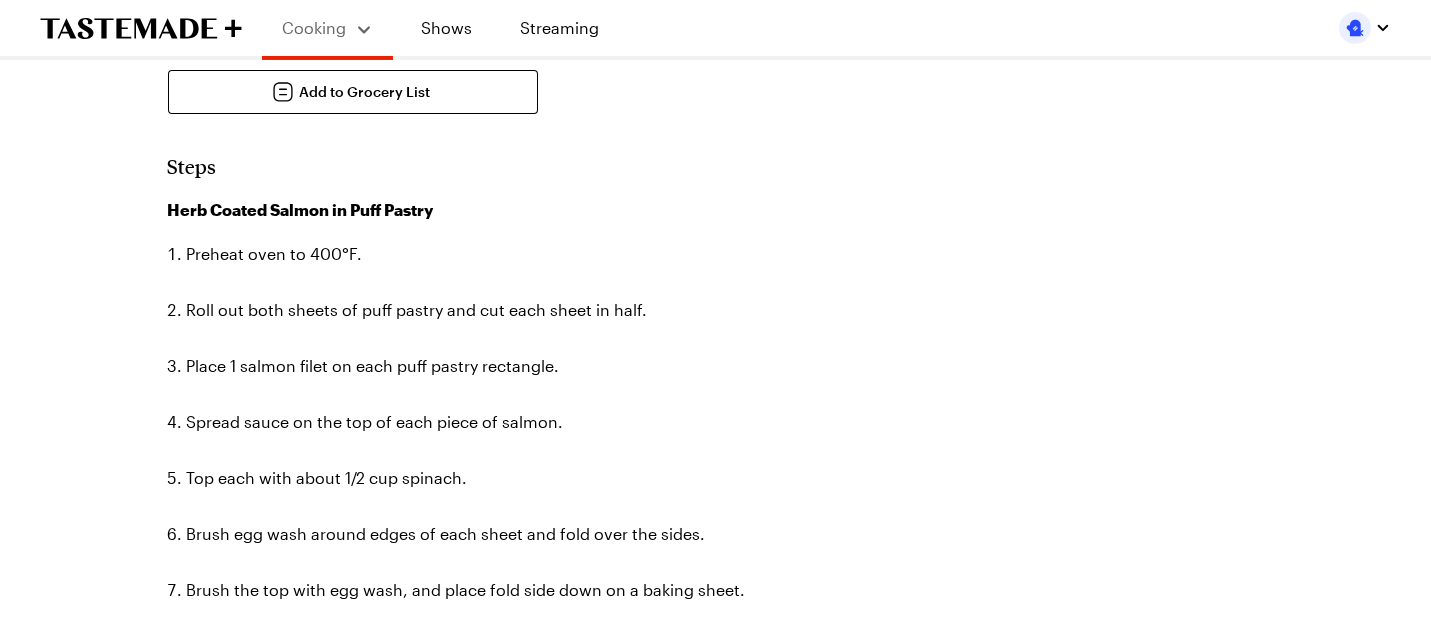 scroll, scrollTop: 0, scrollLeft: 0, axis: both 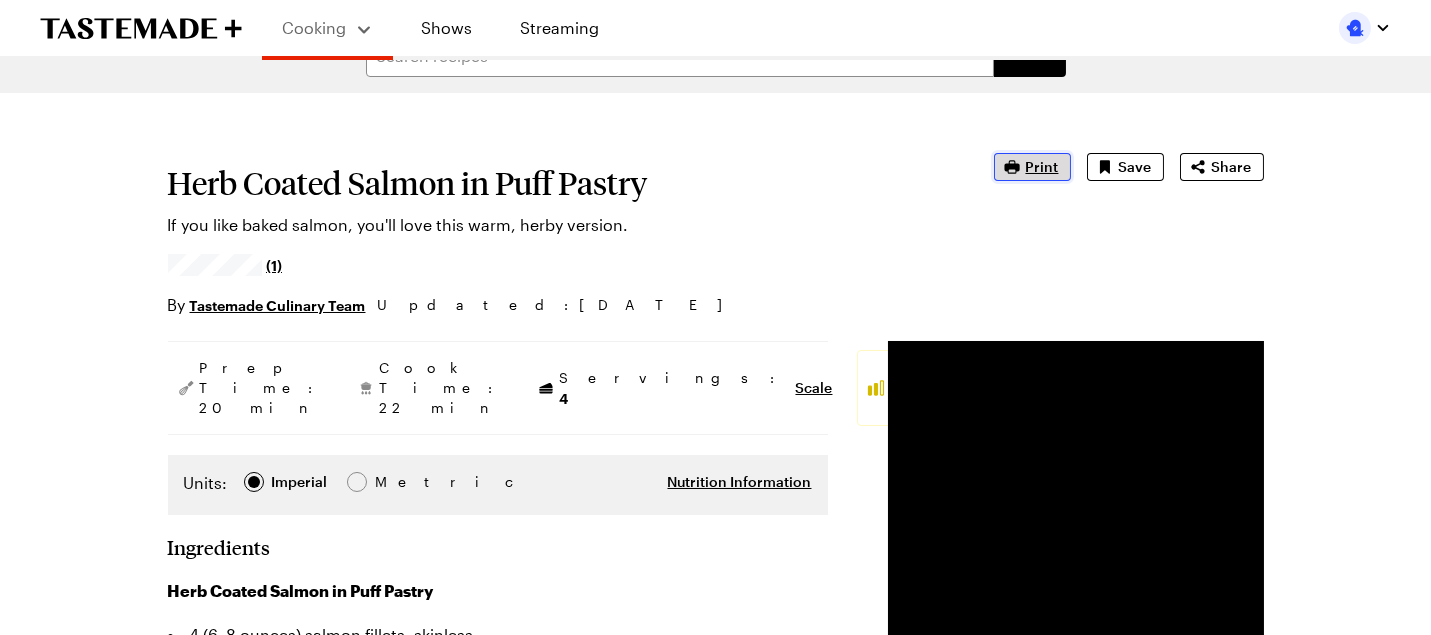 click on "Print" at bounding box center (1042, 167) 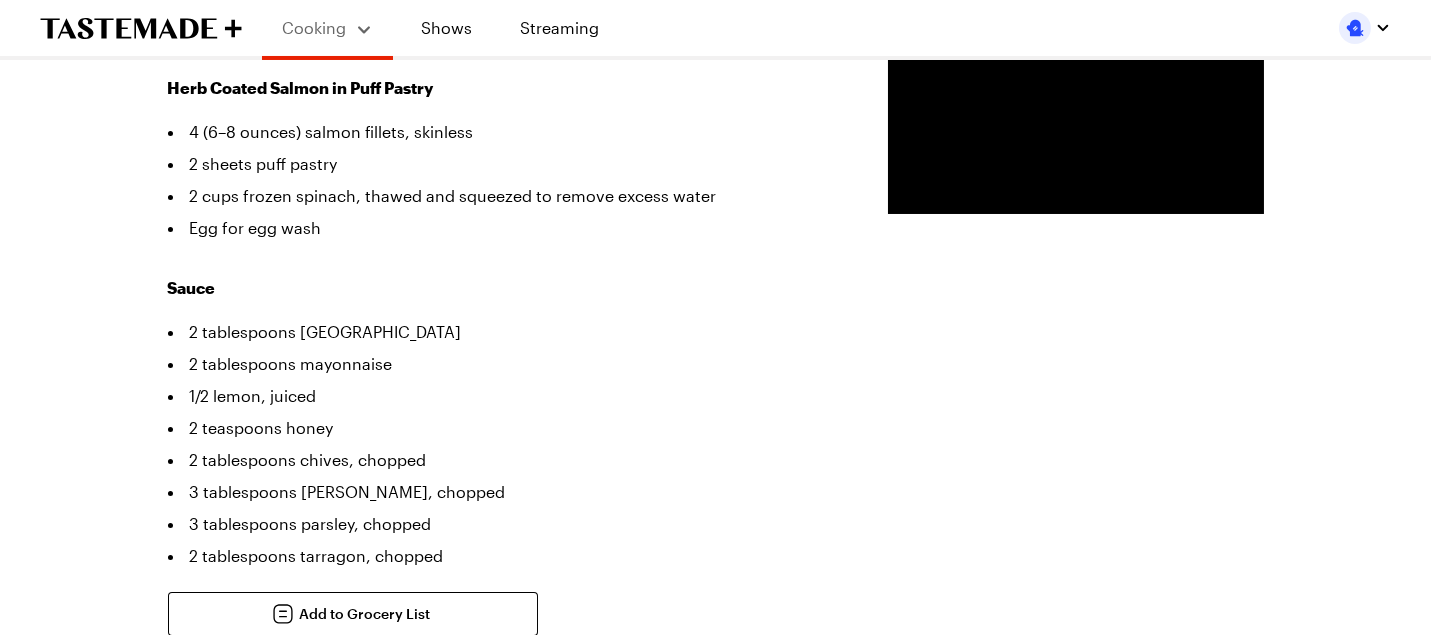 scroll, scrollTop: 600, scrollLeft: 0, axis: vertical 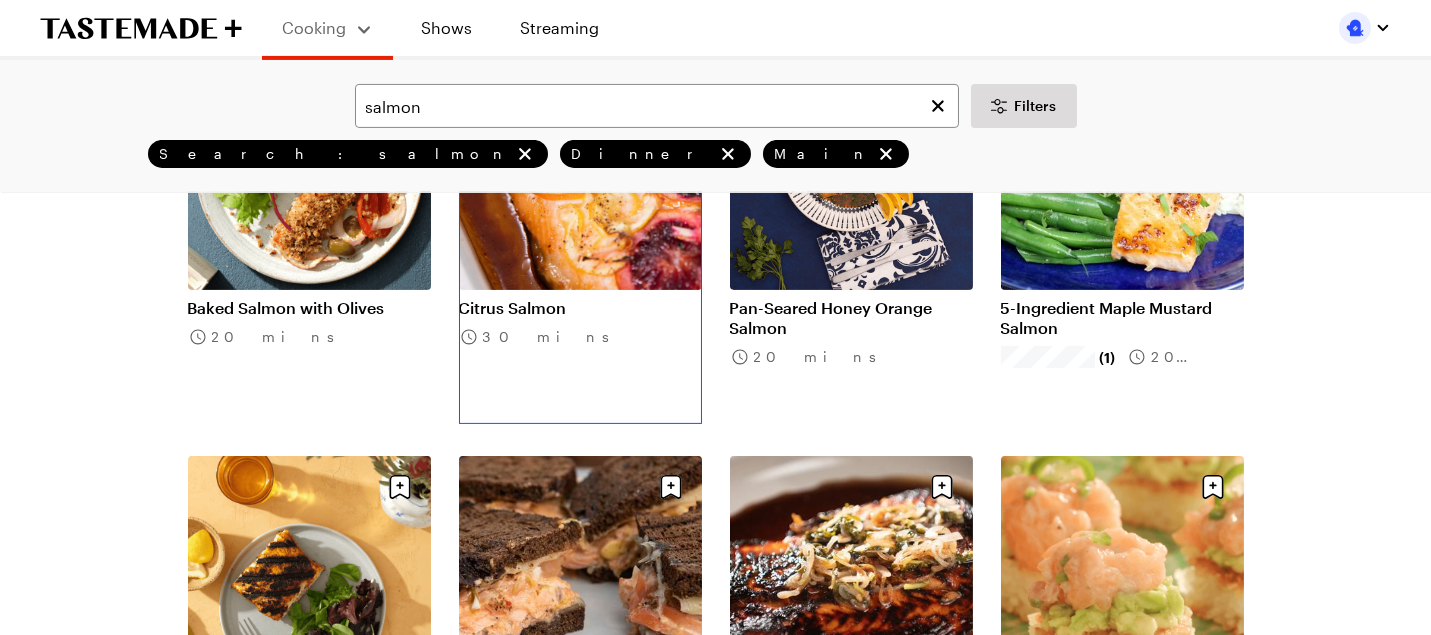 click on "Citrus Salmon" at bounding box center [580, 308] 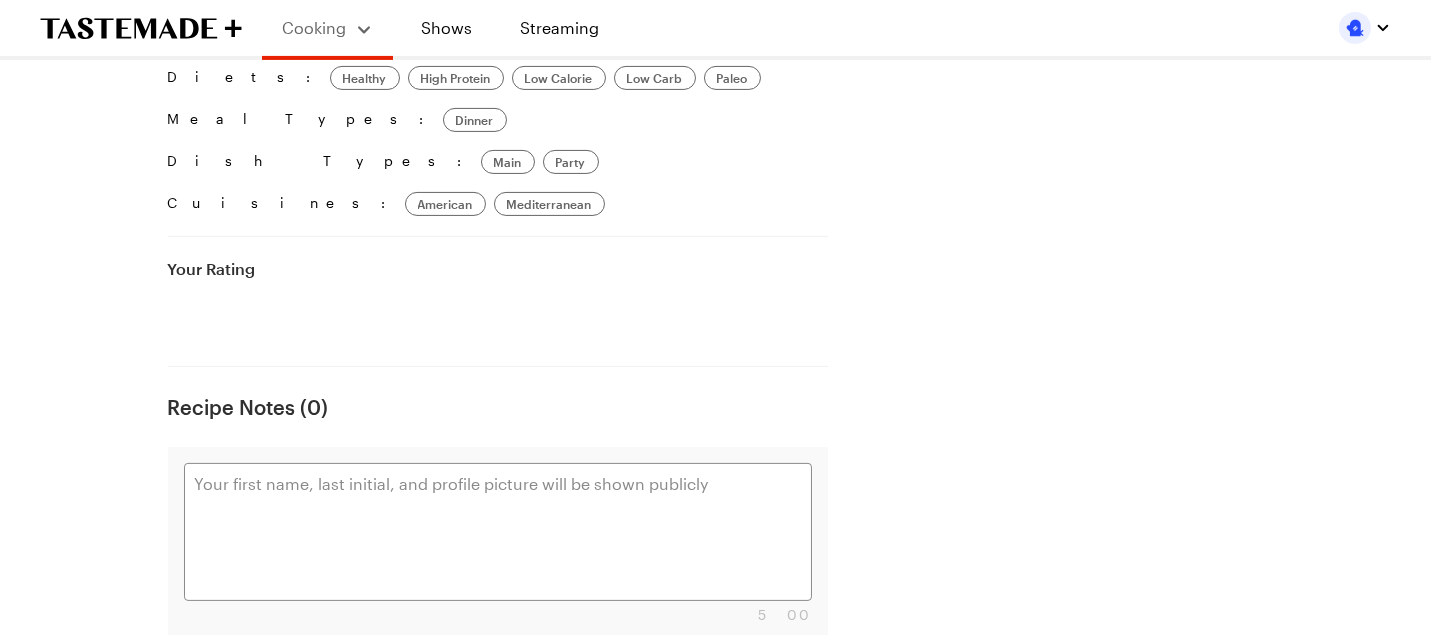 scroll, scrollTop: 0, scrollLeft: 0, axis: both 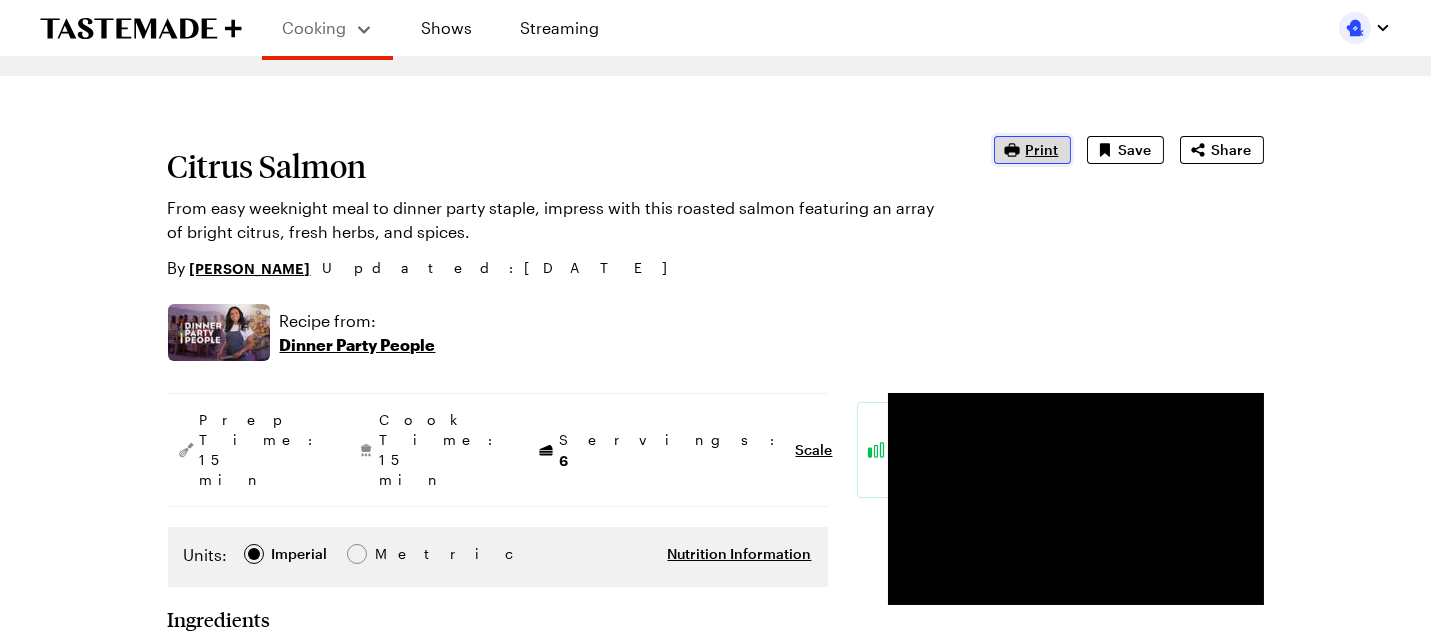 click on "Print" at bounding box center [1042, 150] 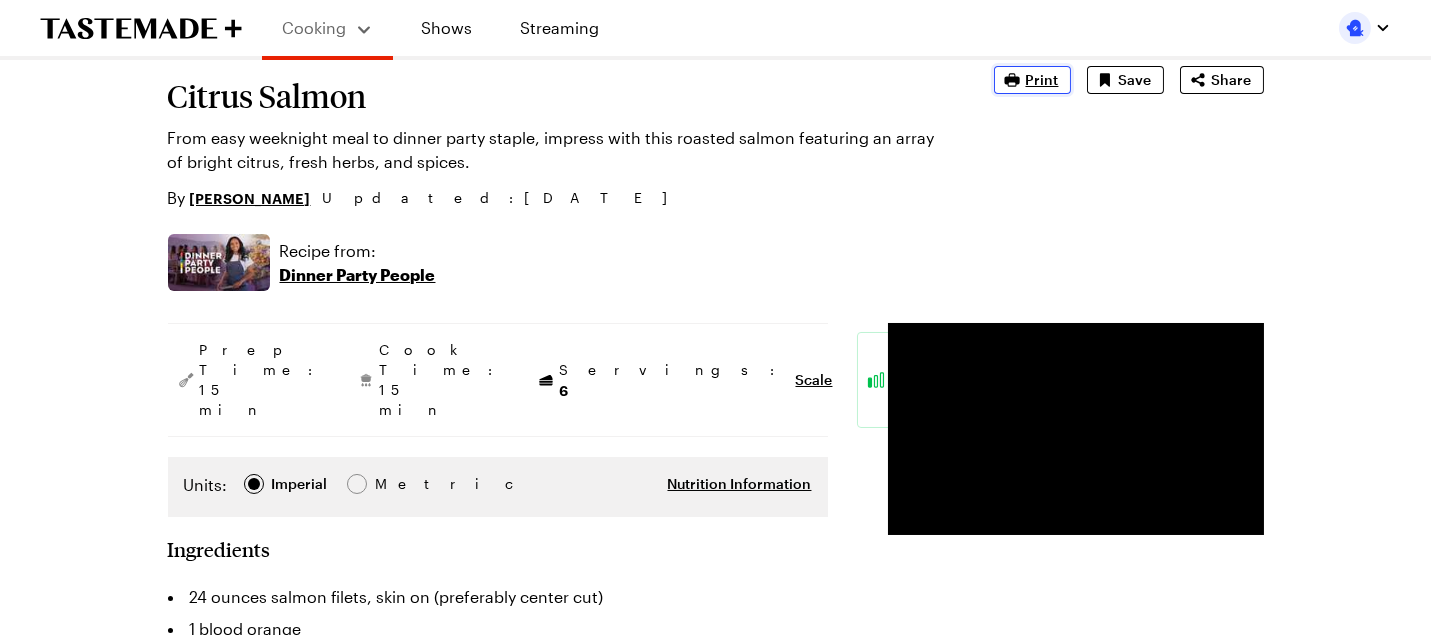scroll, scrollTop: 0, scrollLeft: 0, axis: both 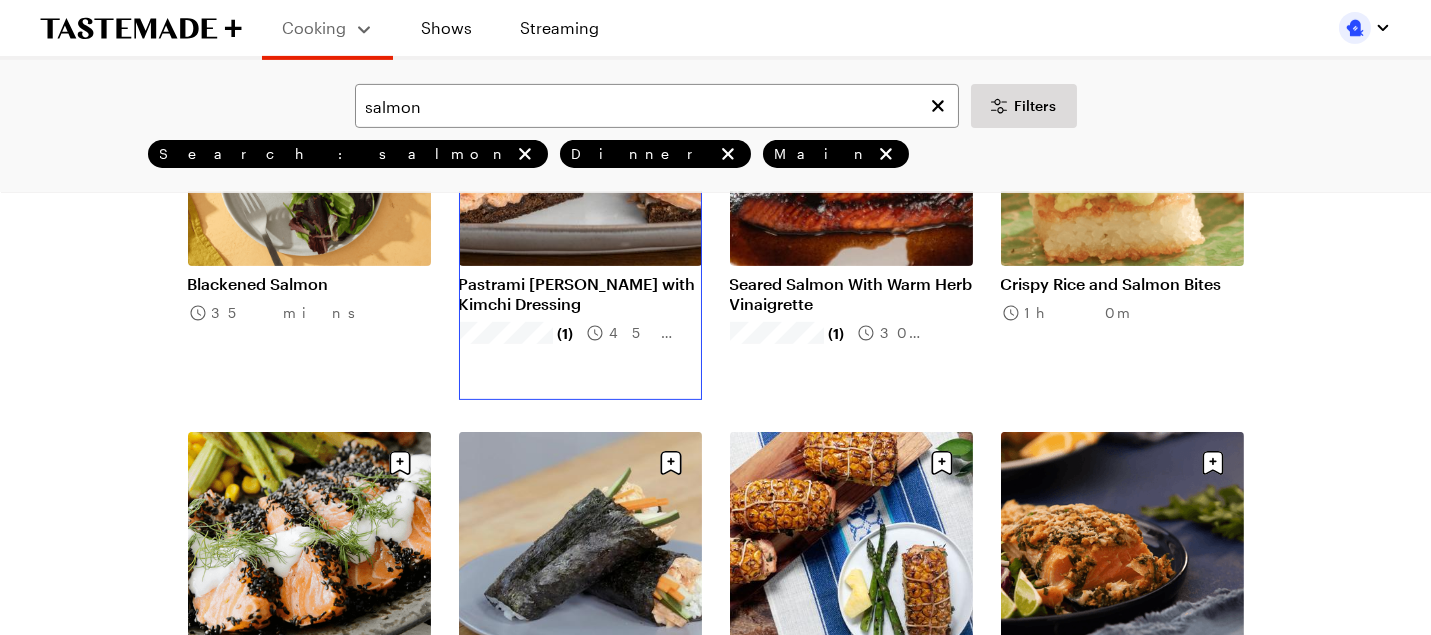 click on "Pastrami Salmon Reuben with Kimchi Dressing" at bounding box center (580, 294) 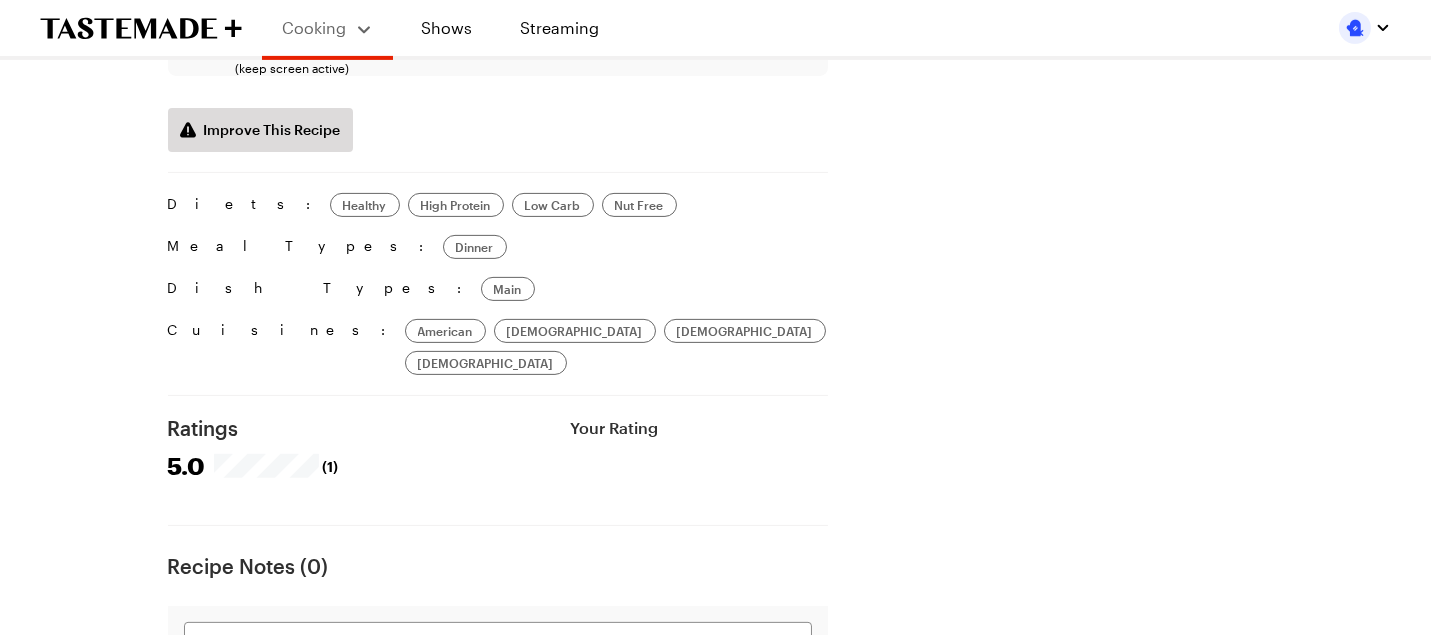 scroll, scrollTop: 0, scrollLeft: 0, axis: both 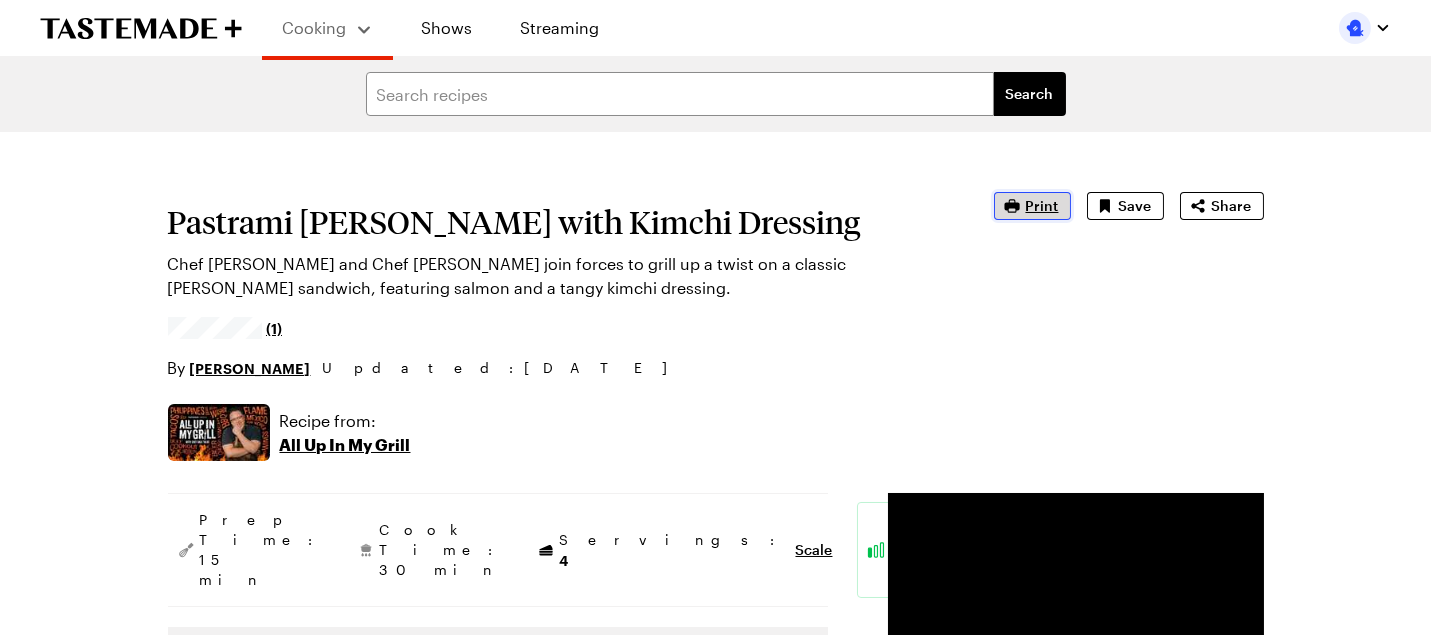 click on "Print" at bounding box center (1032, 206) 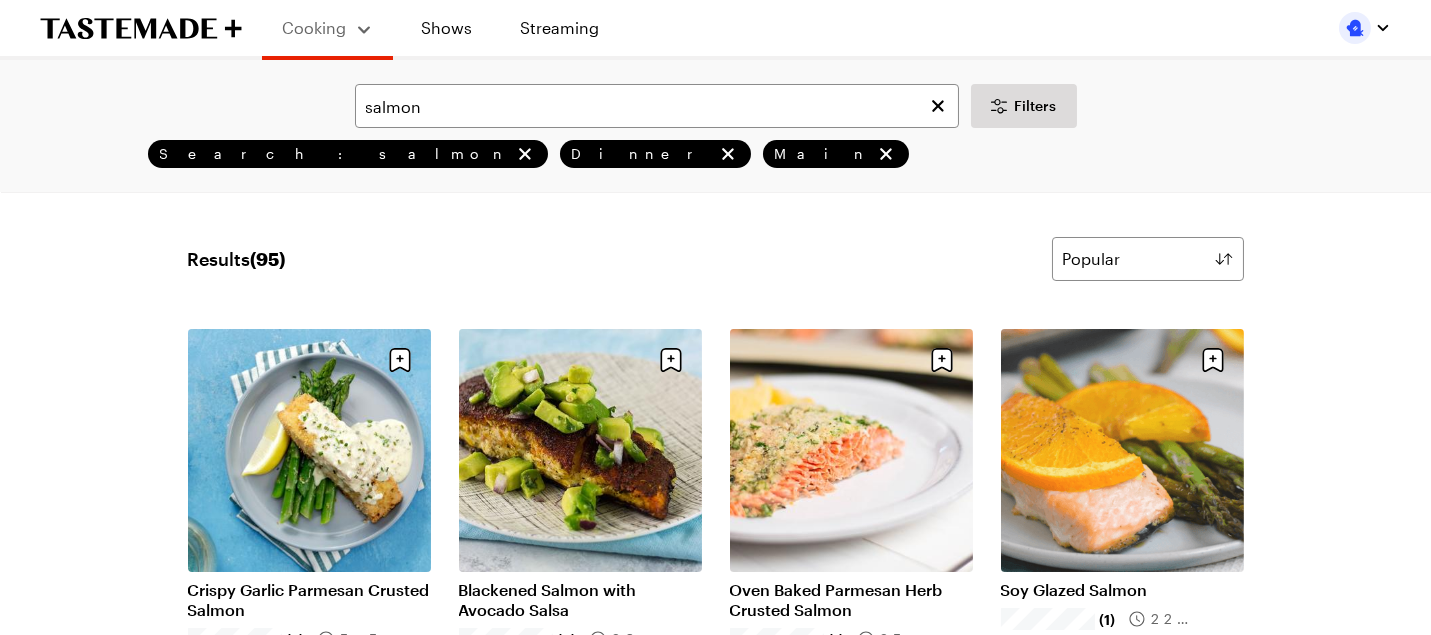 scroll, scrollTop: 2395, scrollLeft: 0, axis: vertical 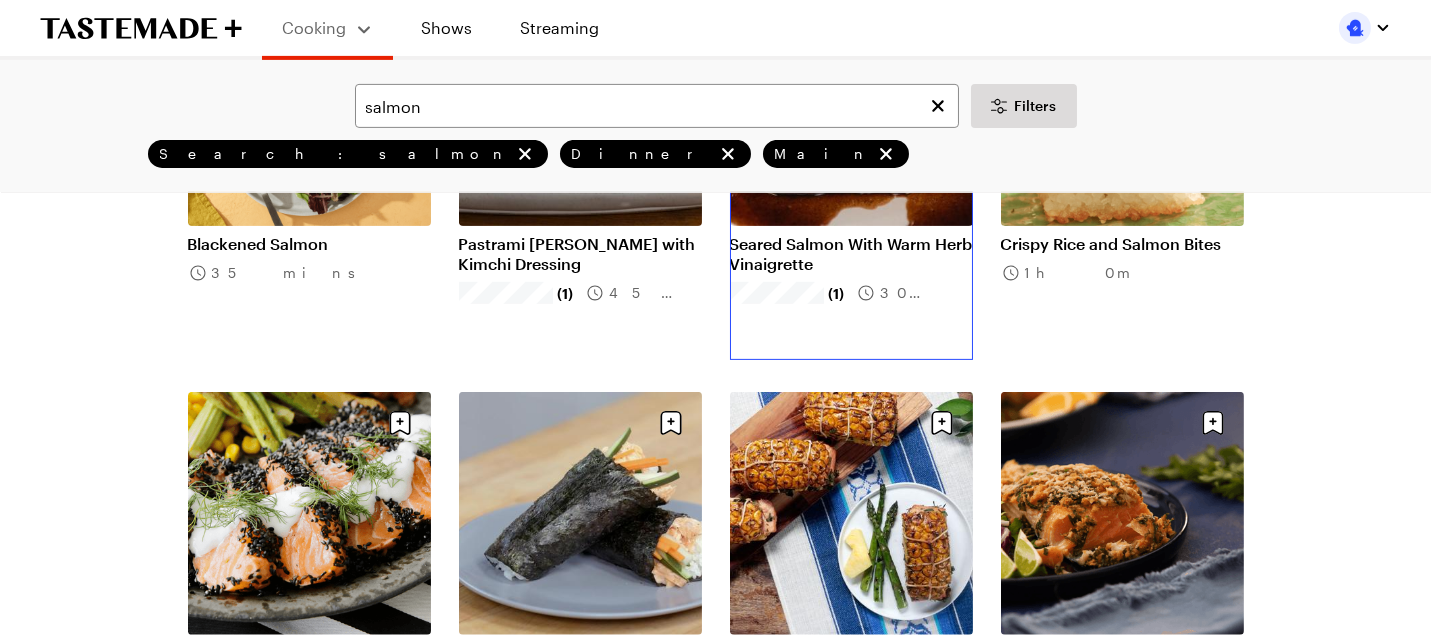click on "Seared Salmon With Warm Herb Vinaigrette" at bounding box center [851, 254] 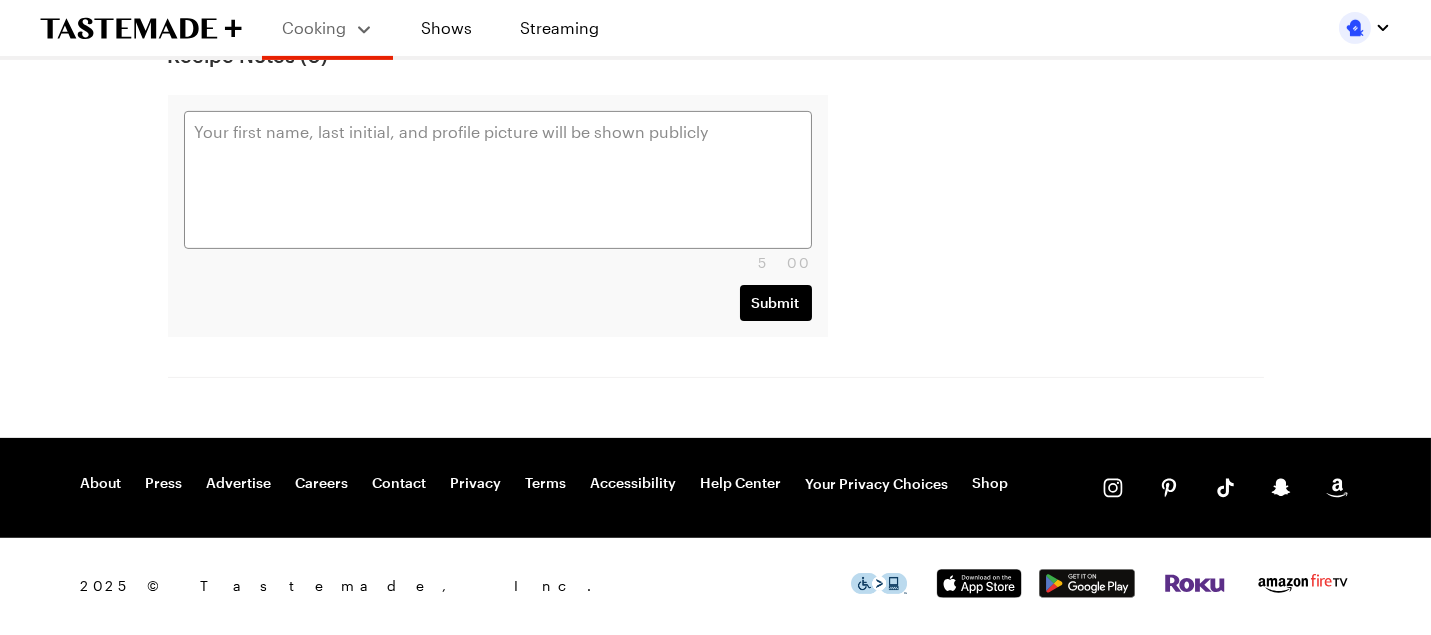 scroll, scrollTop: 0, scrollLeft: 0, axis: both 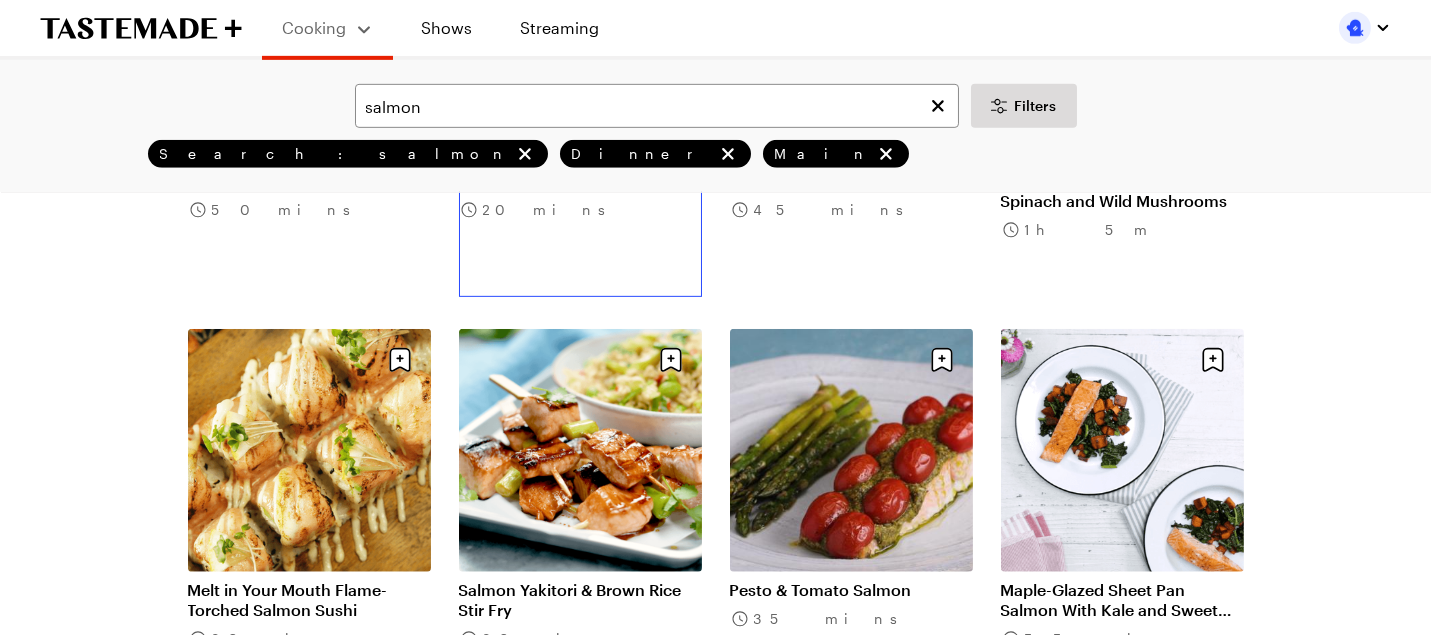 click on "Miso Glazed Salmon" at bounding box center [580, 181] 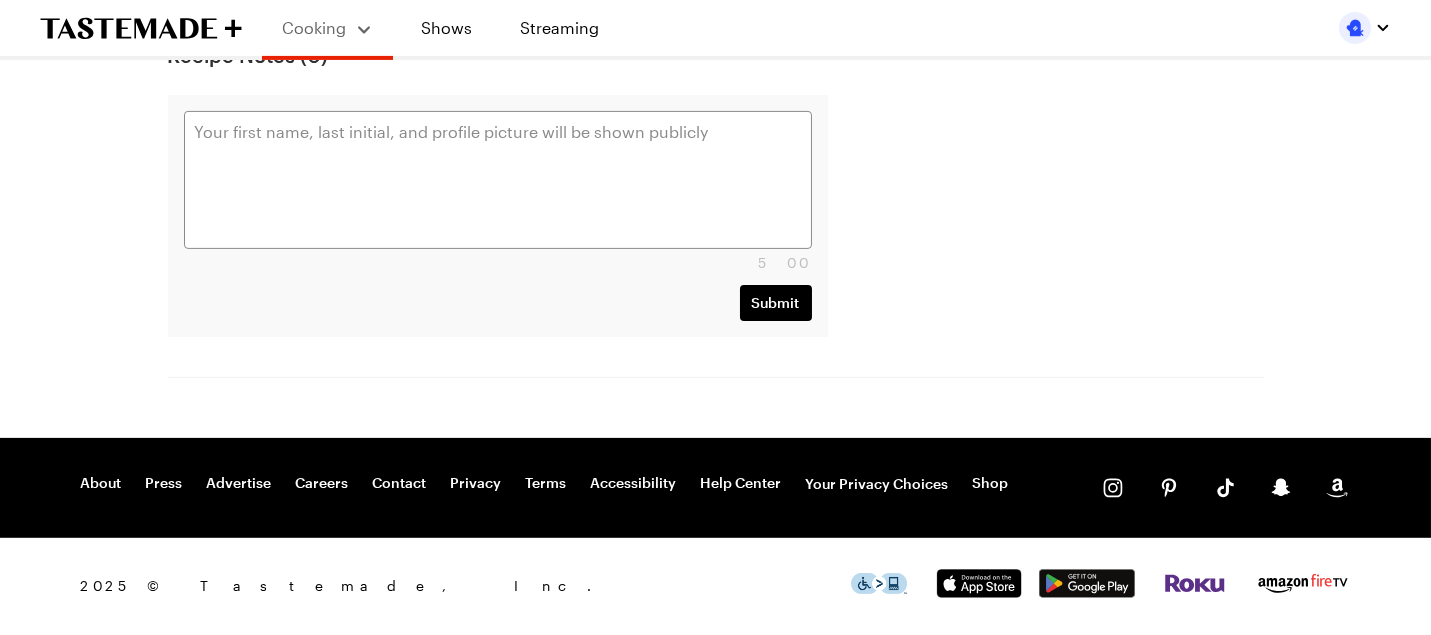scroll, scrollTop: 0, scrollLeft: 0, axis: both 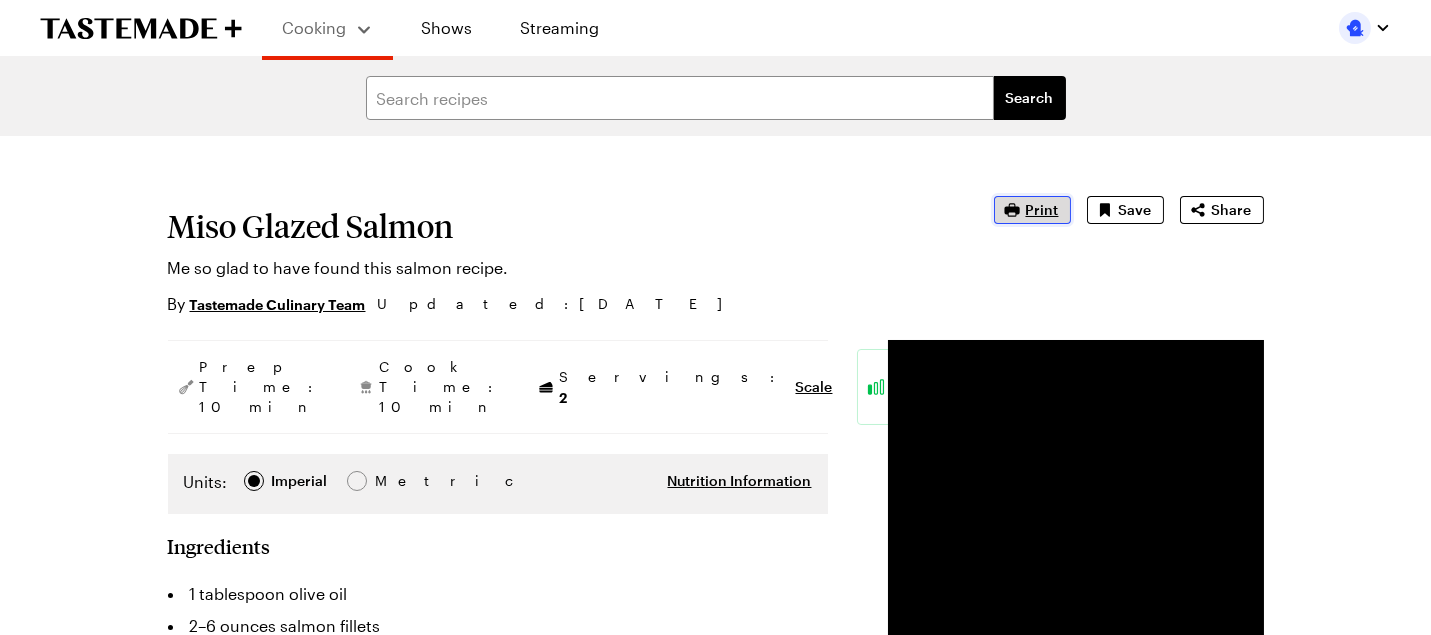 click on "Print" at bounding box center (1042, 210) 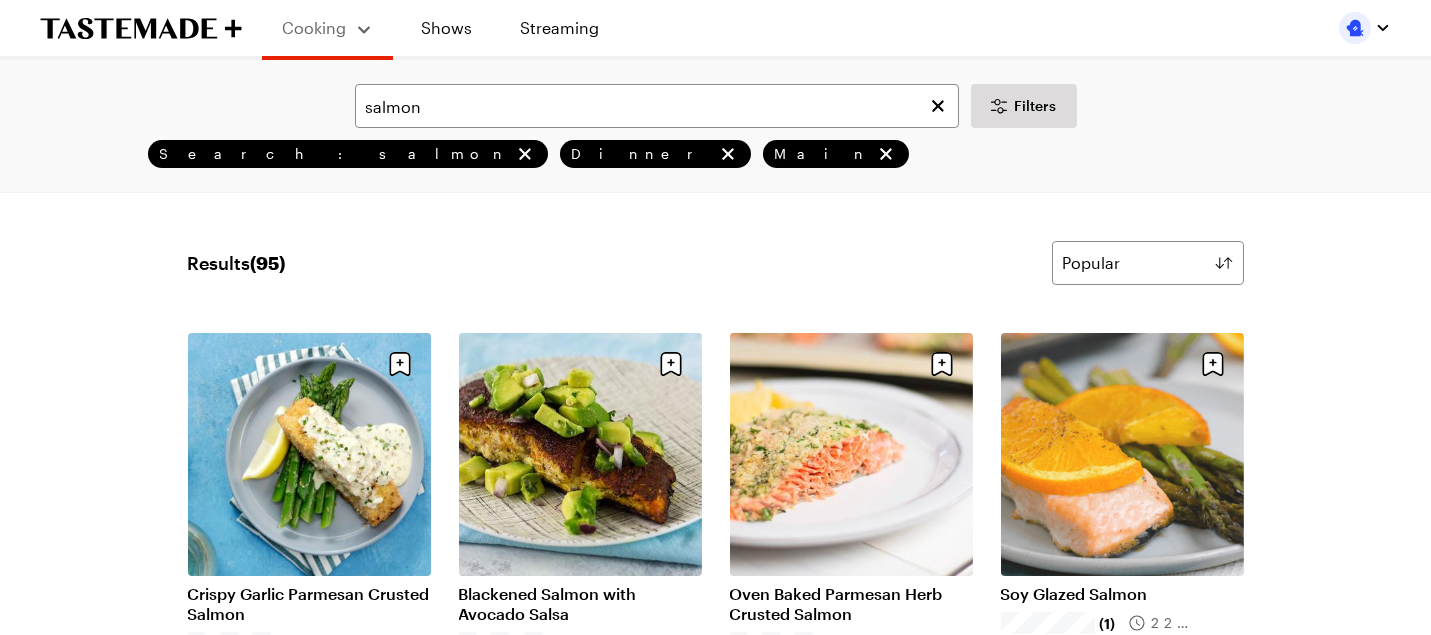scroll, scrollTop: 3316, scrollLeft: 0, axis: vertical 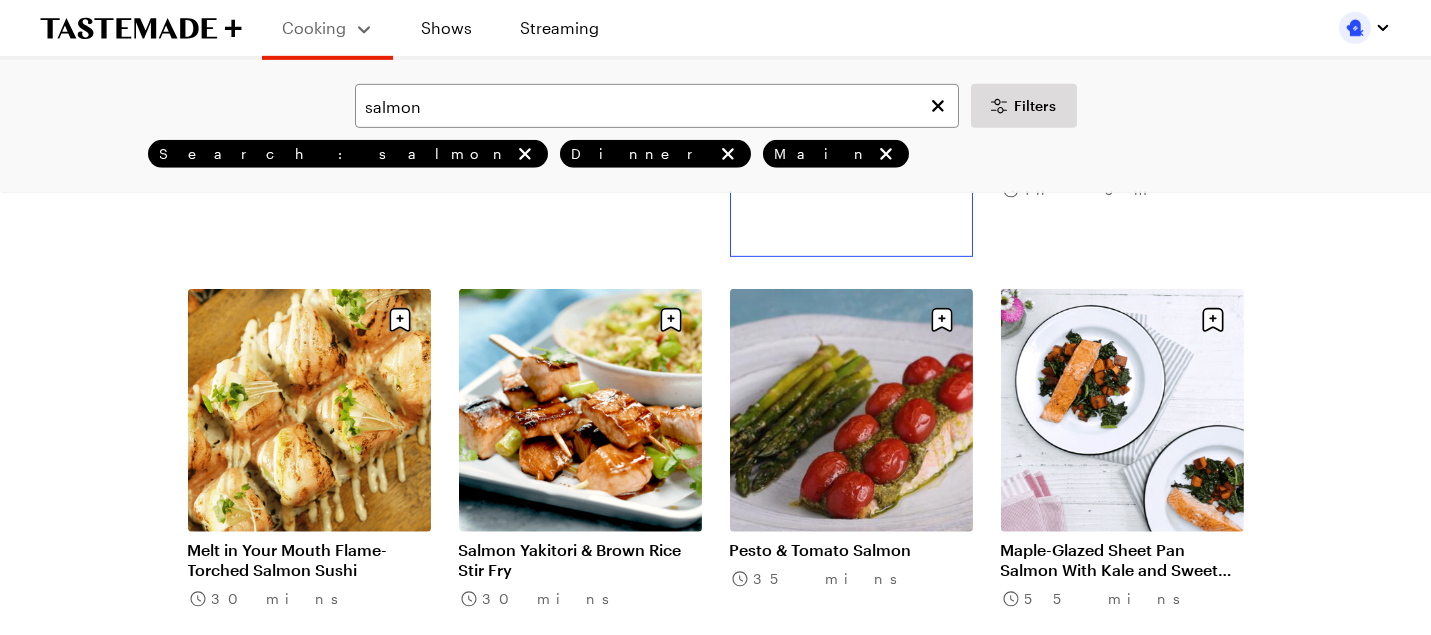 click on "Salmon in Puff Pastry" at bounding box center [851, 141] 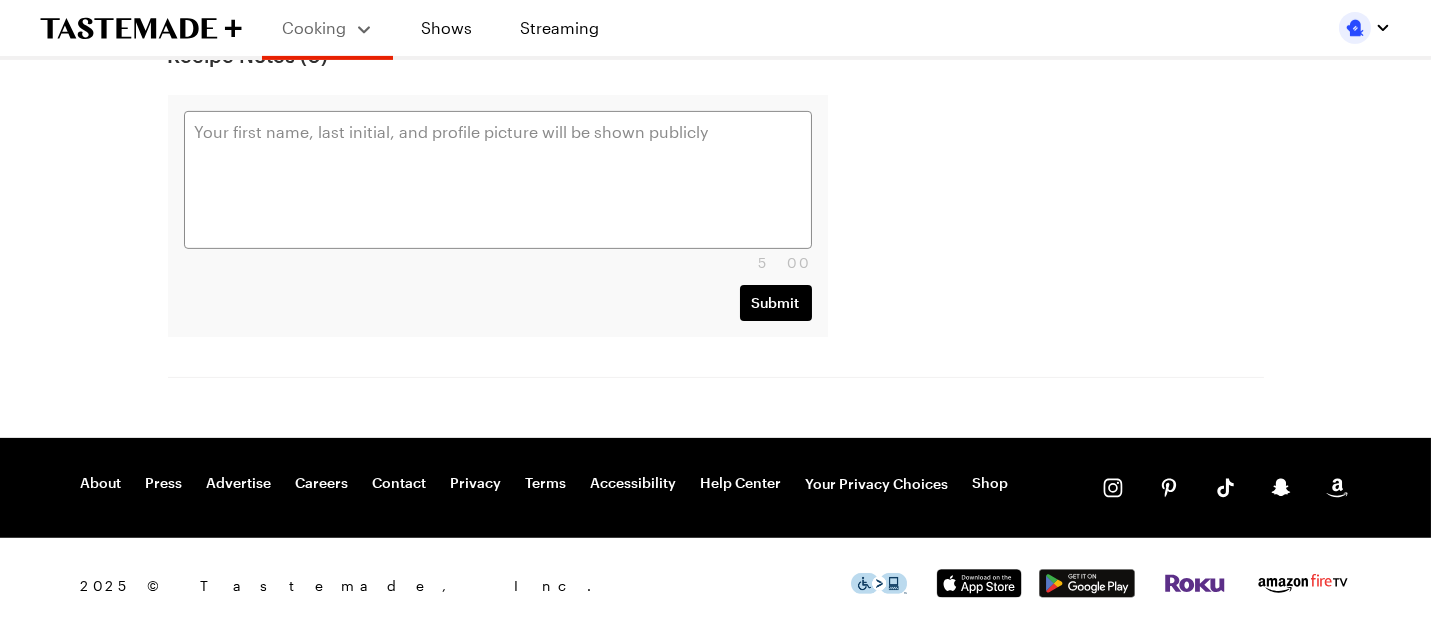 scroll, scrollTop: 0, scrollLeft: 0, axis: both 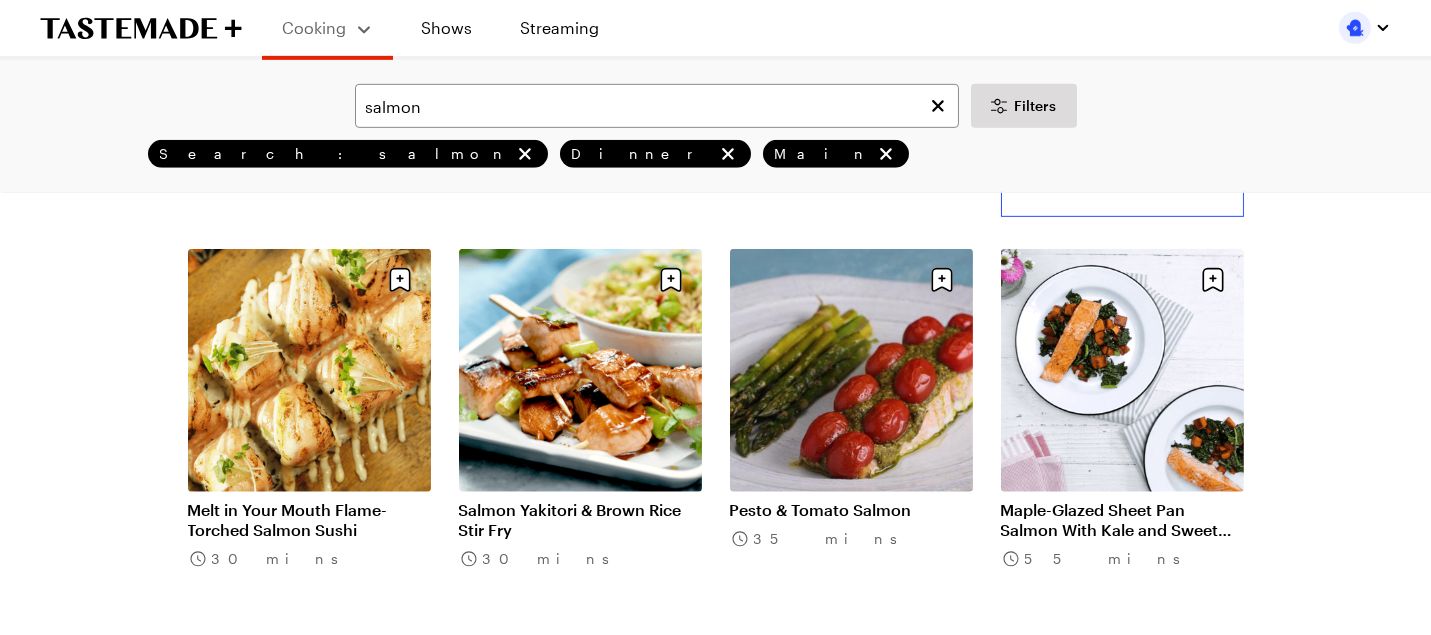 click on "Seared Salmon with Wilted Spinach and Wild Mushrooms" at bounding box center [1122, 111] 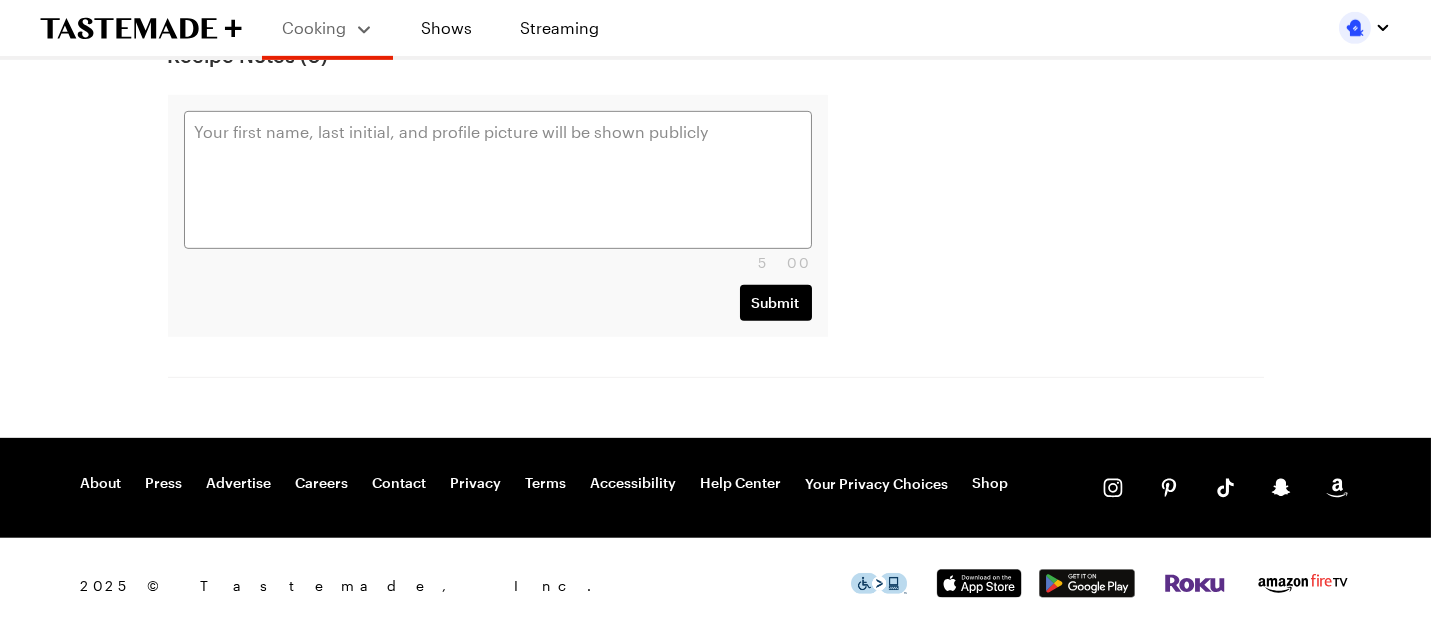 scroll, scrollTop: 0, scrollLeft: 0, axis: both 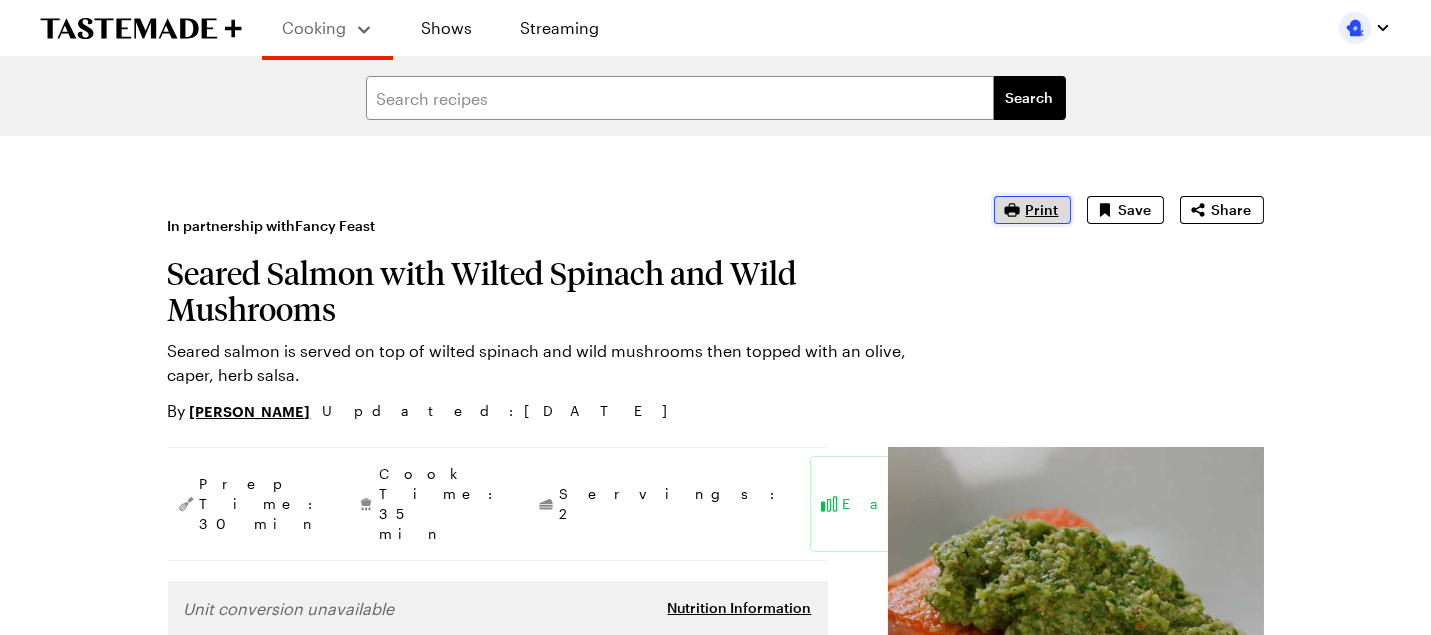 click on "Print" at bounding box center [1032, 210] 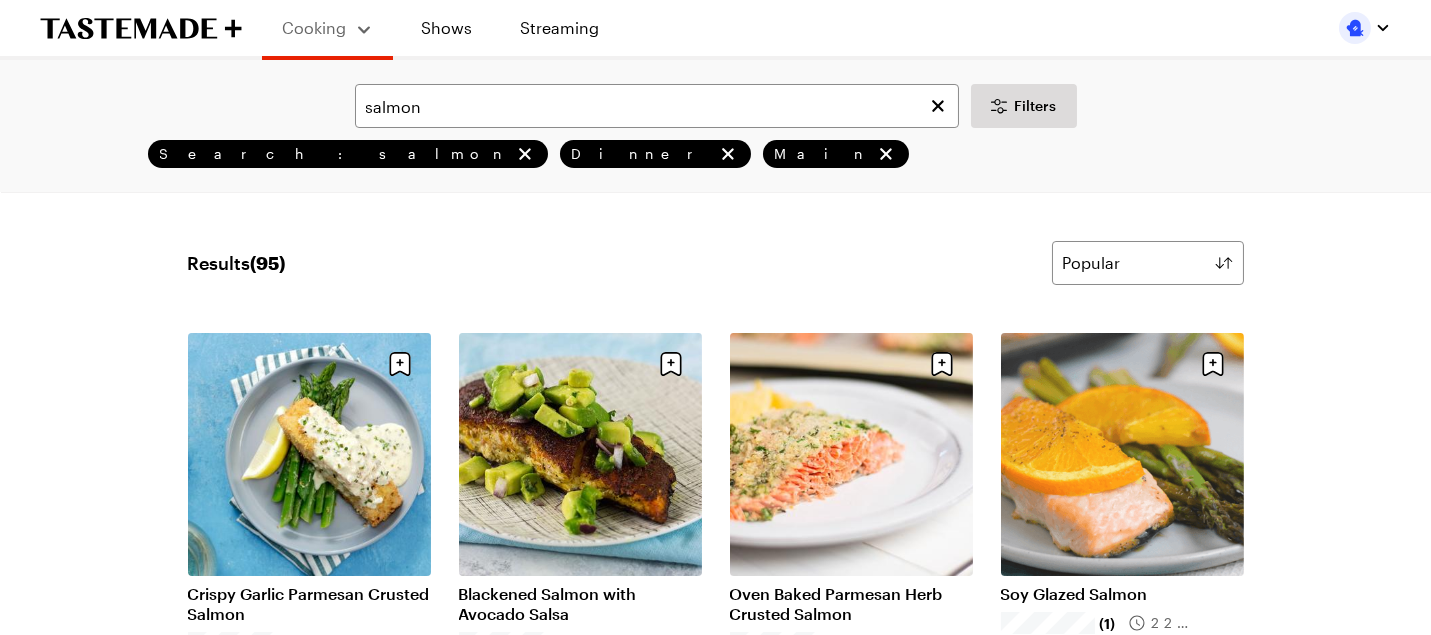 scroll, scrollTop: 3396, scrollLeft: 0, axis: vertical 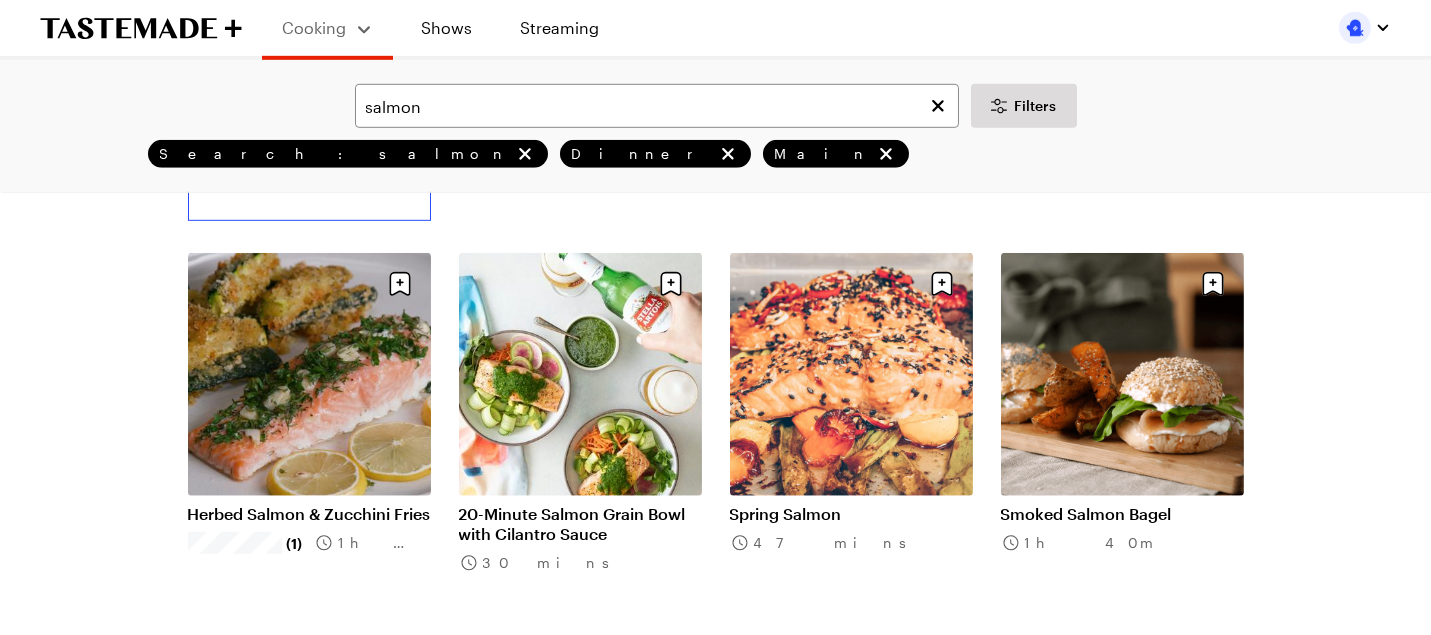 click on "Seared Salmon with Corn and Asparagus Succotash" at bounding box center [309, 115] 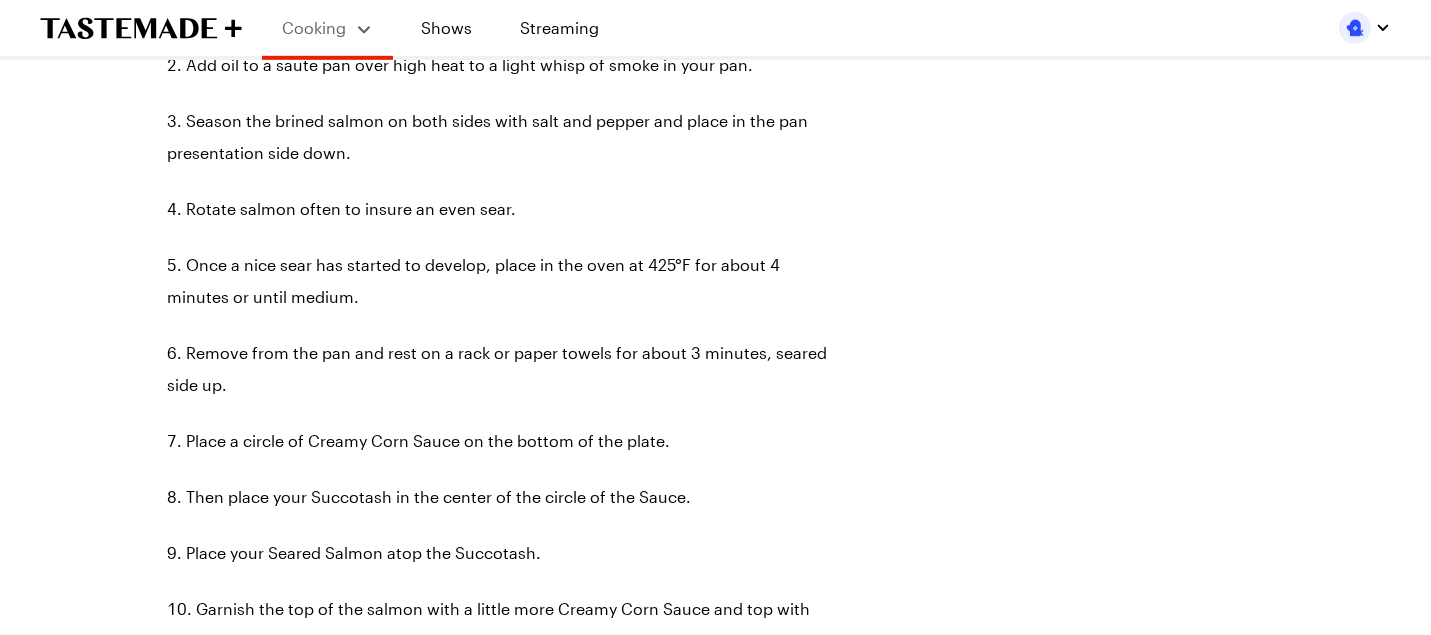scroll, scrollTop: 0, scrollLeft: 0, axis: both 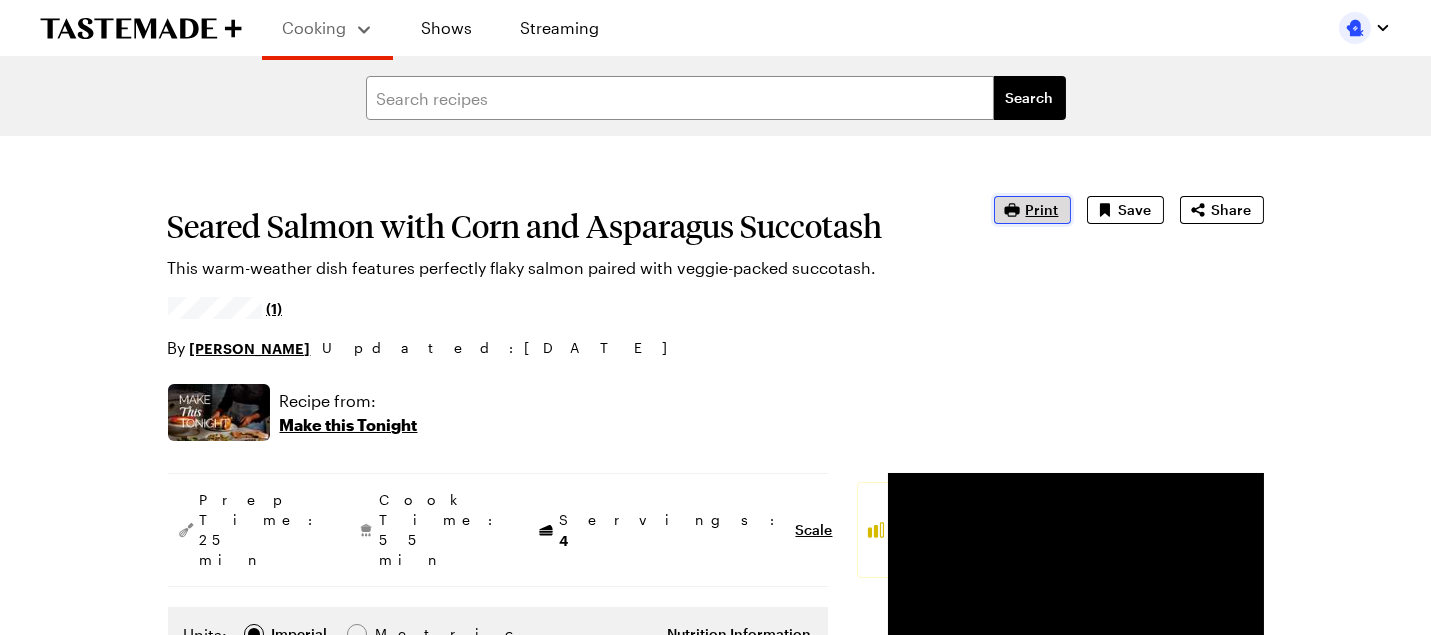 click on "Print" at bounding box center (1032, 210) 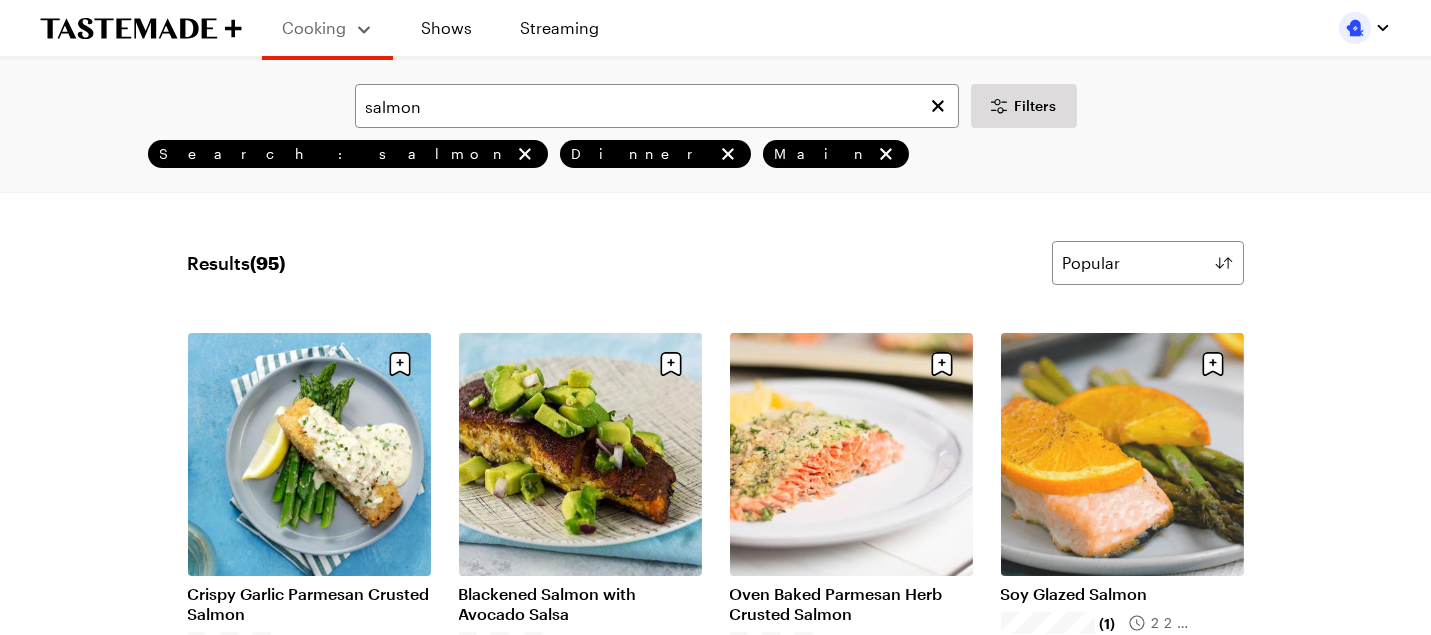 scroll, scrollTop: 4209, scrollLeft: 0, axis: vertical 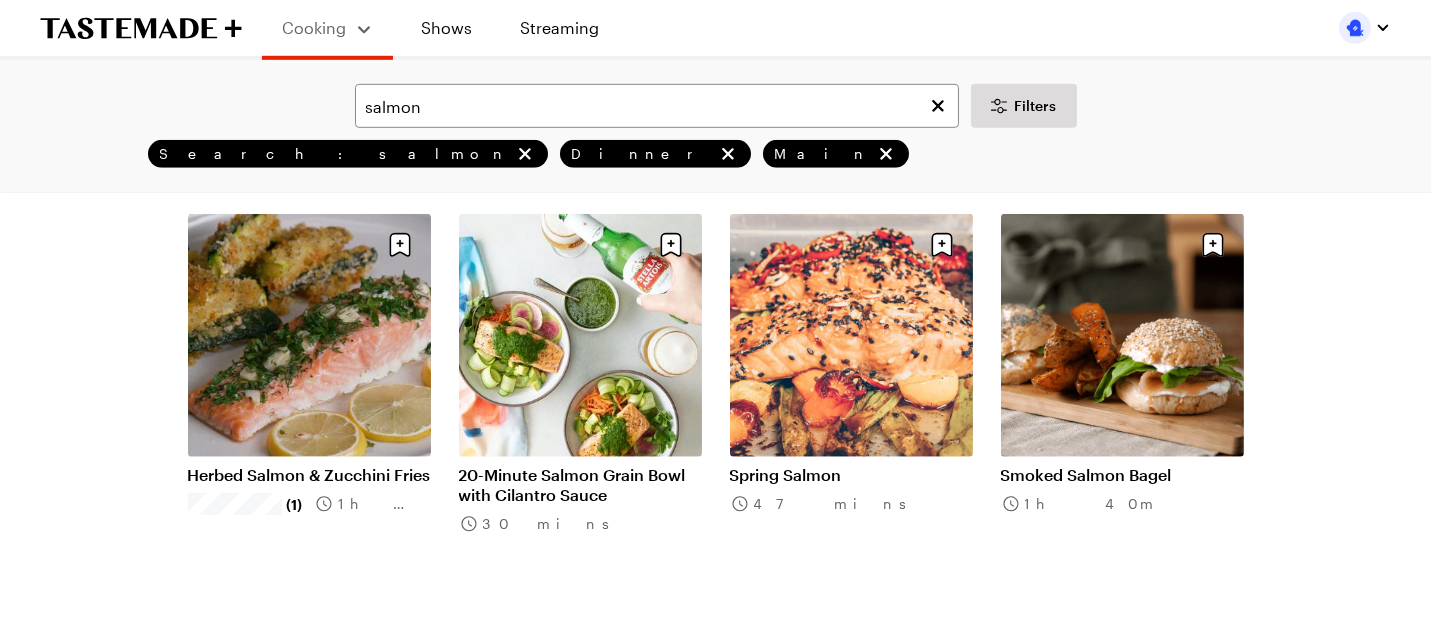 click on "Honey Soy Salmon" at bounding box center [851, 66] 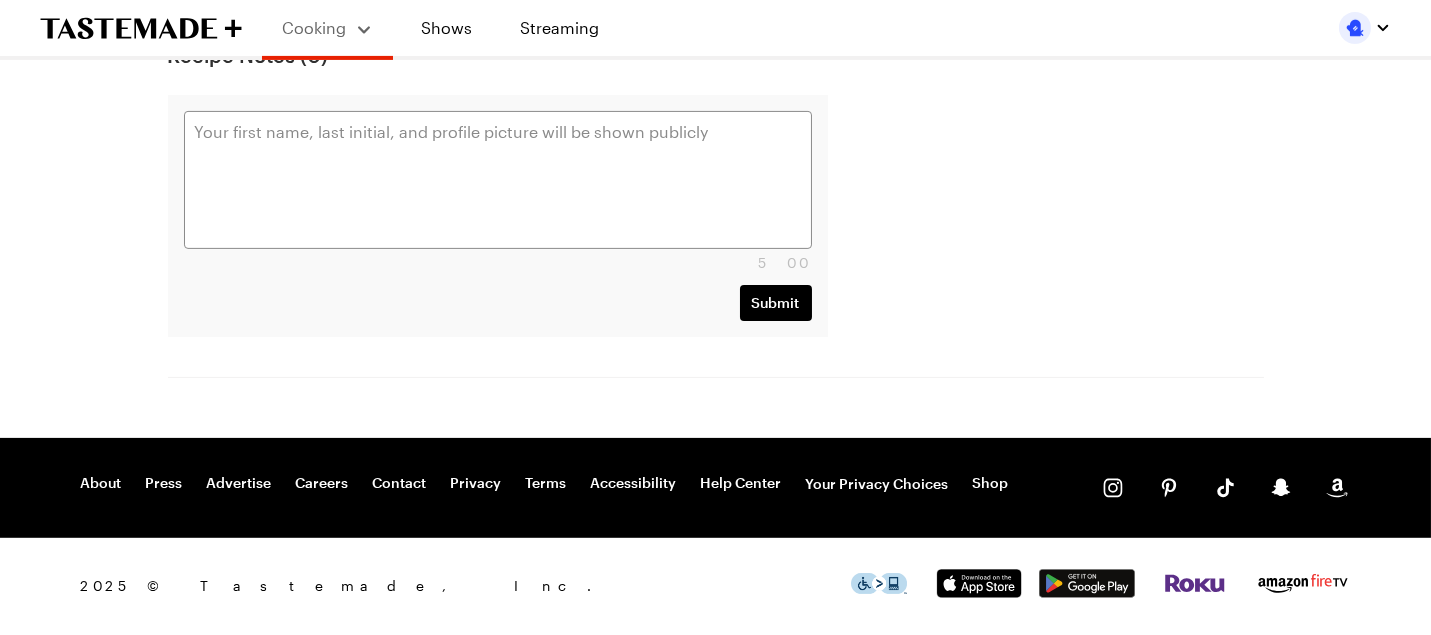 scroll, scrollTop: 0, scrollLeft: 0, axis: both 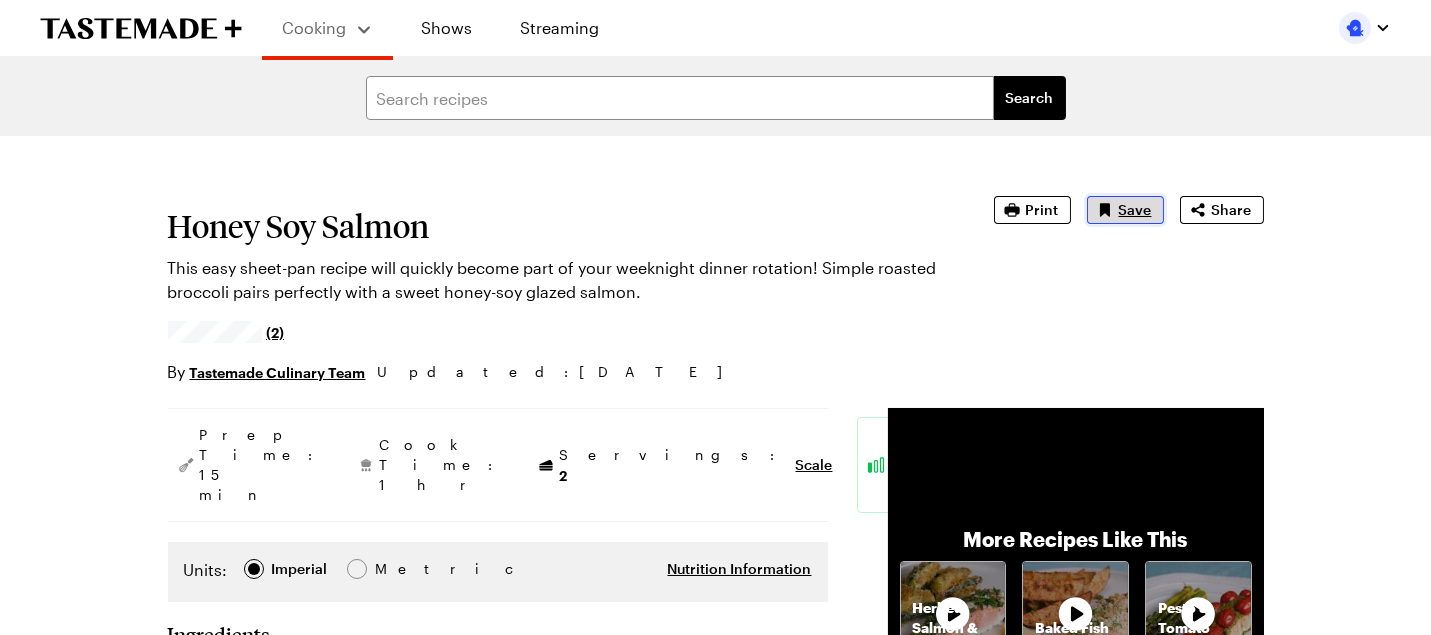 click 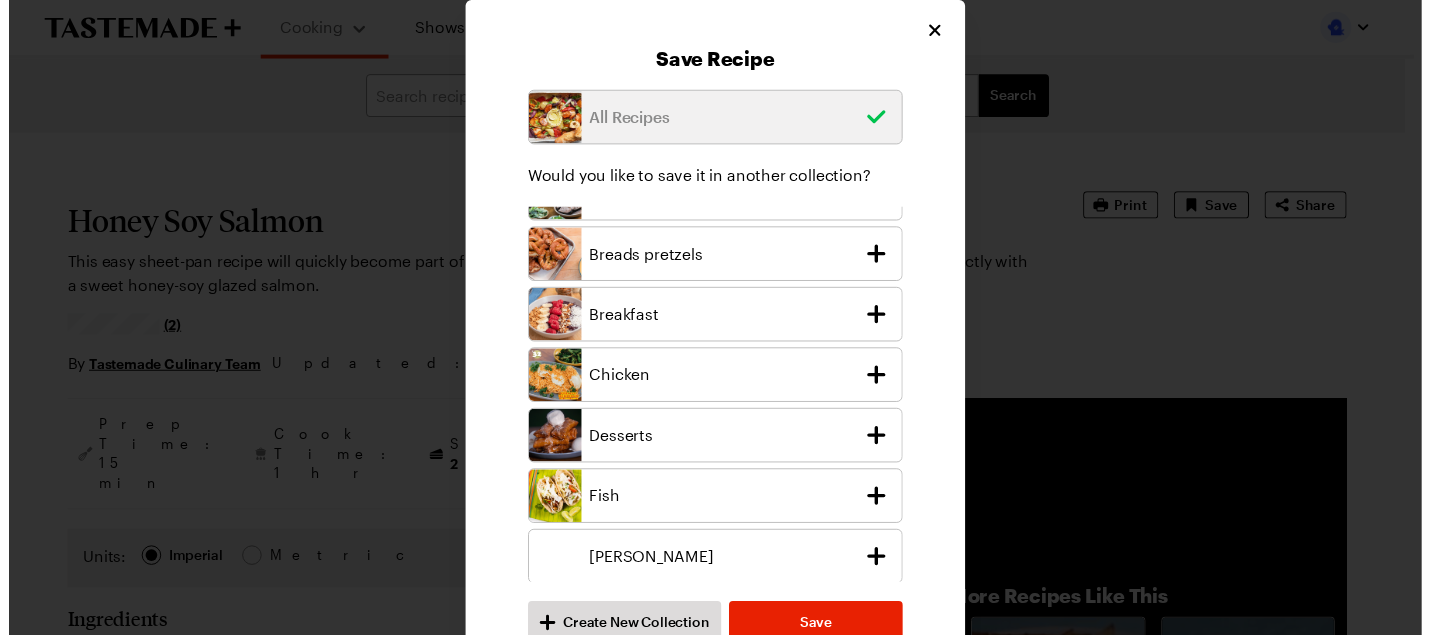 scroll, scrollTop: 203, scrollLeft: 0, axis: vertical 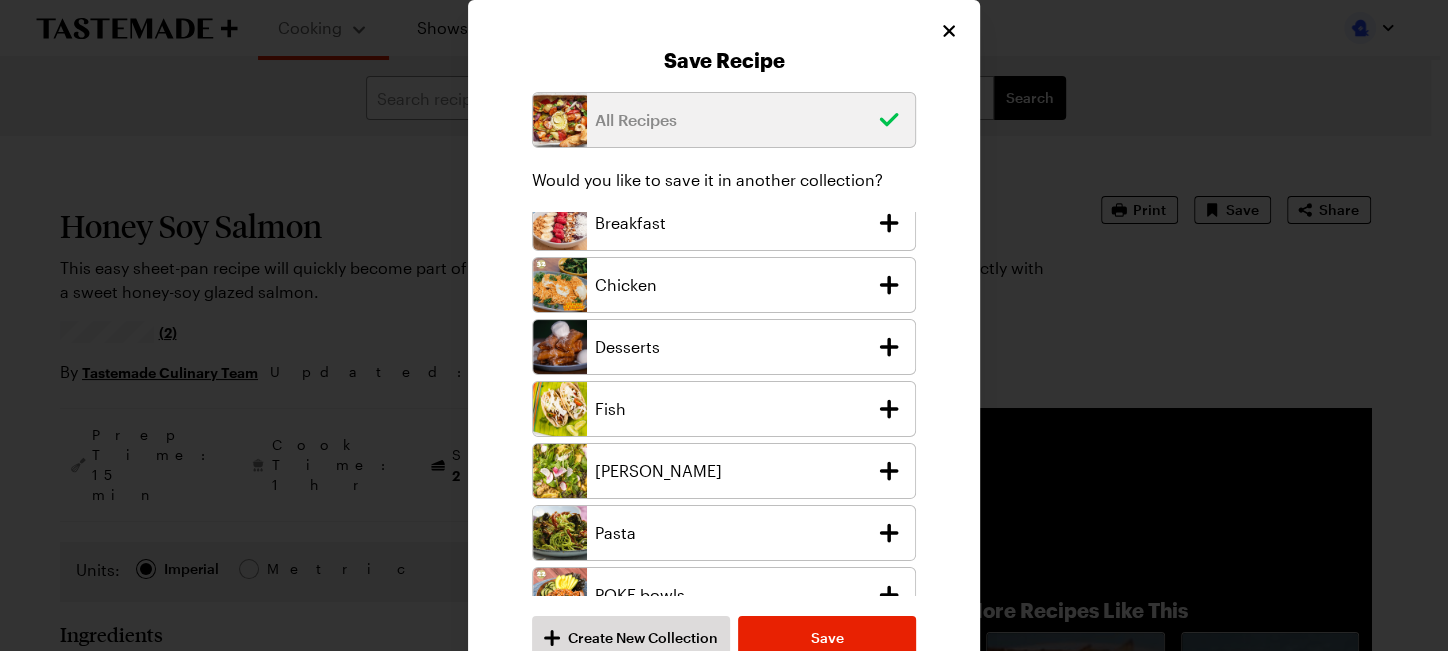 drag, startPoint x: 852, startPoint y: 406, endPoint x: 852, endPoint y: 423, distance: 17 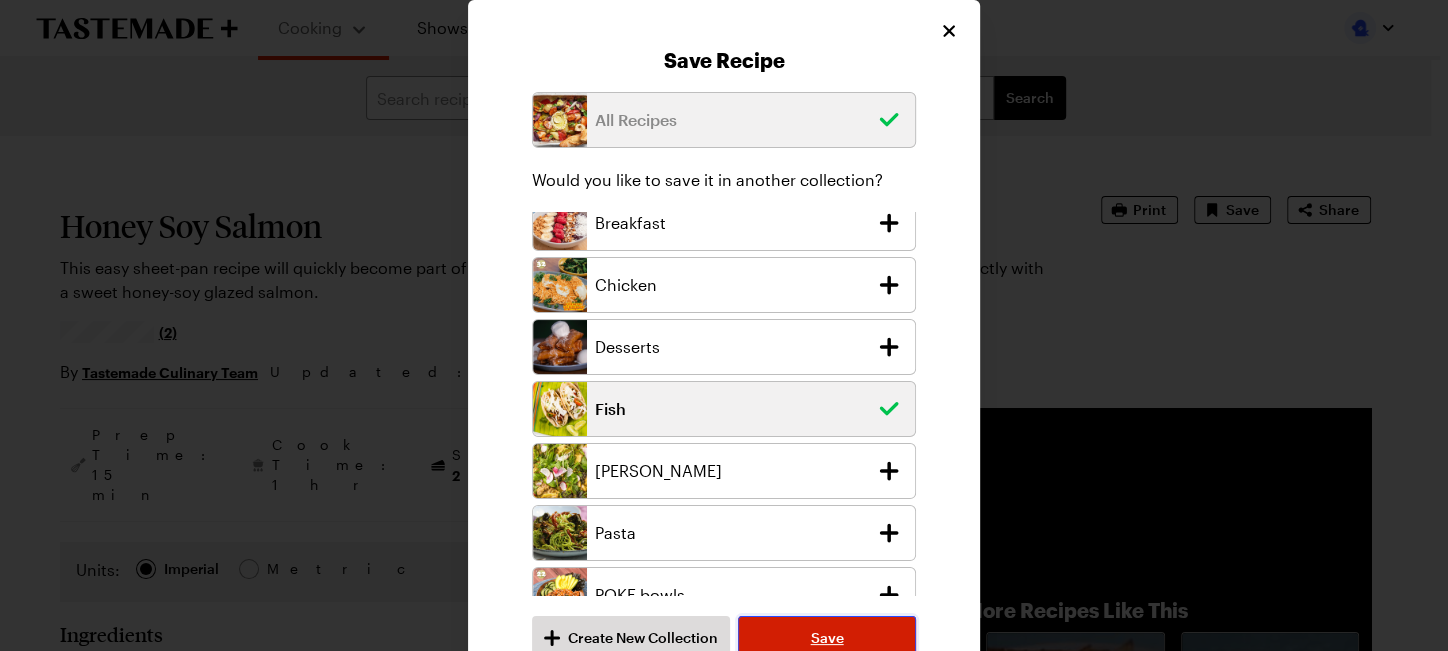 click on "Save" at bounding box center [827, 638] 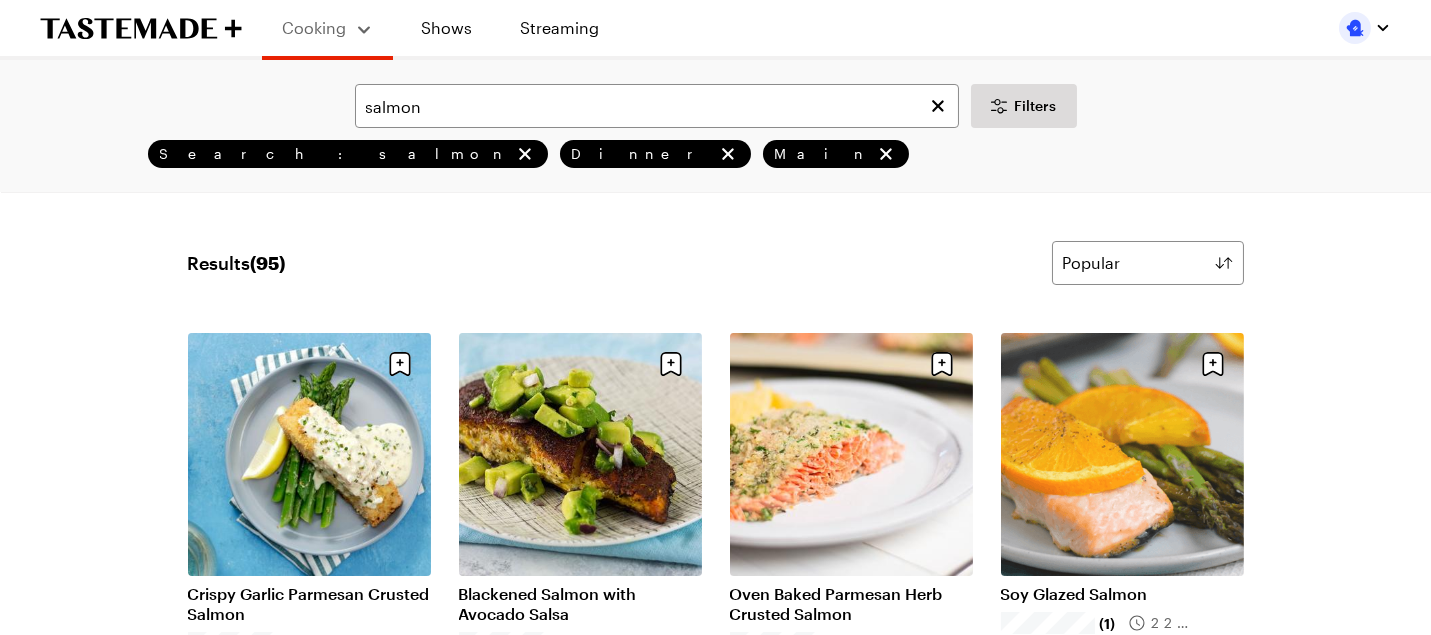scroll, scrollTop: 4250, scrollLeft: 0, axis: vertical 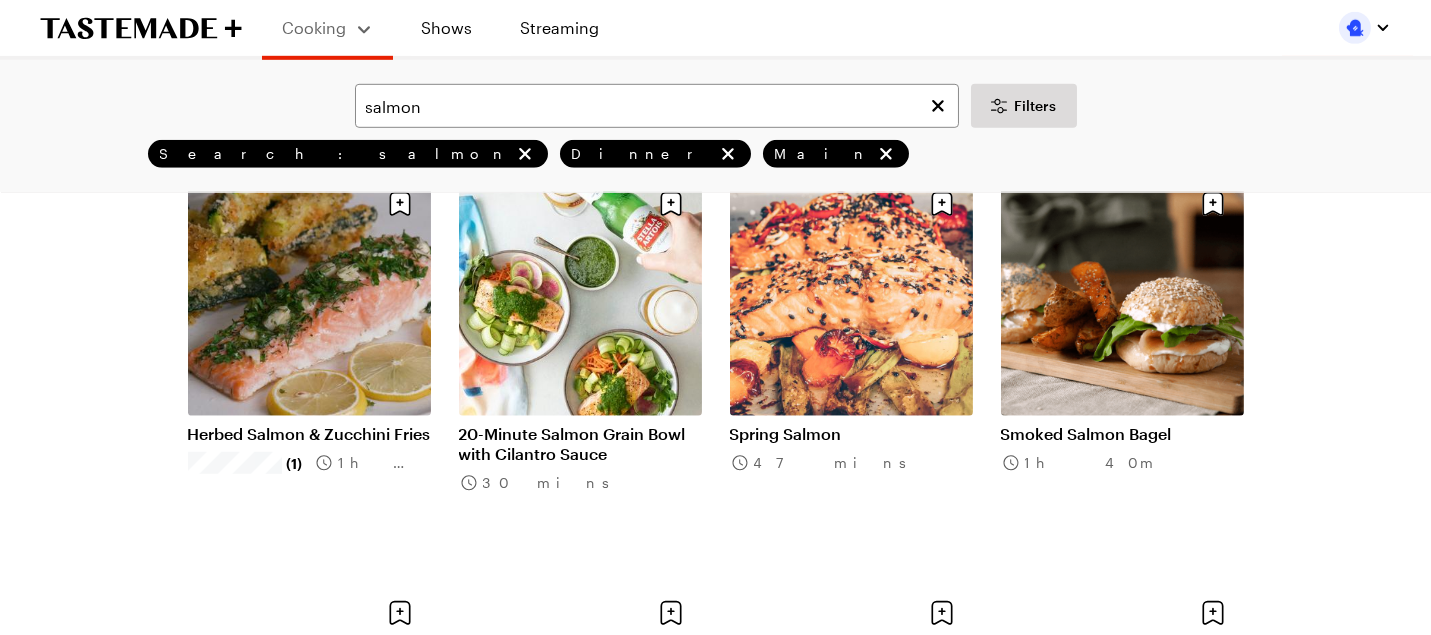 click on "Seared Salmon with Corn and Asparagus Succotash" at bounding box center [309, 35] 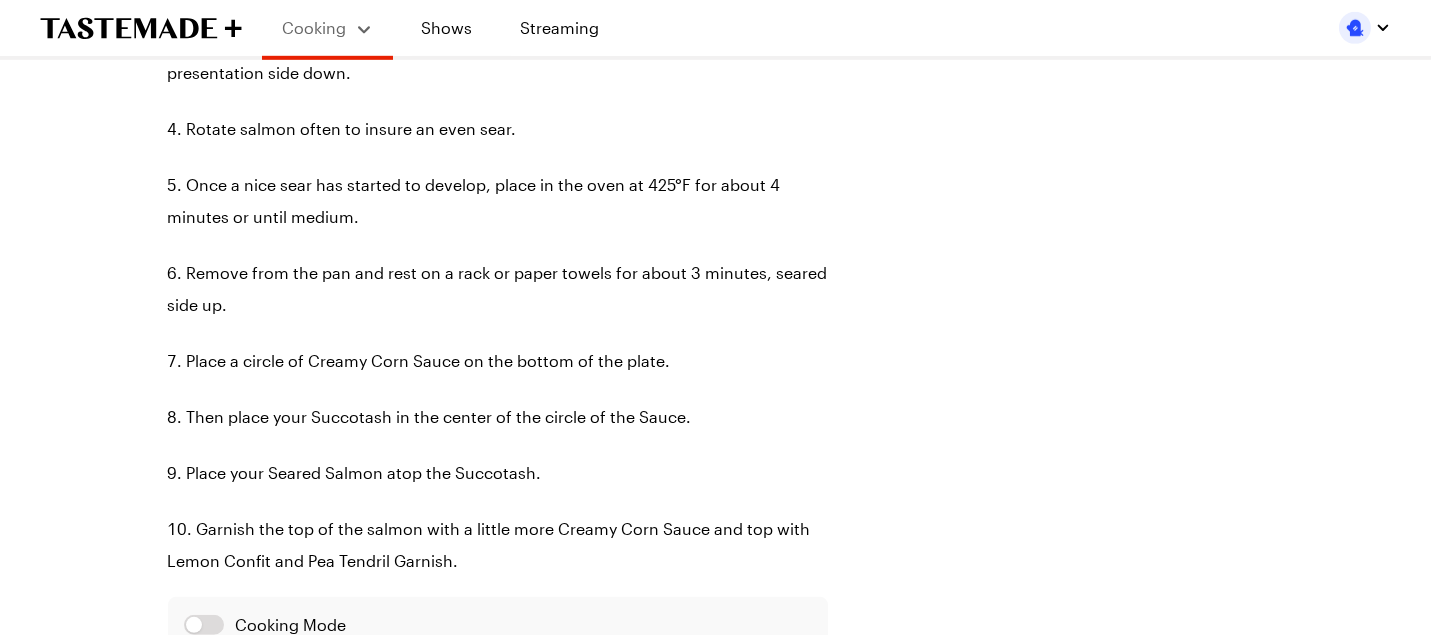 scroll, scrollTop: 0, scrollLeft: 0, axis: both 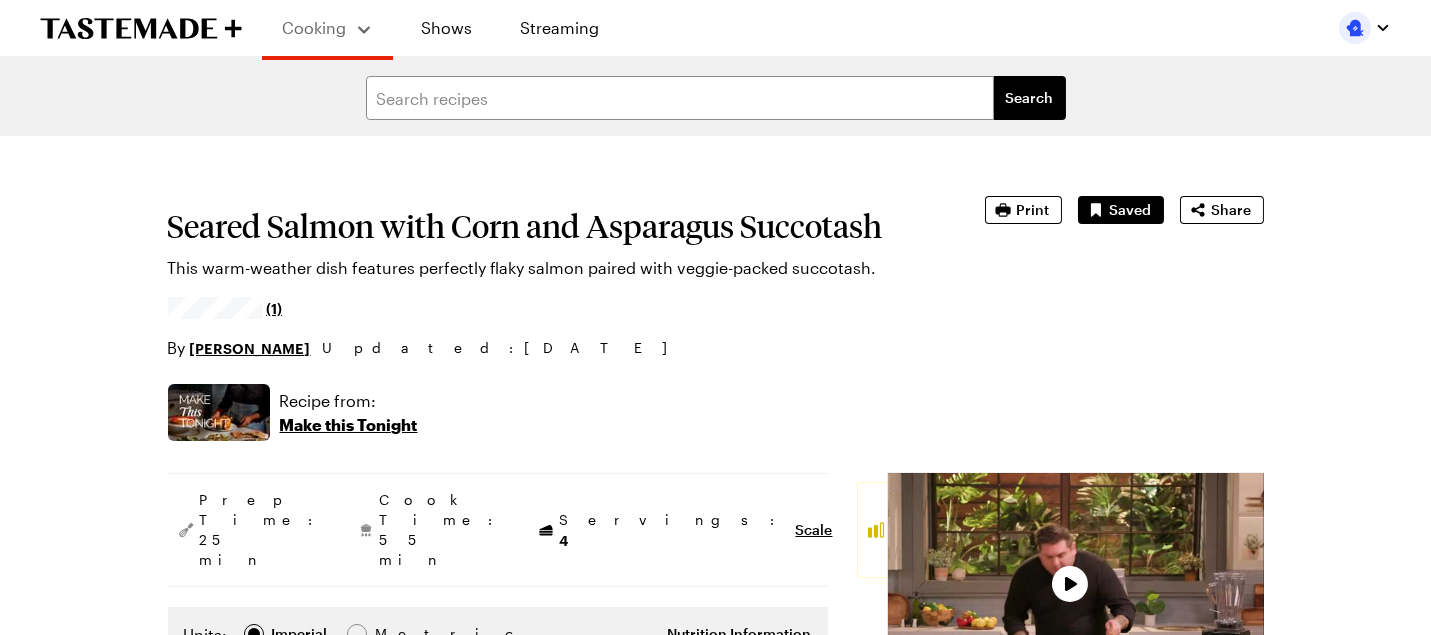 click on "Seared Salmon with Corn and Asparagus Succotash" at bounding box center [548, 226] 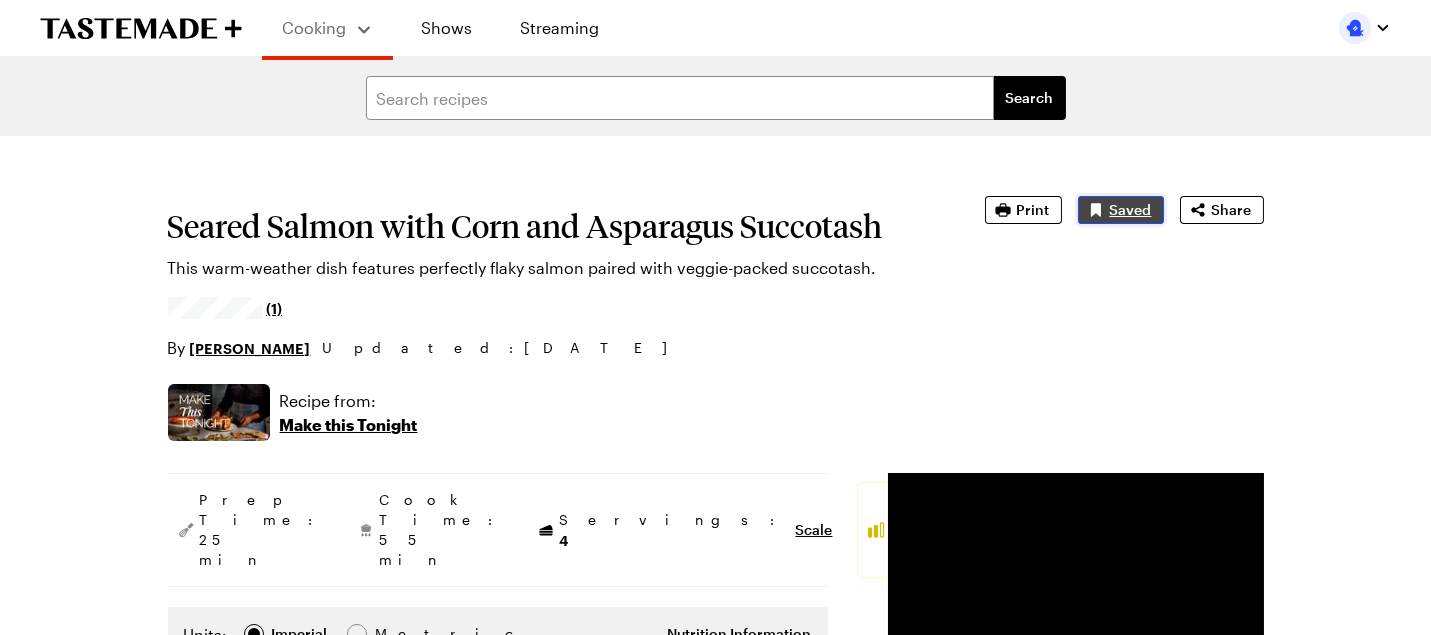 click 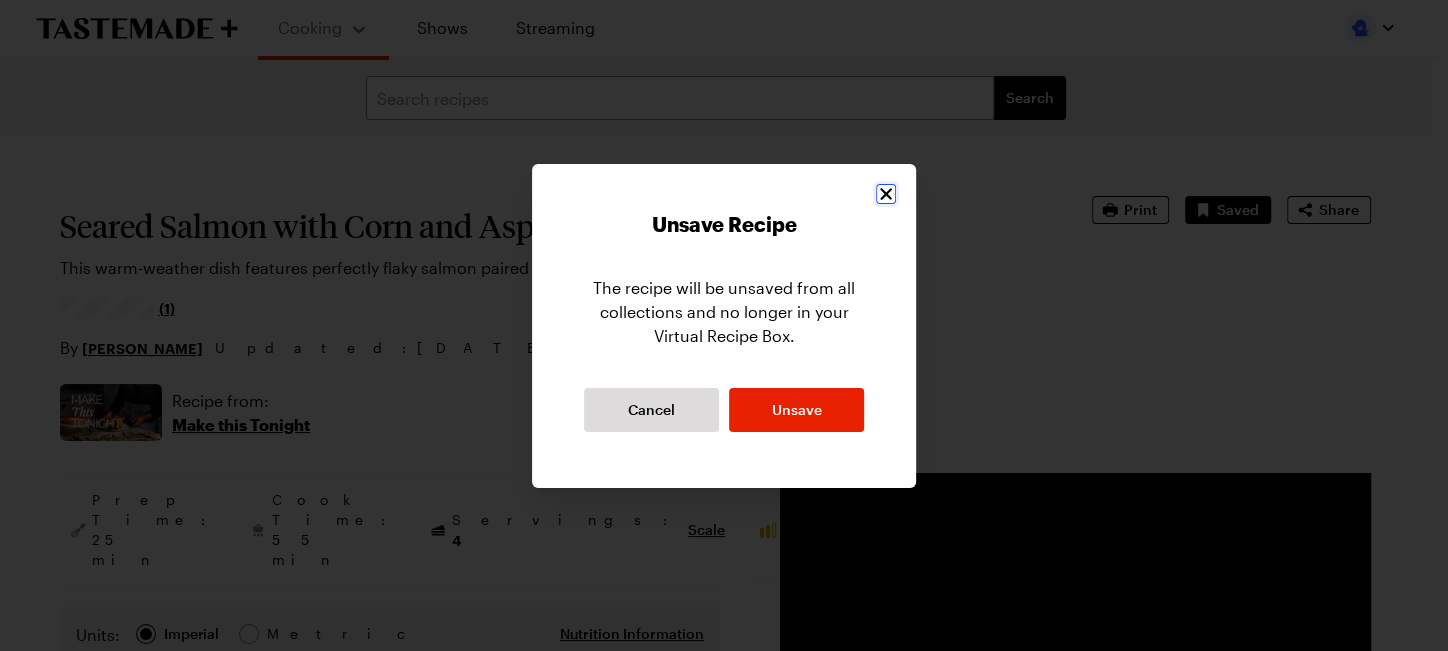 click 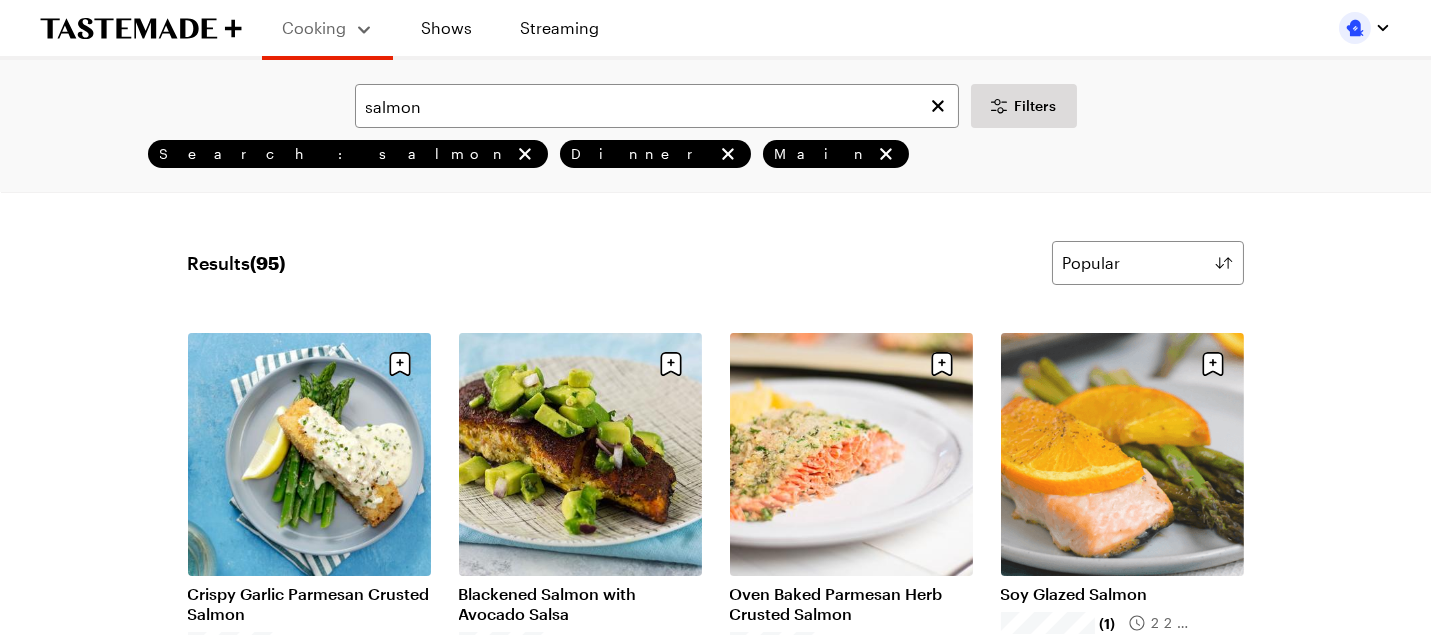 scroll, scrollTop: 4290, scrollLeft: 0, axis: vertical 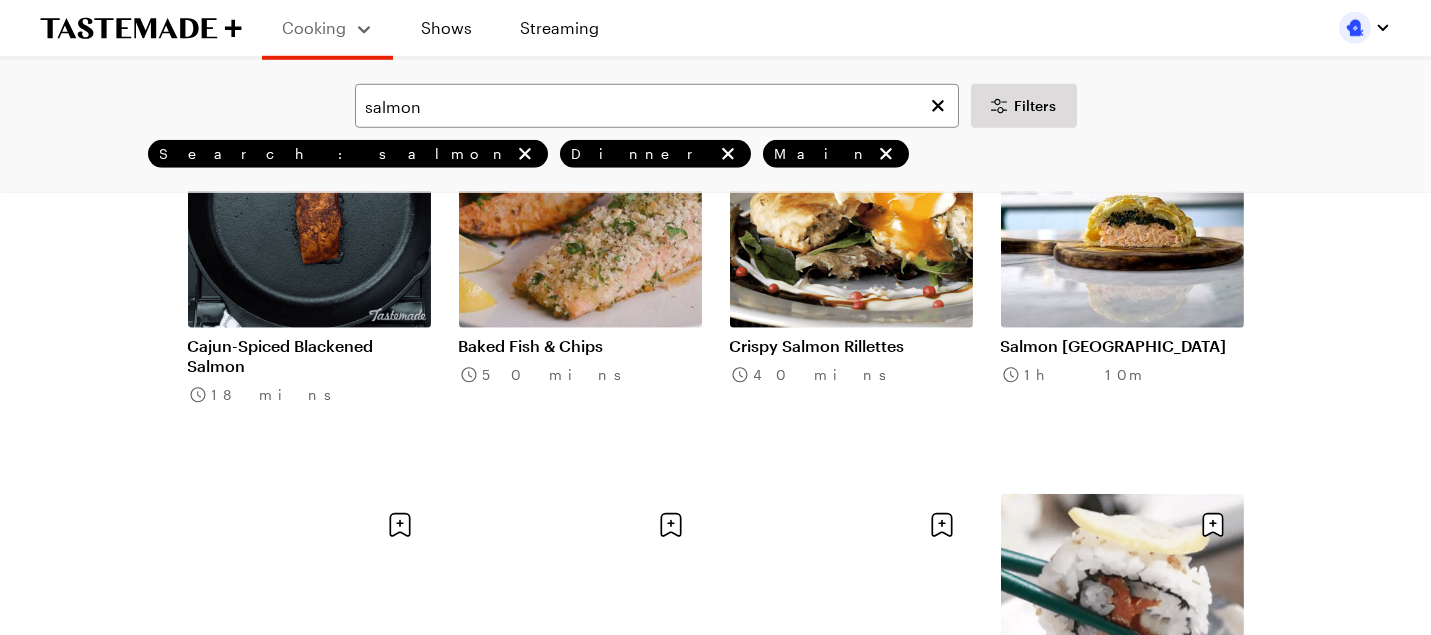 click on "Sesame Grilled Salmon" at bounding box center (309, -63) 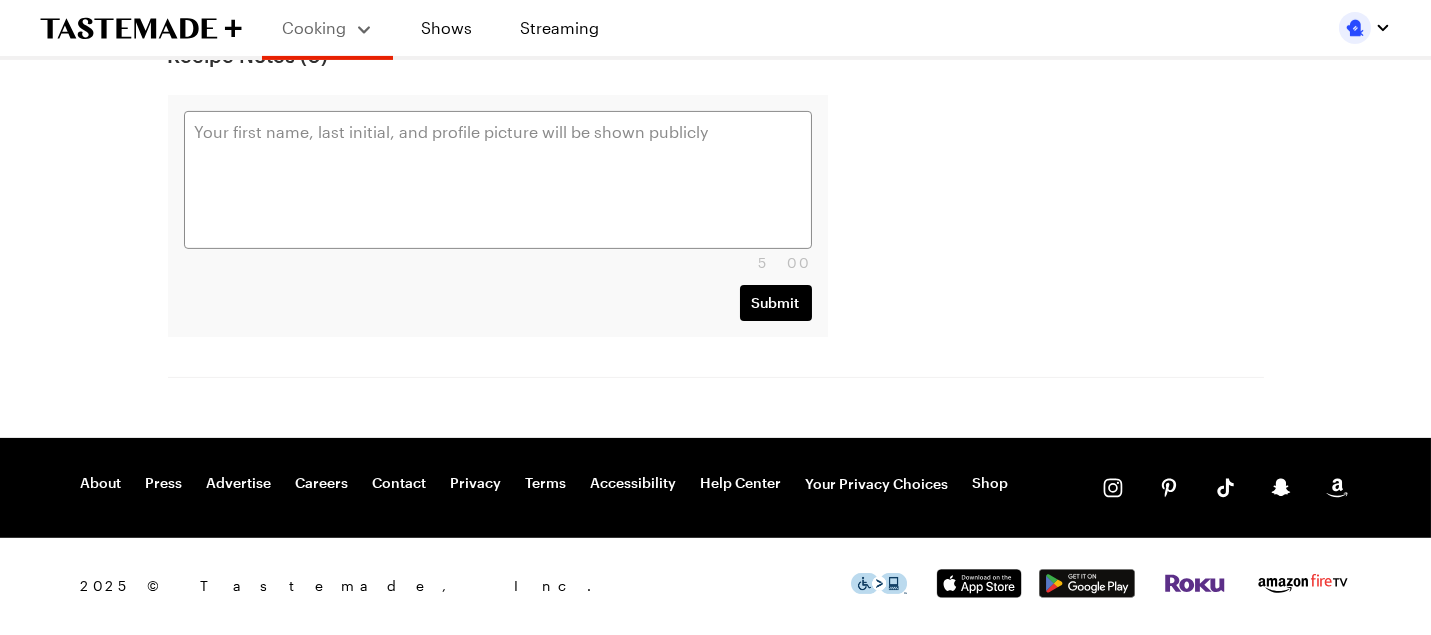 scroll, scrollTop: 0, scrollLeft: 0, axis: both 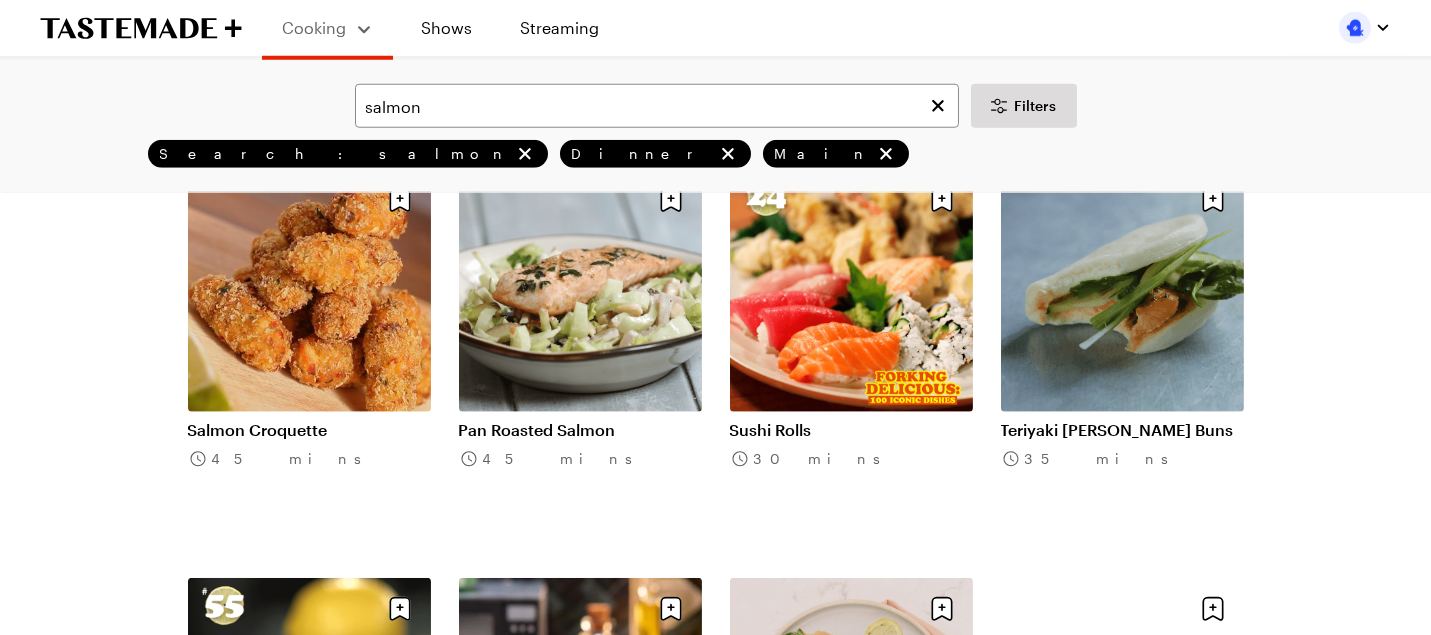 click on "Miso-Marinated Salmon With Coconut Scallion Rice" at bounding box center (309, 31) 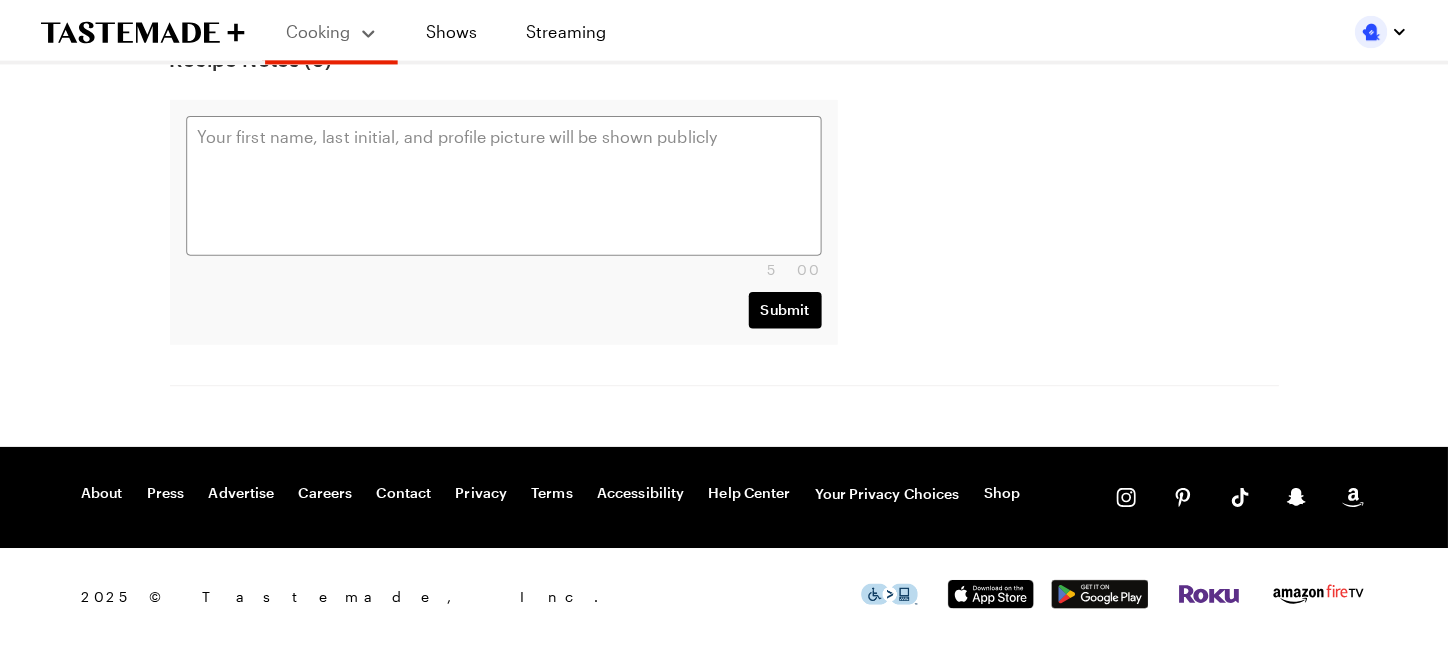 scroll, scrollTop: 0, scrollLeft: 0, axis: both 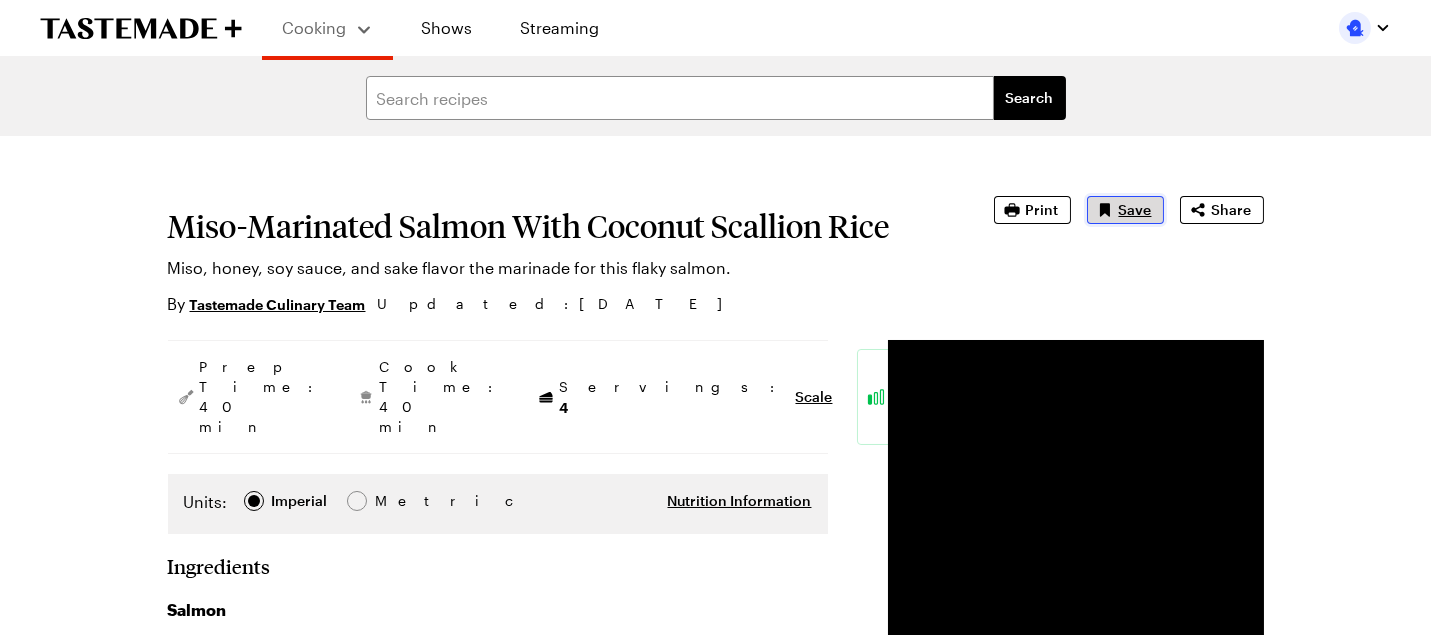 click 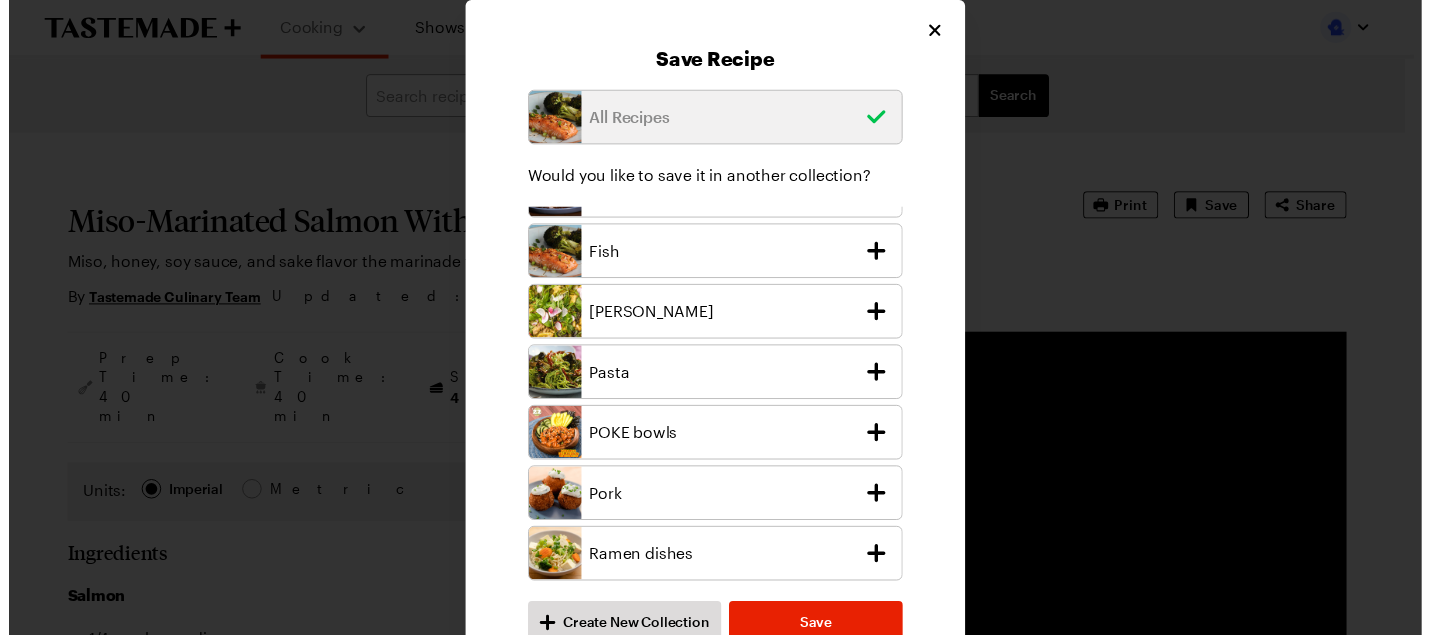 scroll, scrollTop: 268, scrollLeft: 0, axis: vertical 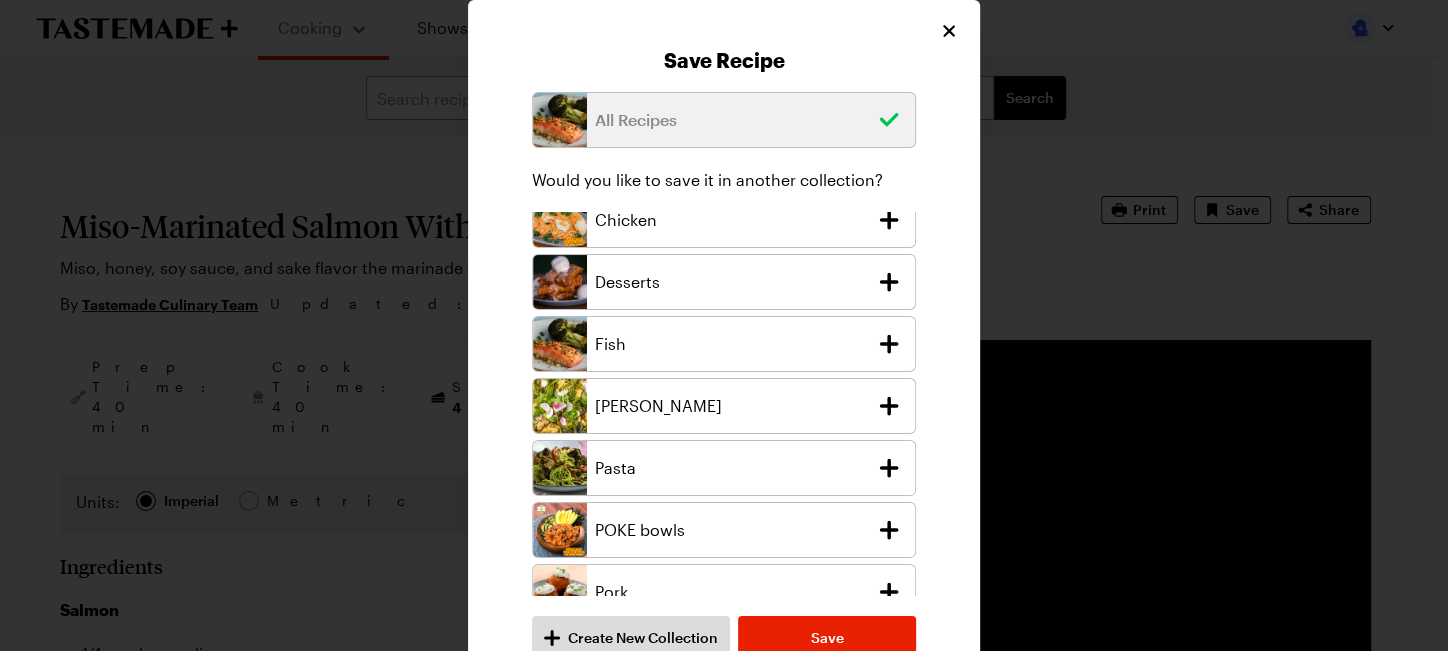 click 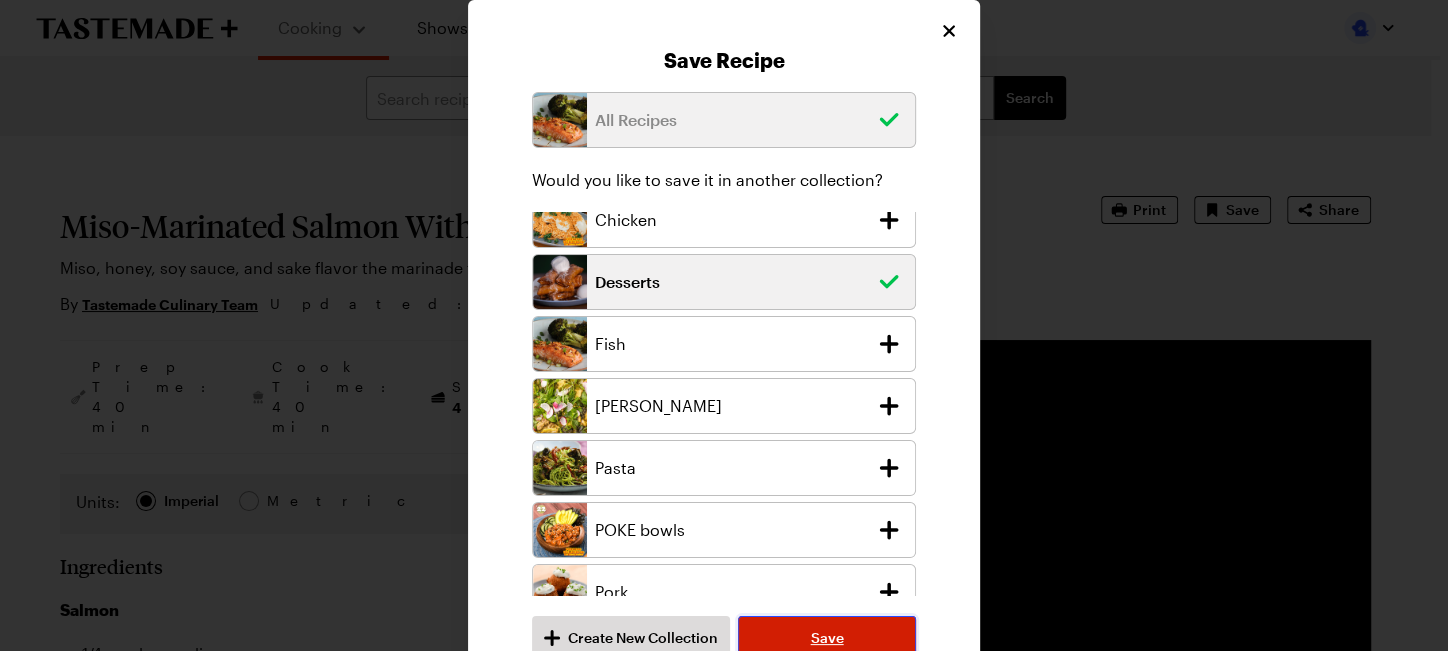 click on "Save" at bounding box center [827, 638] 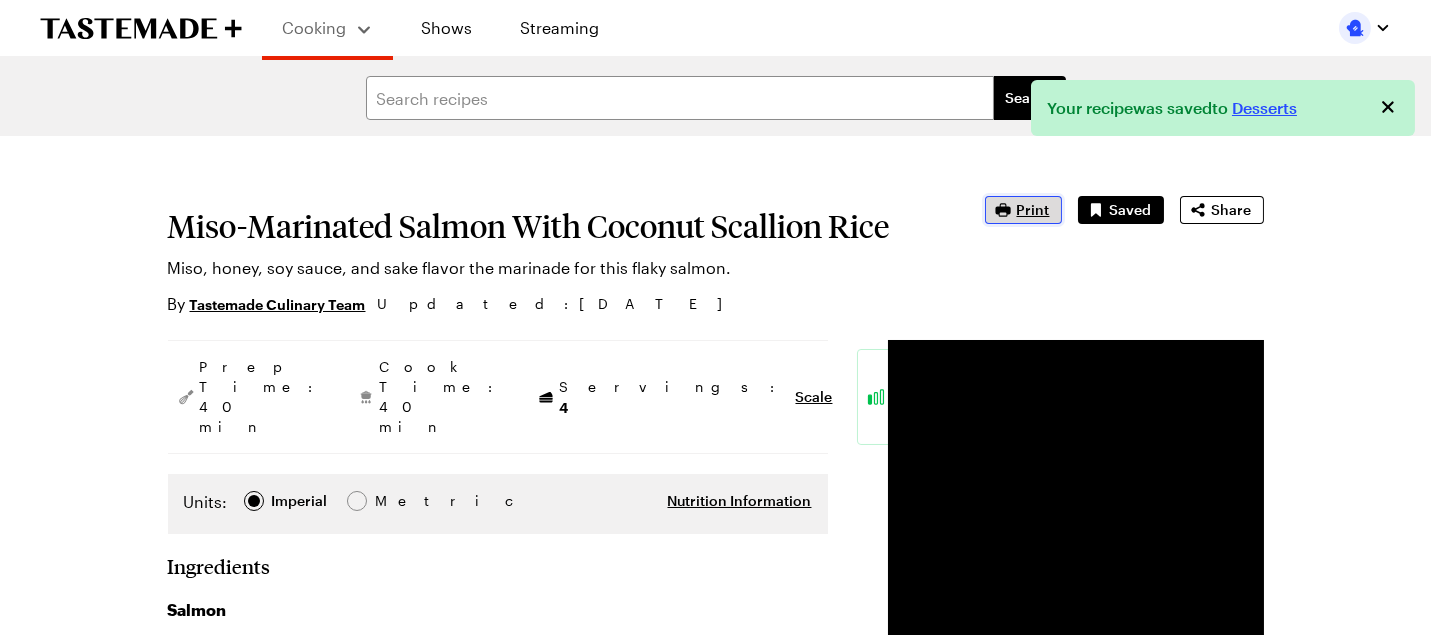click on "Print" at bounding box center (1033, 210) 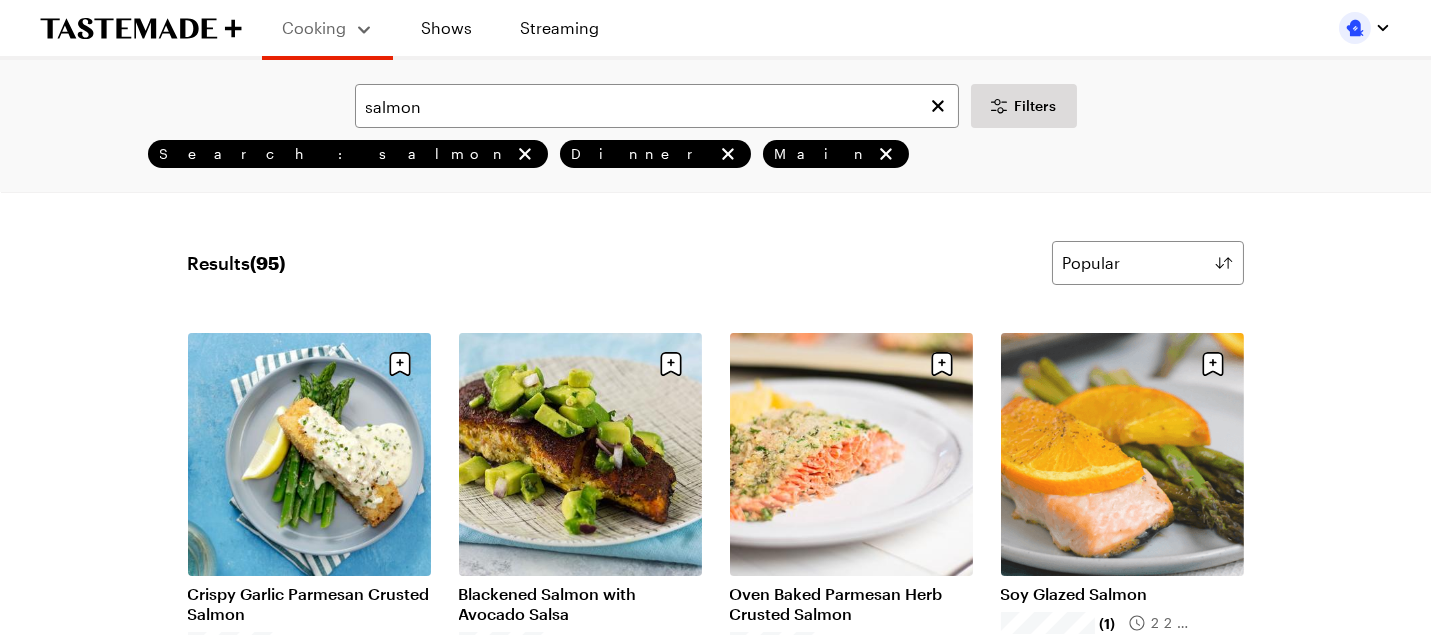 scroll, scrollTop: 5930, scrollLeft: 0, axis: vertical 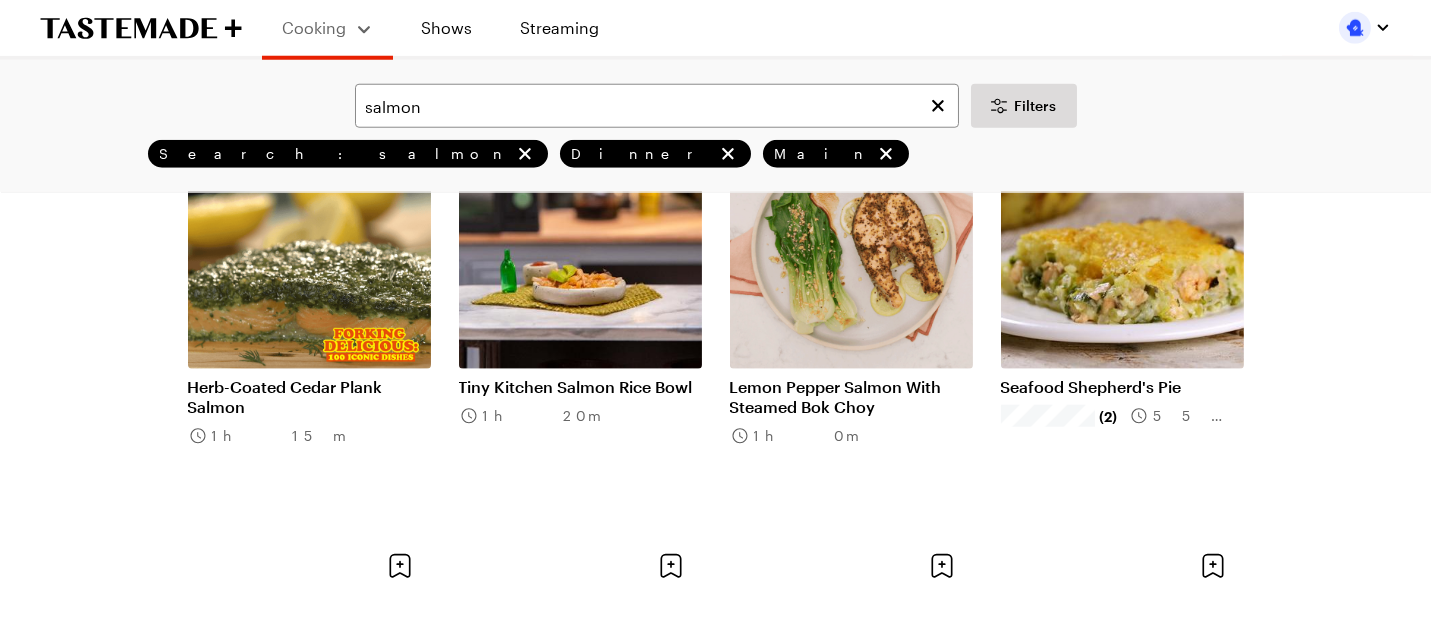 click on "Salmon Croquette" at bounding box center [309, -22] 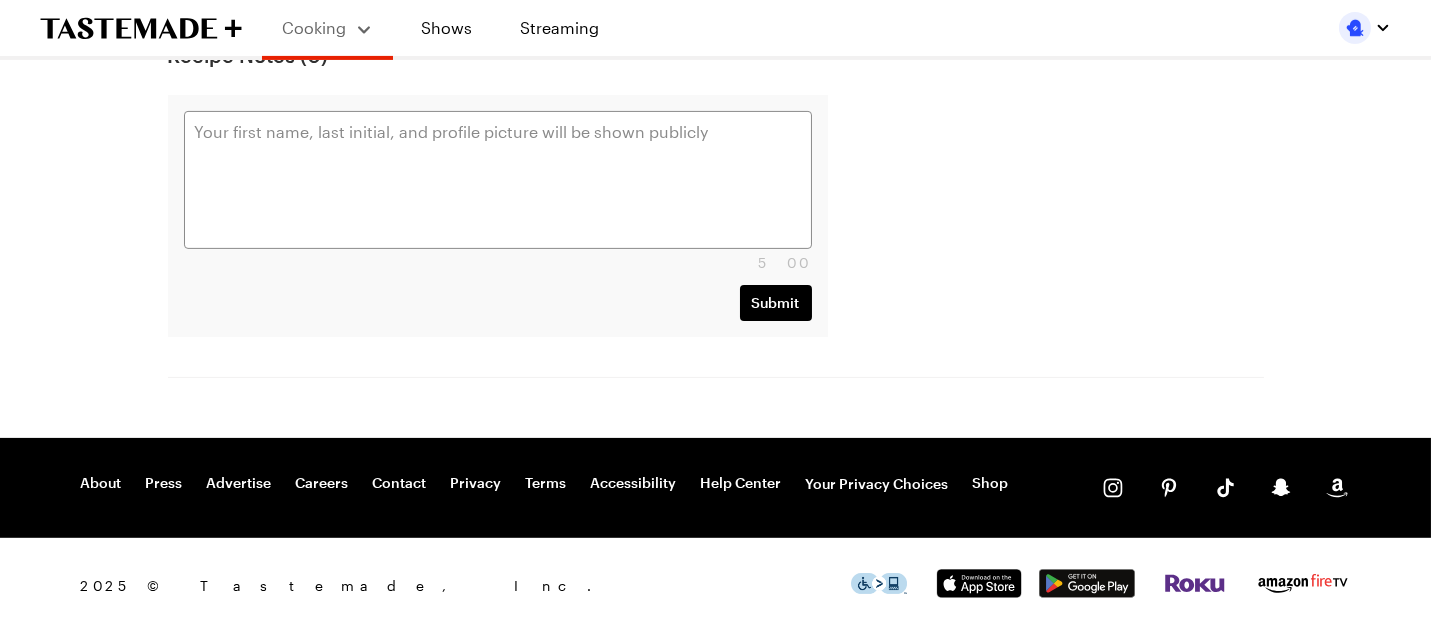 scroll, scrollTop: 0, scrollLeft: 0, axis: both 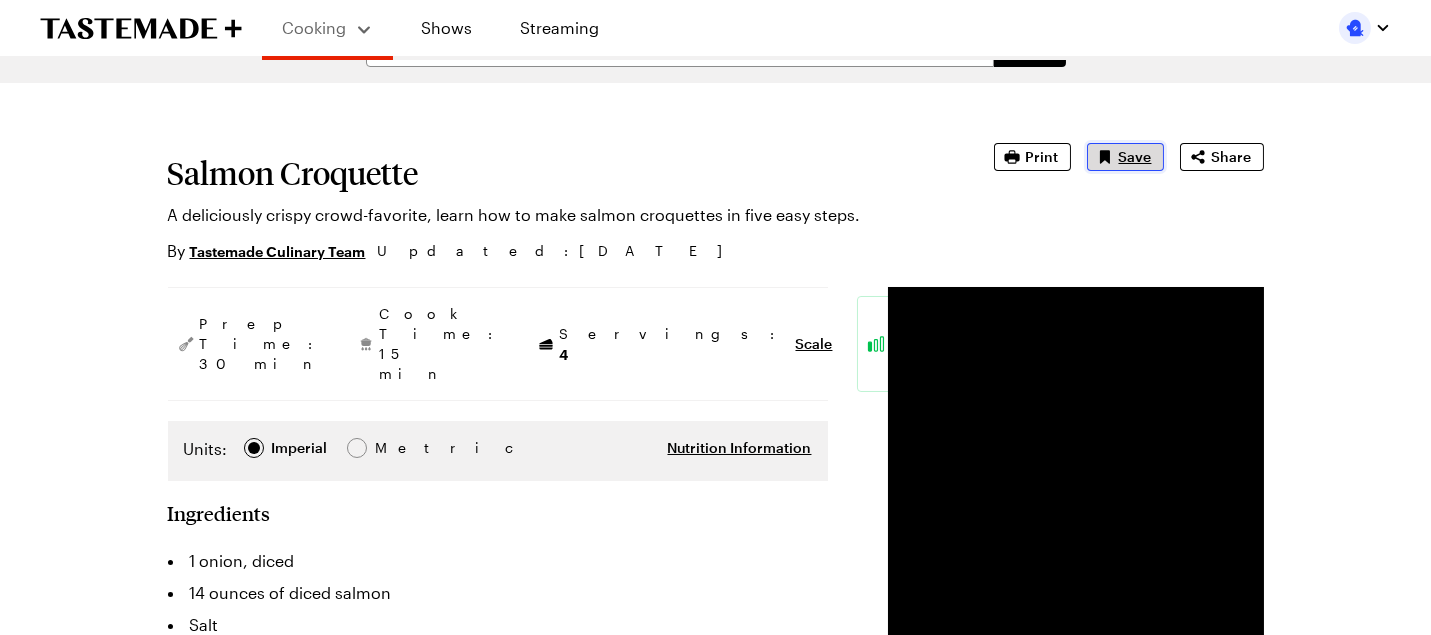 click on "Save" at bounding box center [1135, 157] 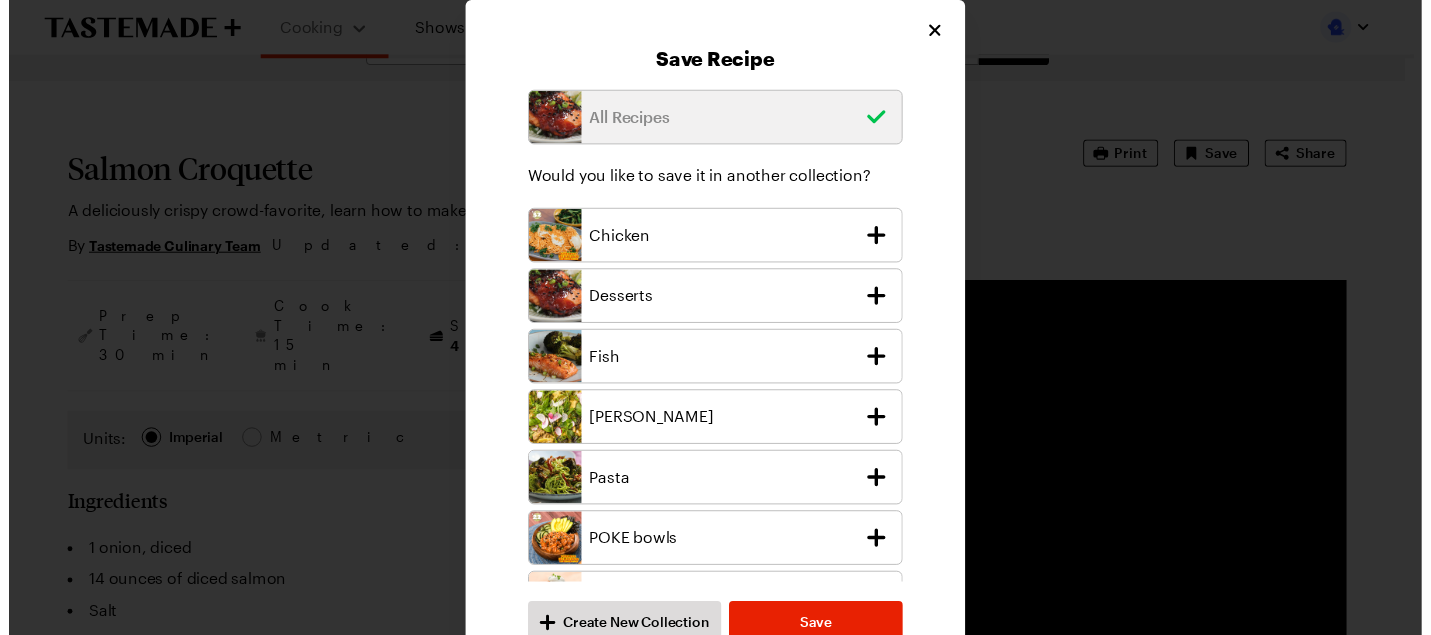 scroll, scrollTop: 254, scrollLeft: 0, axis: vertical 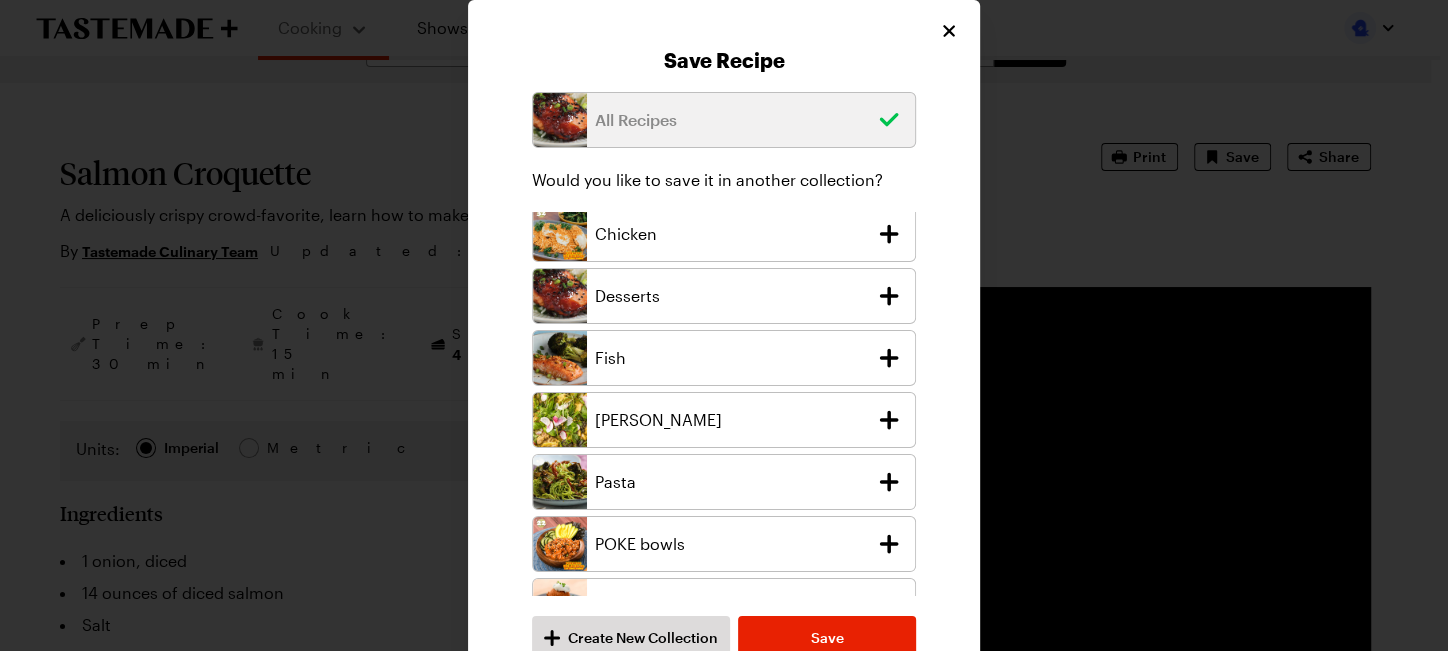 click 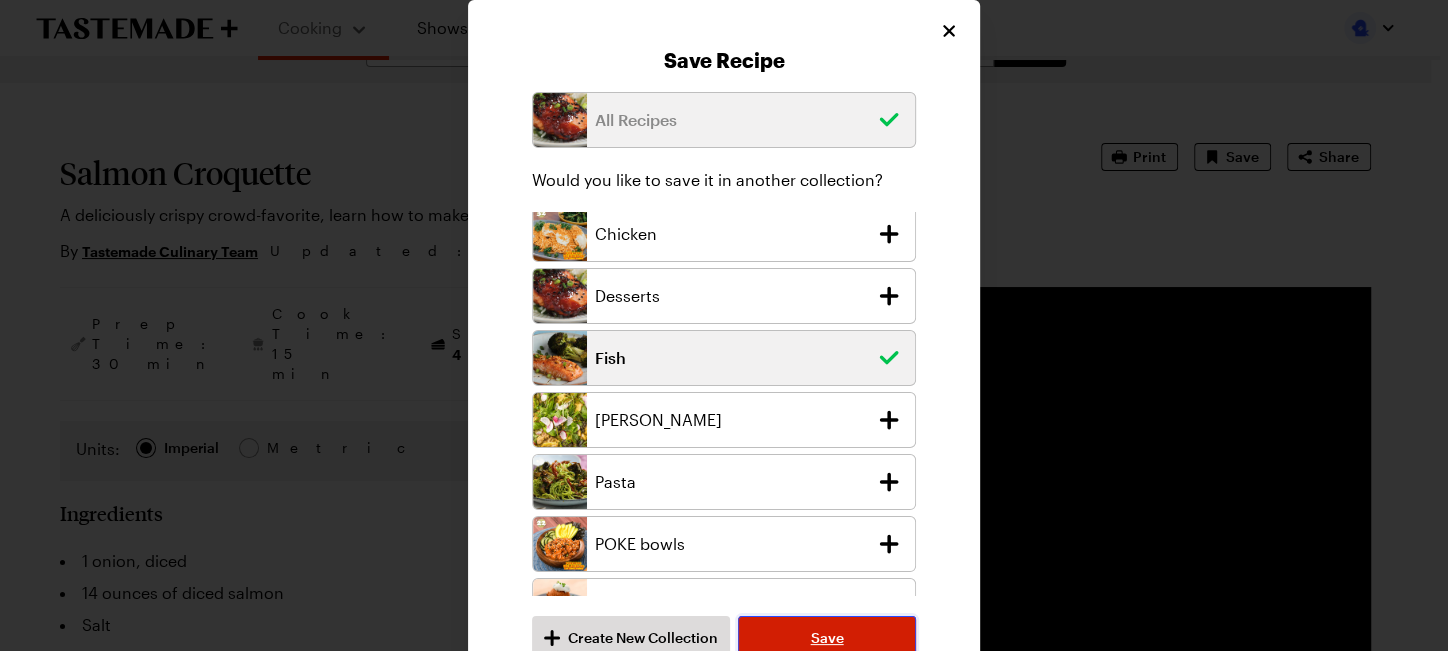 click on "Save" at bounding box center [827, 638] 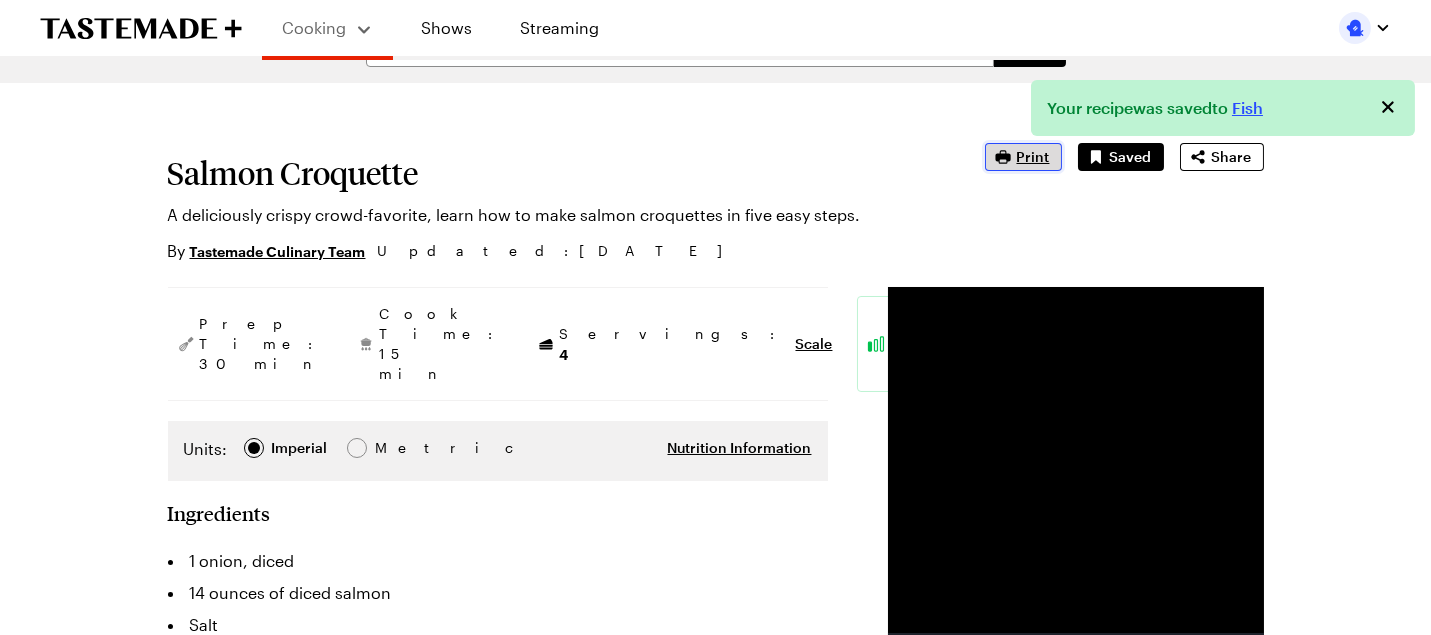 click on "Print" at bounding box center (1023, 157) 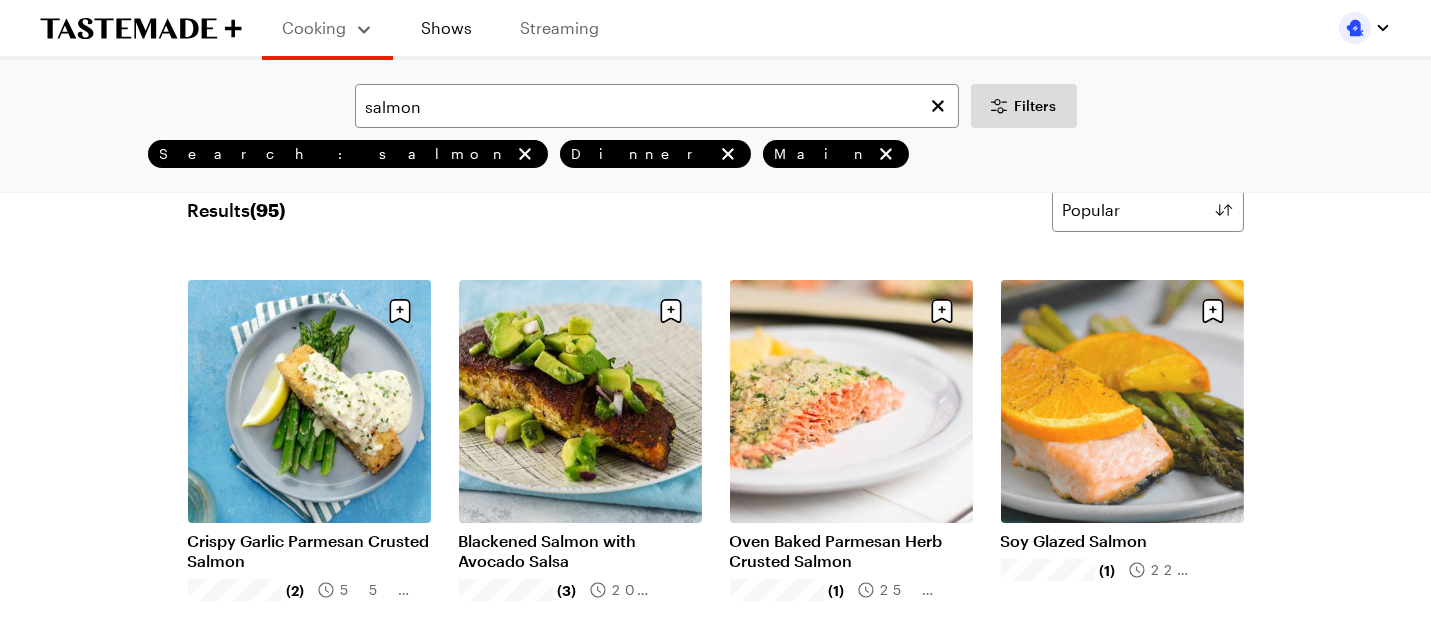 scroll, scrollTop: 6382, scrollLeft: 0, axis: vertical 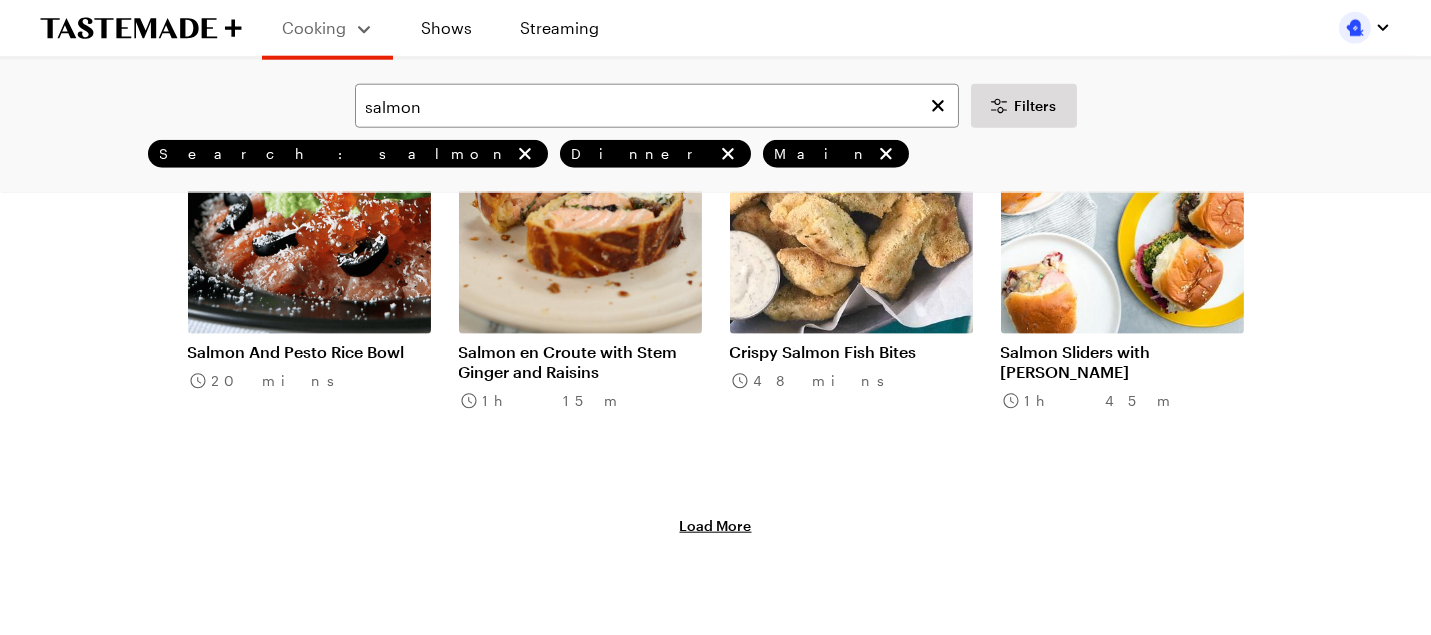 click on "Salmon with Miso-Fennel Salad" at bounding box center [309, -57] 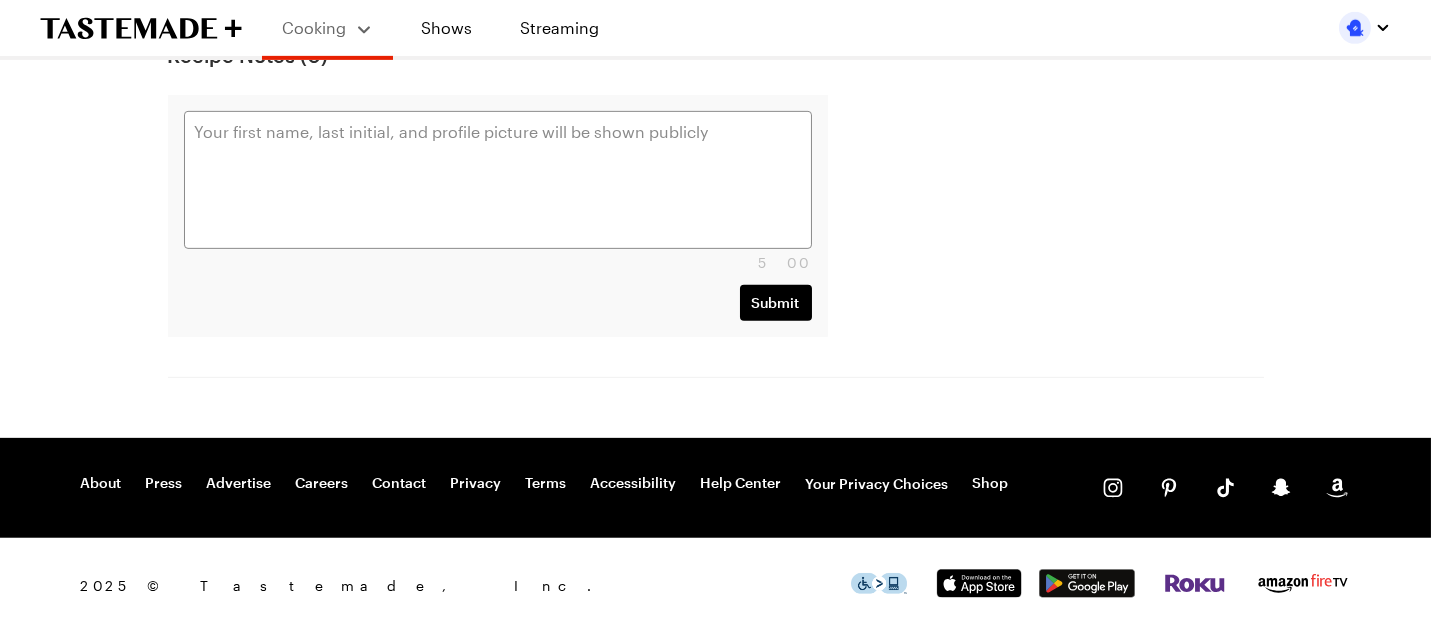 scroll, scrollTop: 0, scrollLeft: 0, axis: both 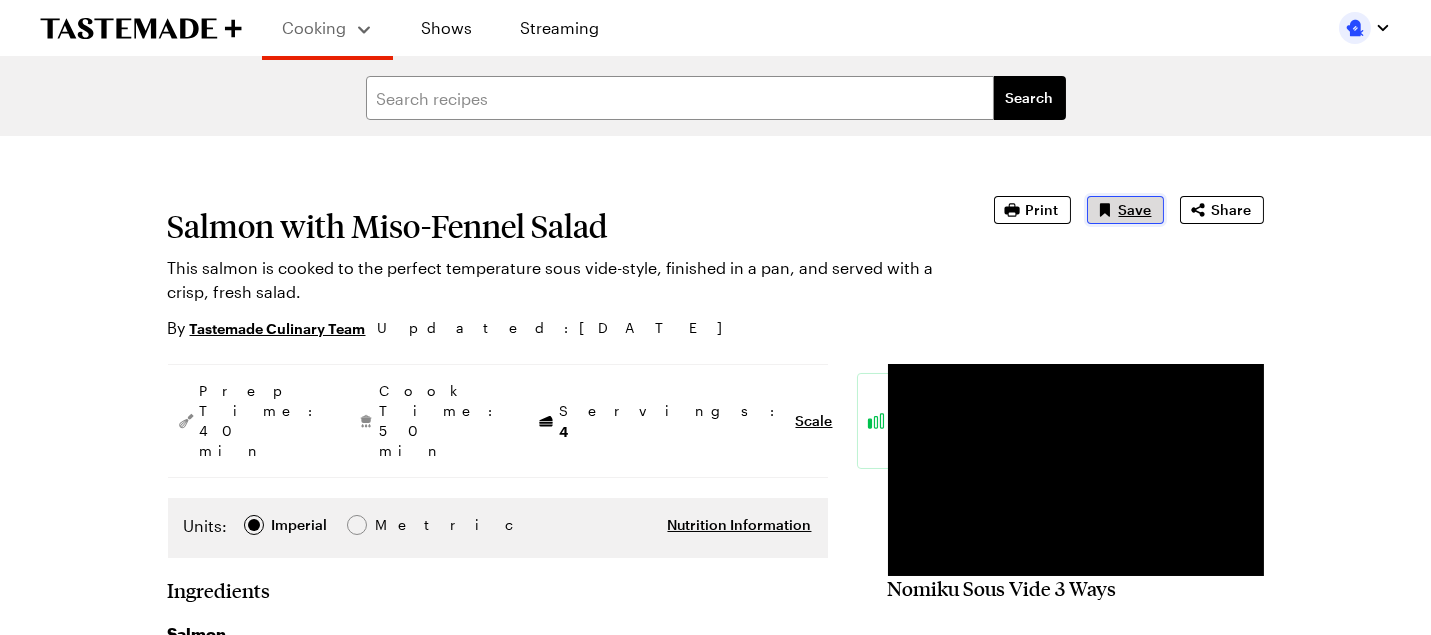 click 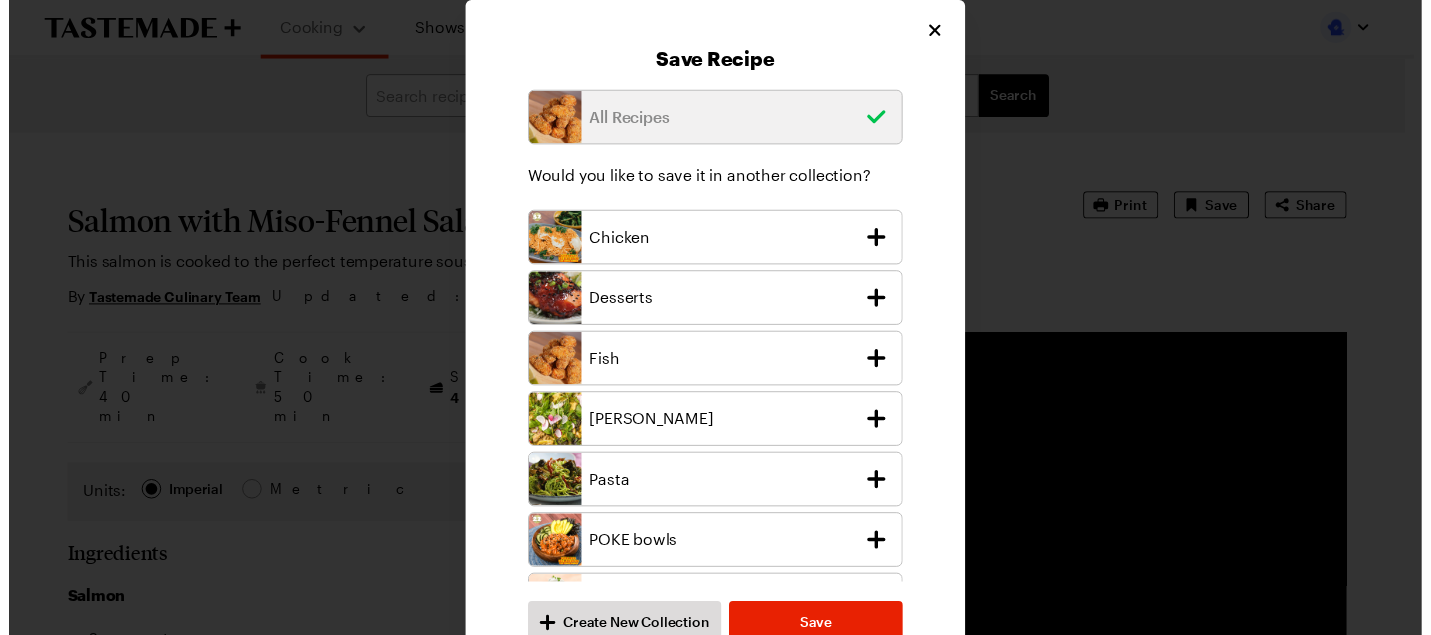 scroll, scrollTop: 252, scrollLeft: 0, axis: vertical 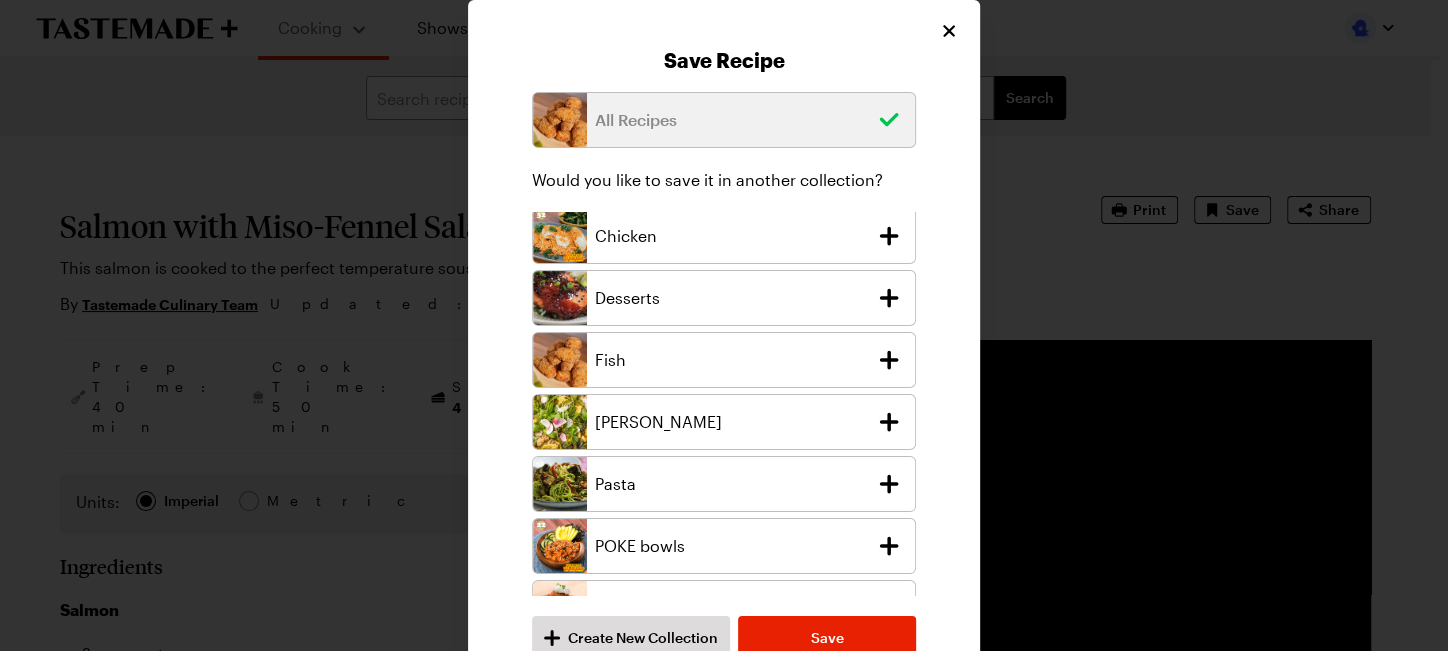 click 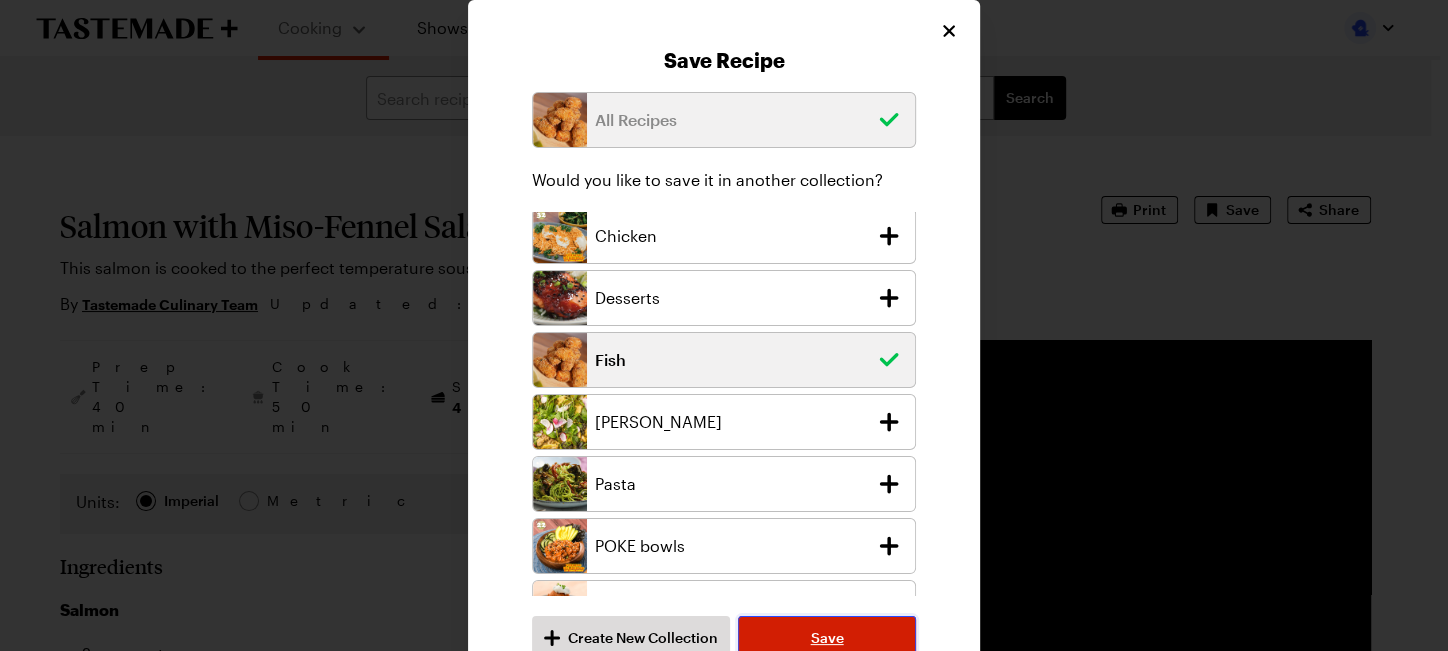 click on "Save" at bounding box center (827, 638) 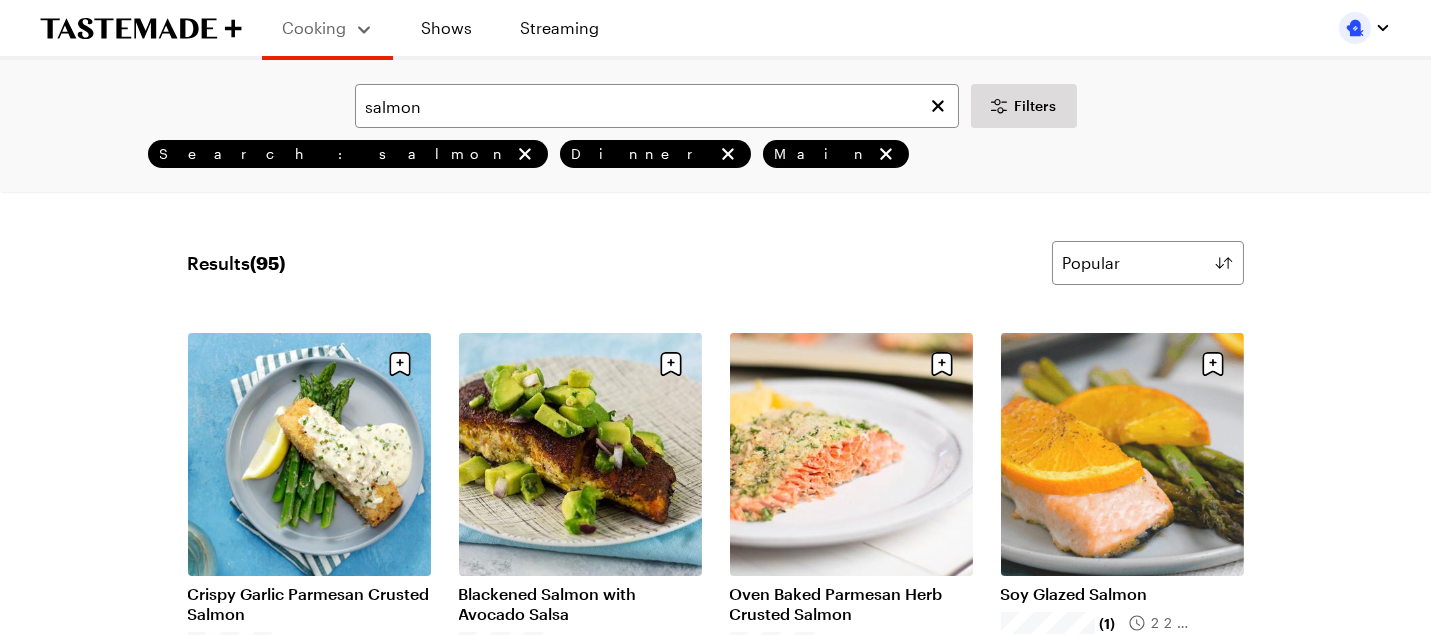 scroll, scrollTop: 7234, scrollLeft: 0, axis: vertical 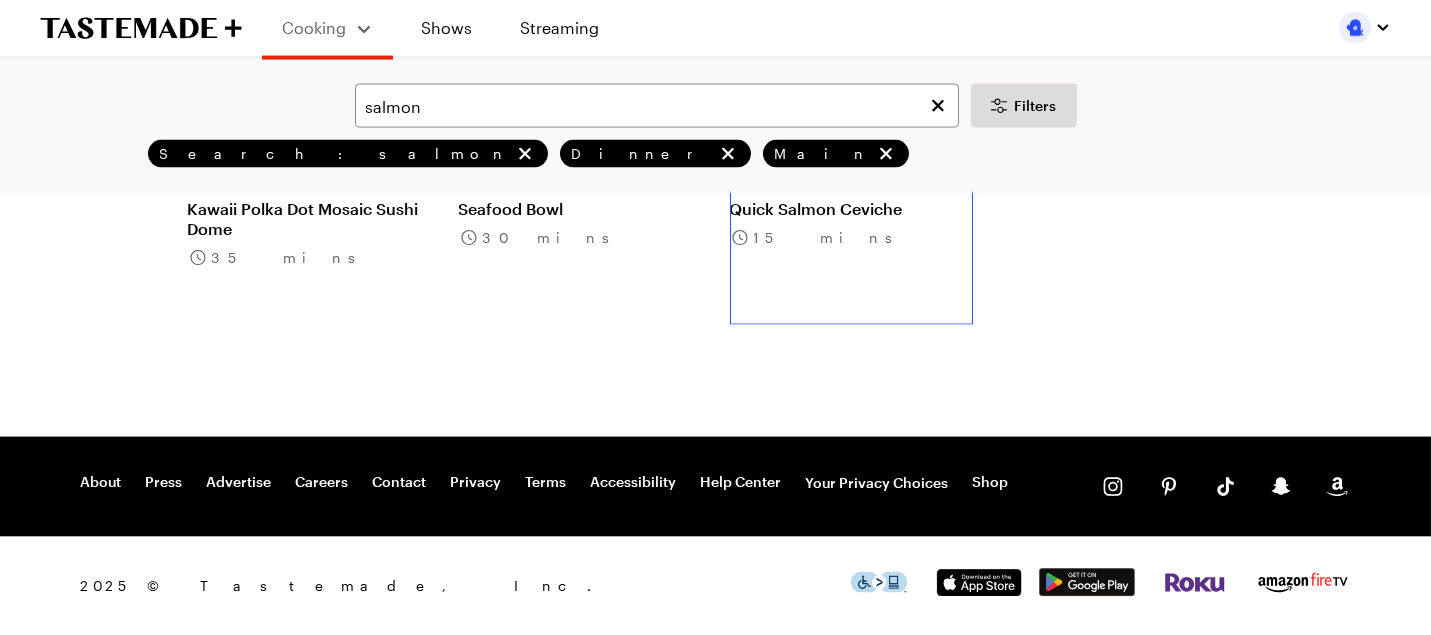 click on "Quick Salmon Ceviche" at bounding box center (851, 209) 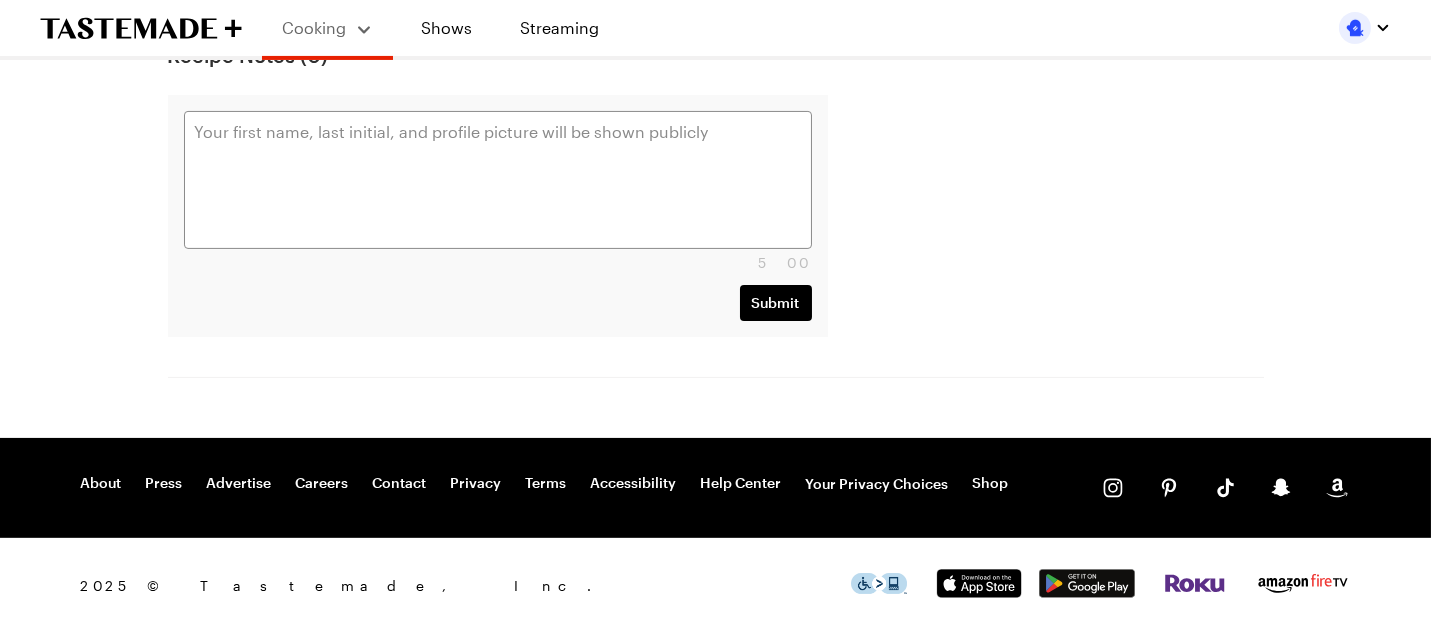 scroll, scrollTop: 0, scrollLeft: 0, axis: both 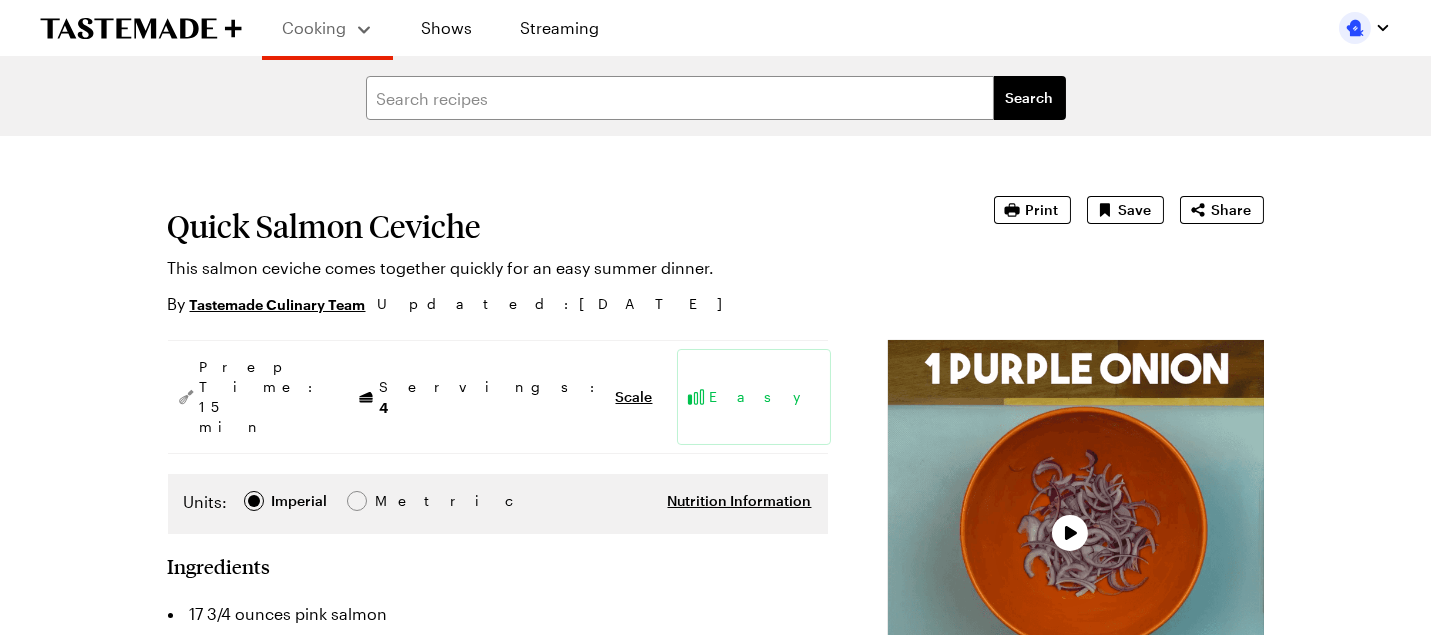 type on "x" 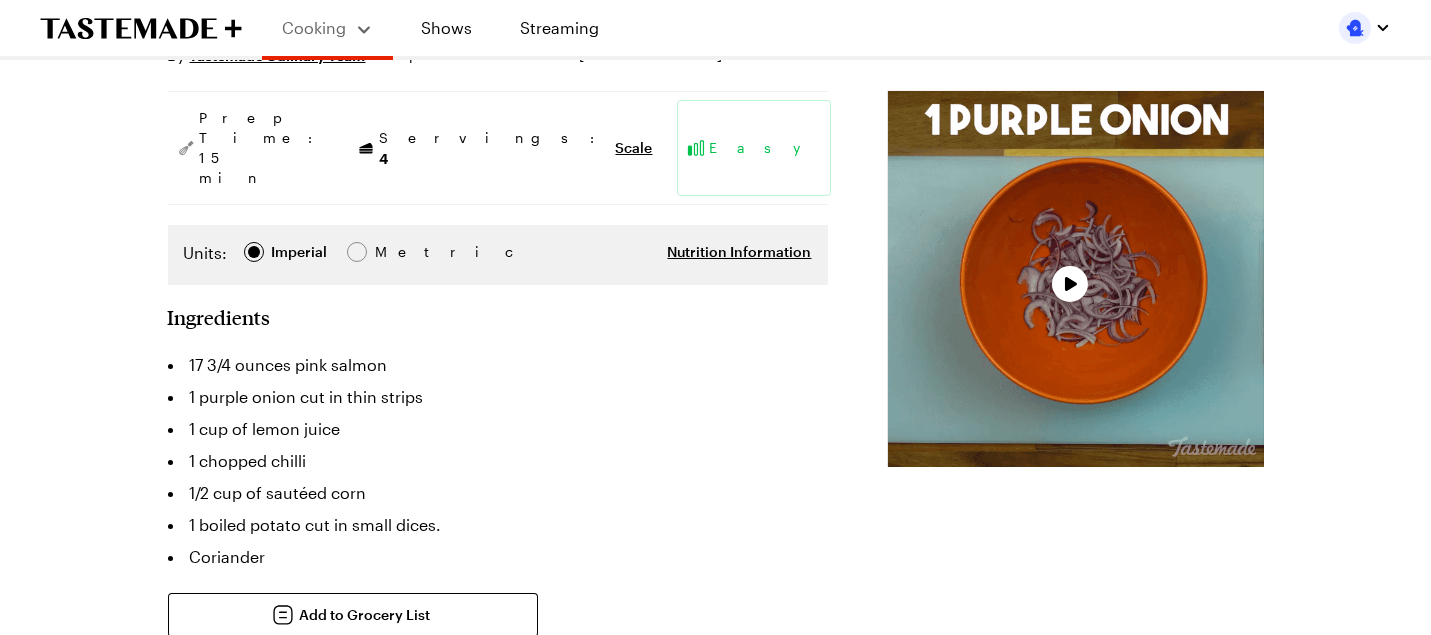 scroll, scrollTop: 253, scrollLeft: 0, axis: vertical 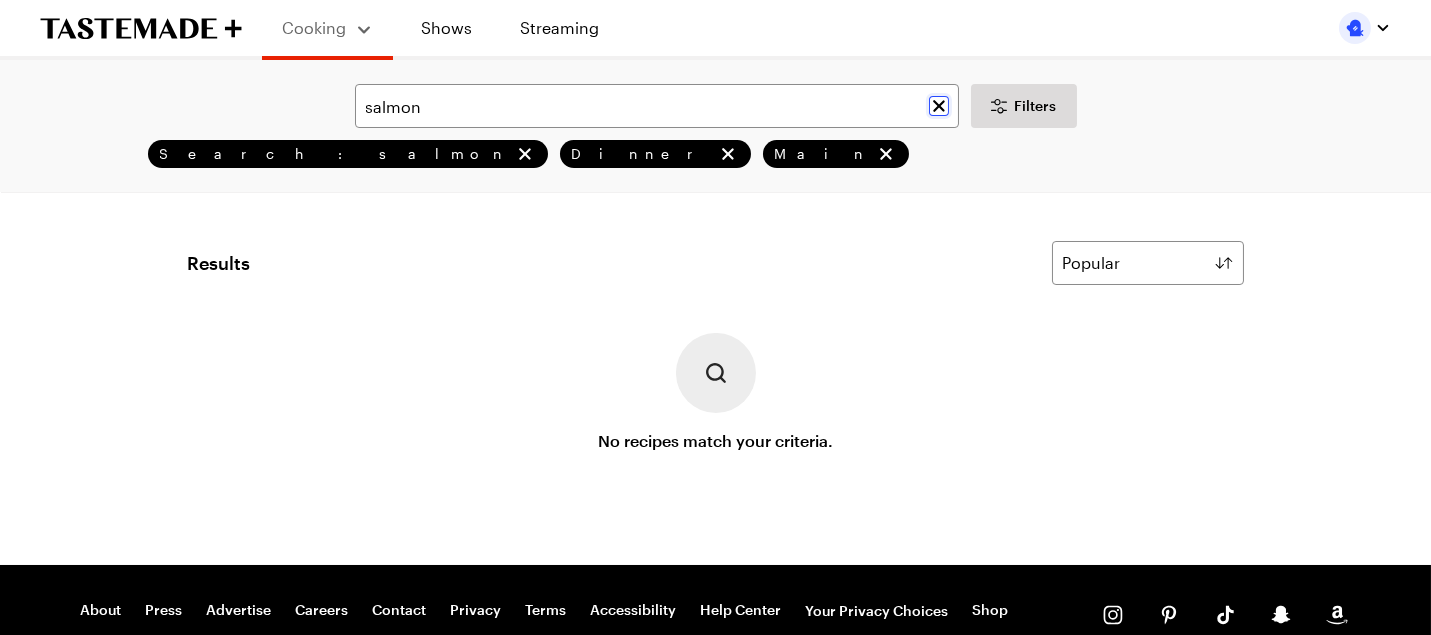 click 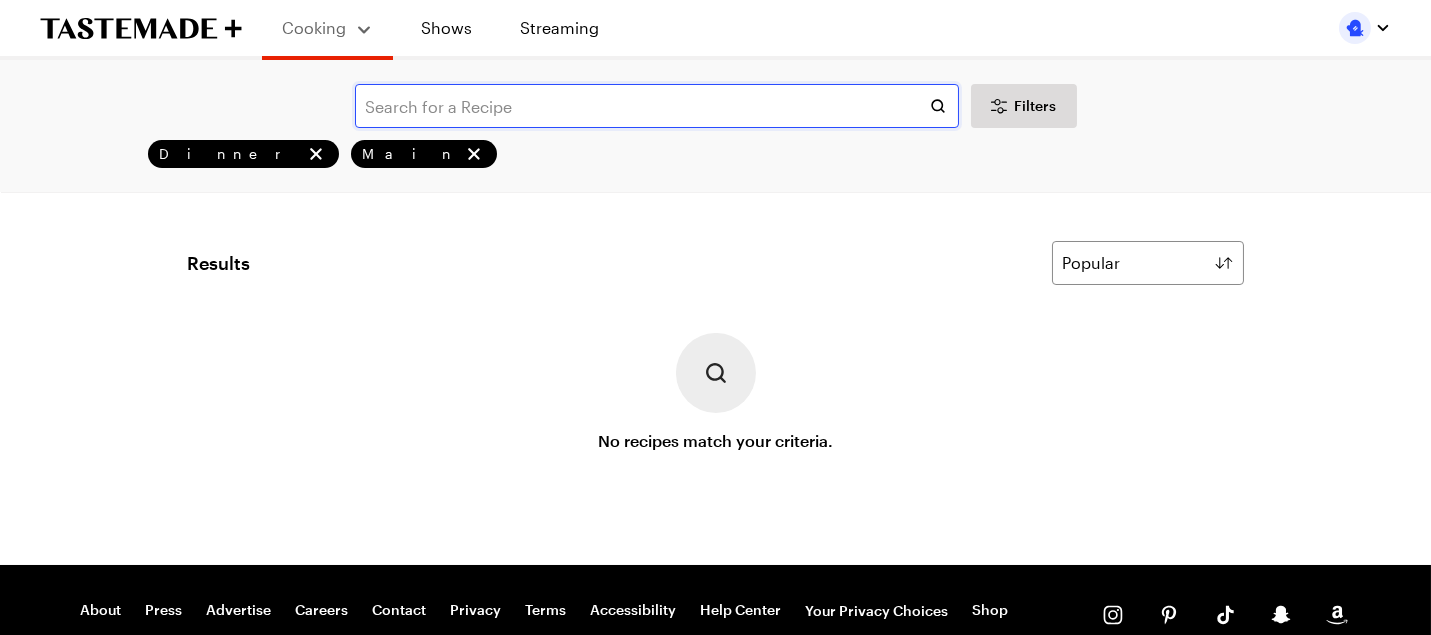 click at bounding box center [657, 106] 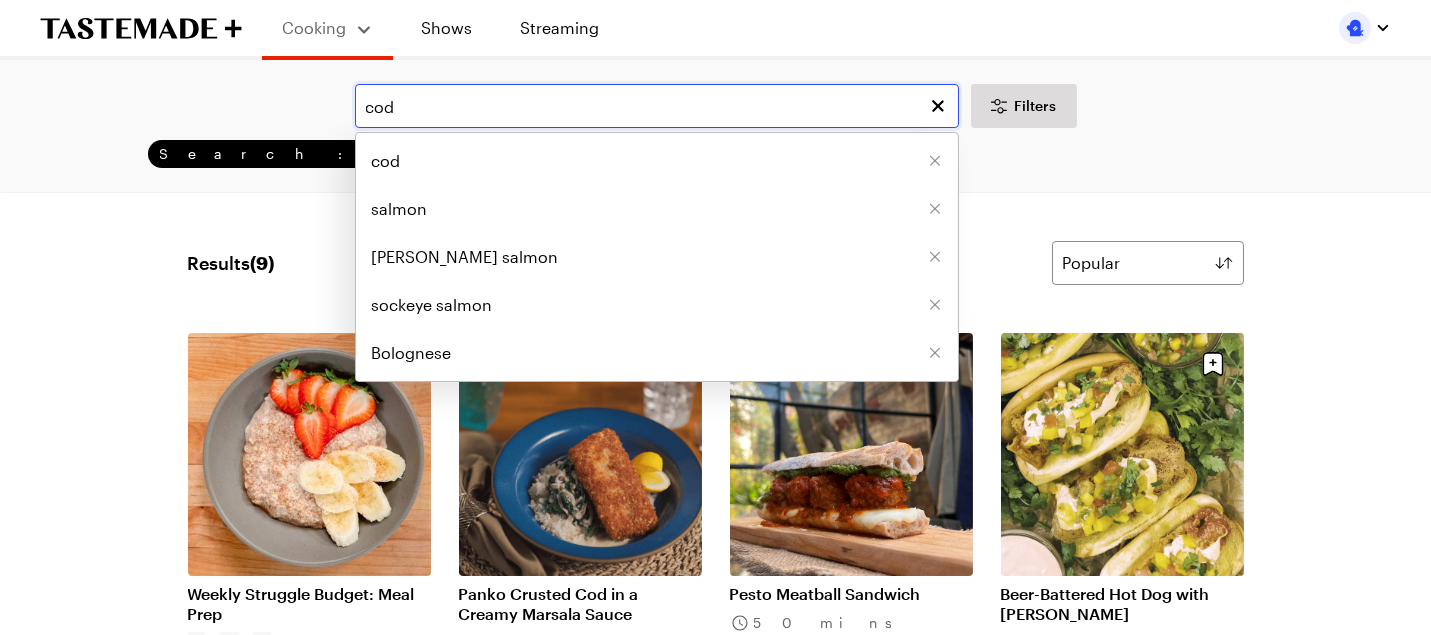 type on "cod" 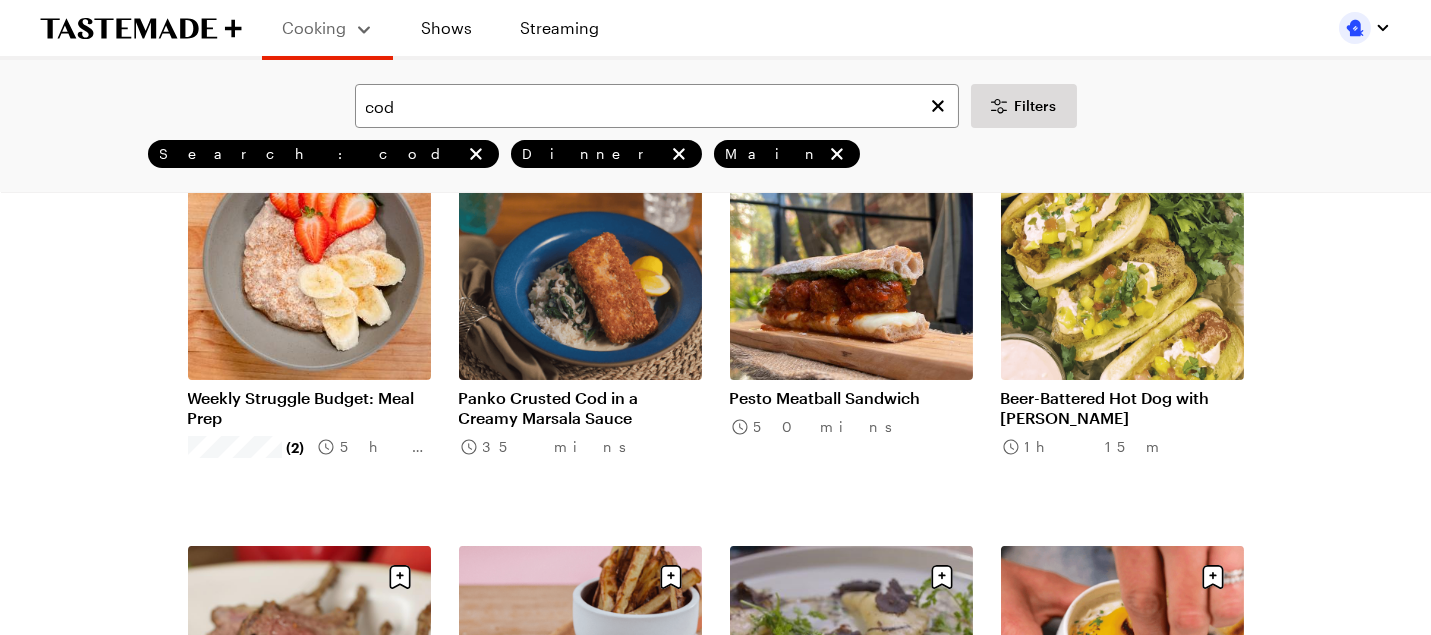 scroll, scrollTop: 202, scrollLeft: 0, axis: vertical 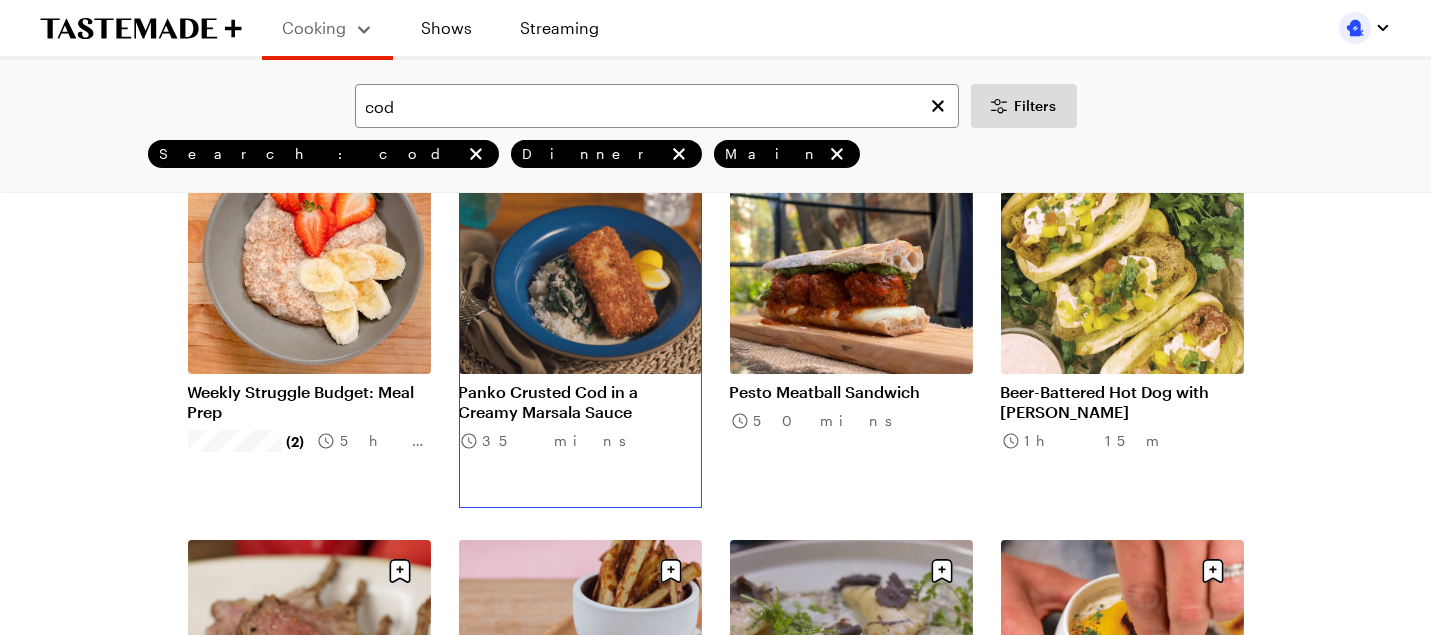 click on "Panko Crusted Cod in a Creamy Marsala Sauce" at bounding box center [580, 402] 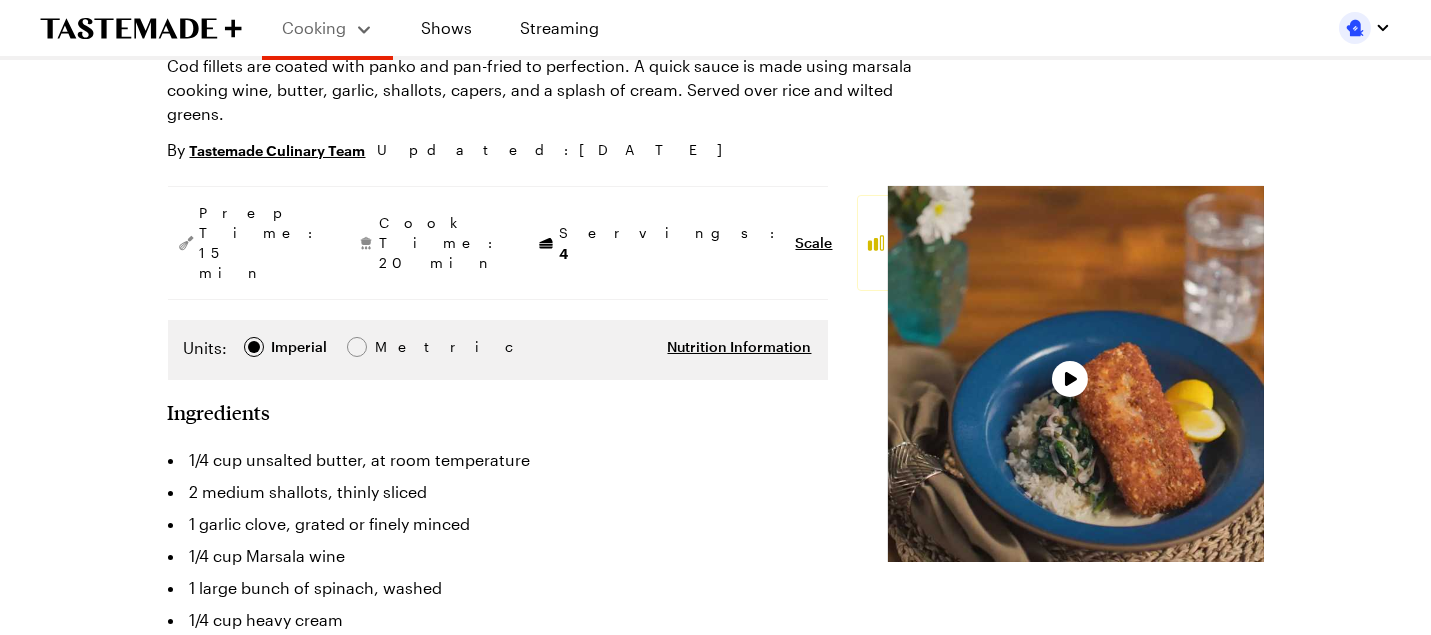 scroll, scrollTop: 0, scrollLeft: 0, axis: both 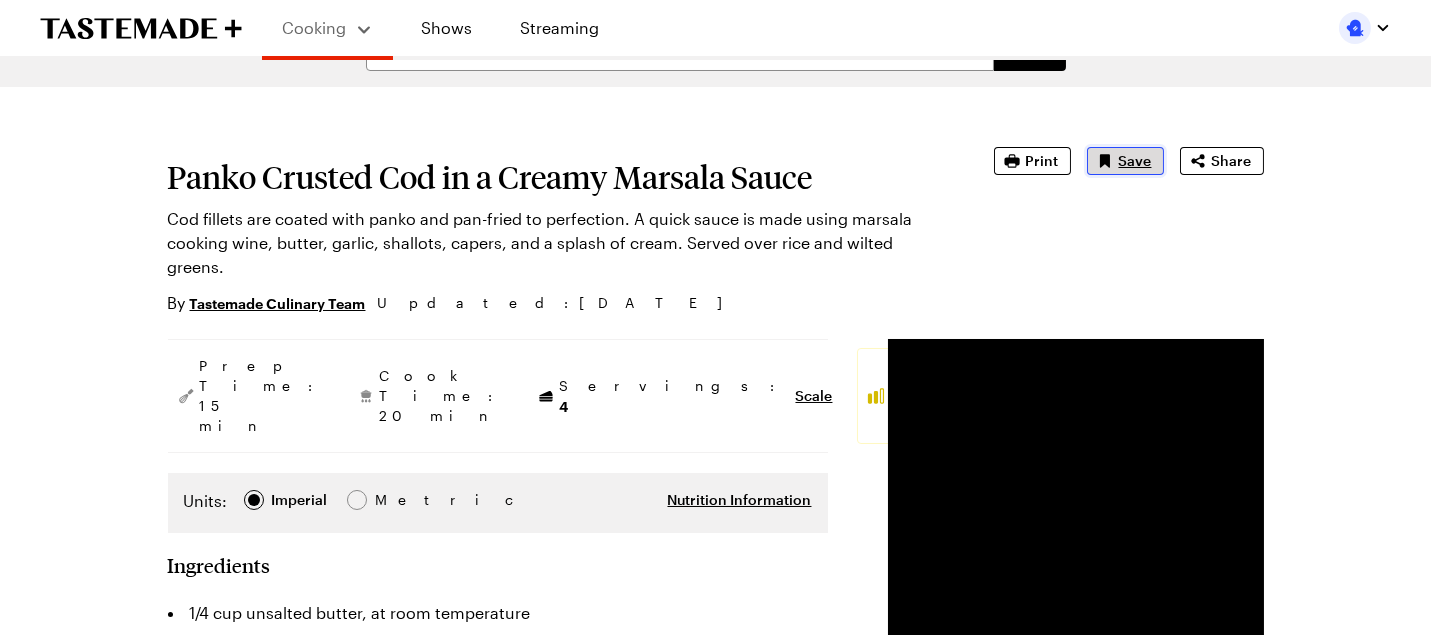 click on "Save" at bounding box center (1125, 161) 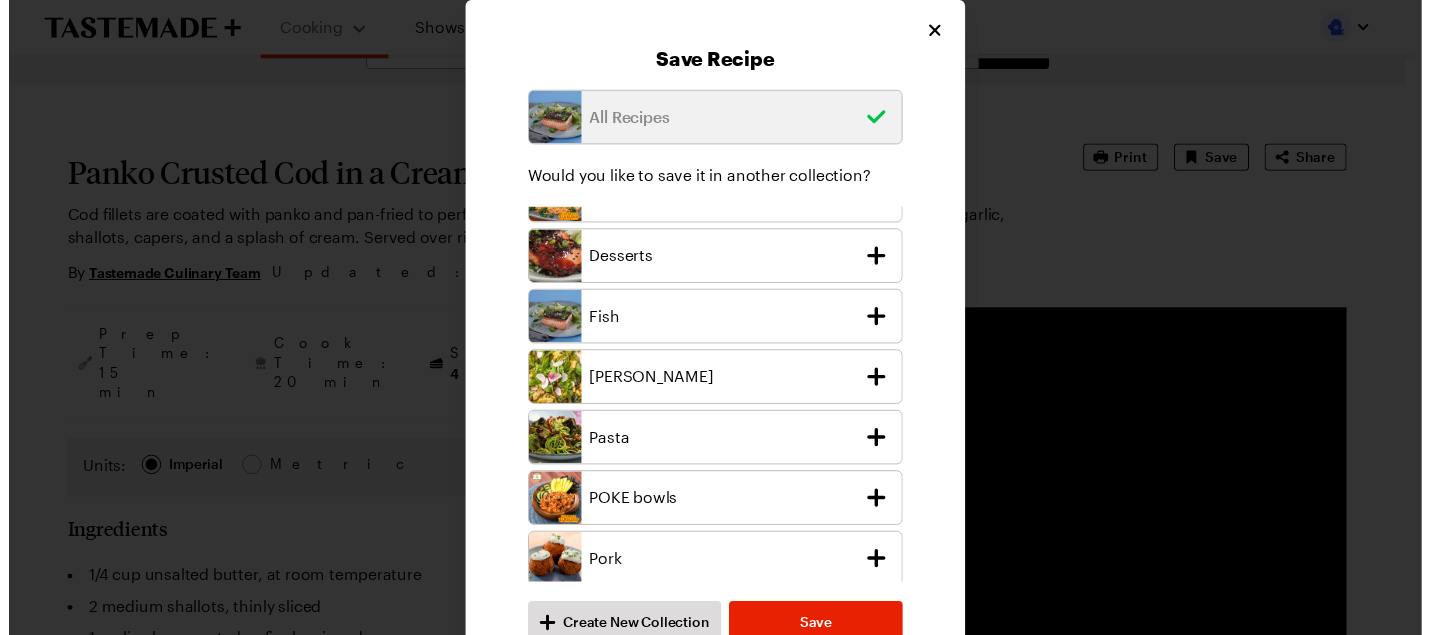 scroll, scrollTop: 290, scrollLeft: 0, axis: vertical 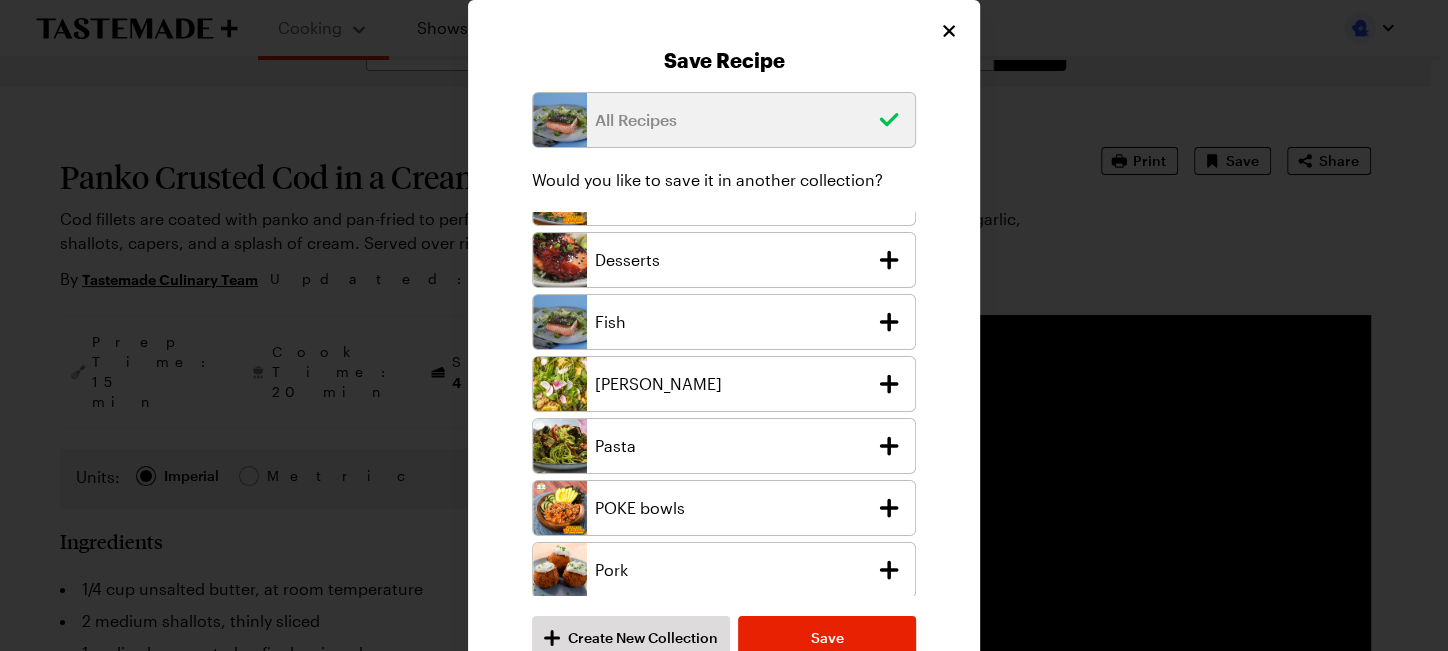 click 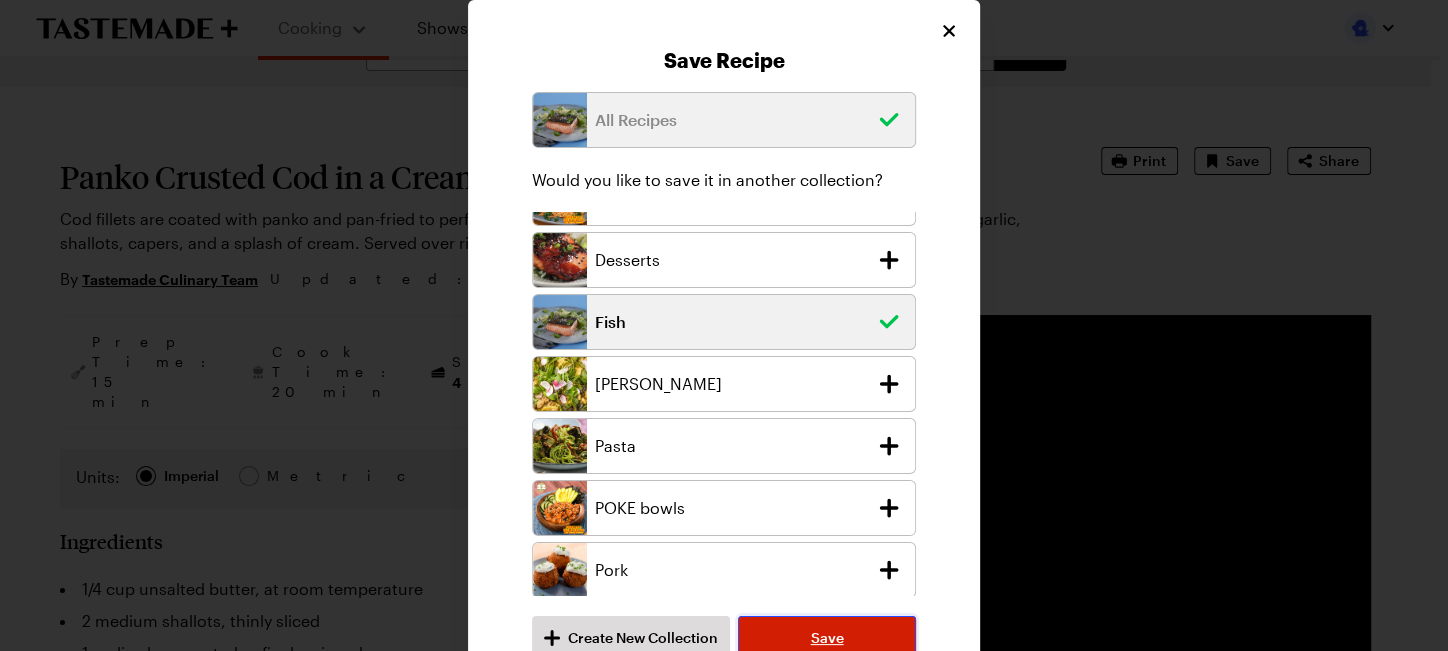 click on "Save" at bounding box center [827, 638] 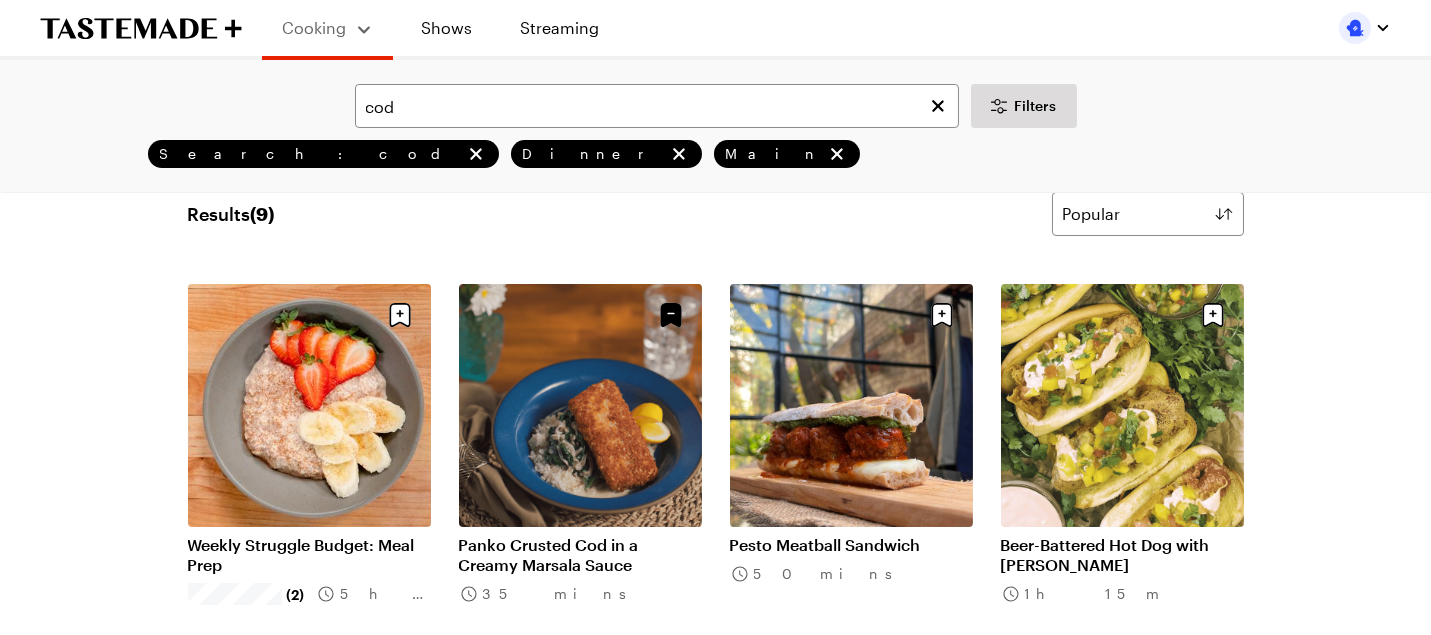 scroll, scrollTop: 241, scrollLeft: 0, axis: vertical 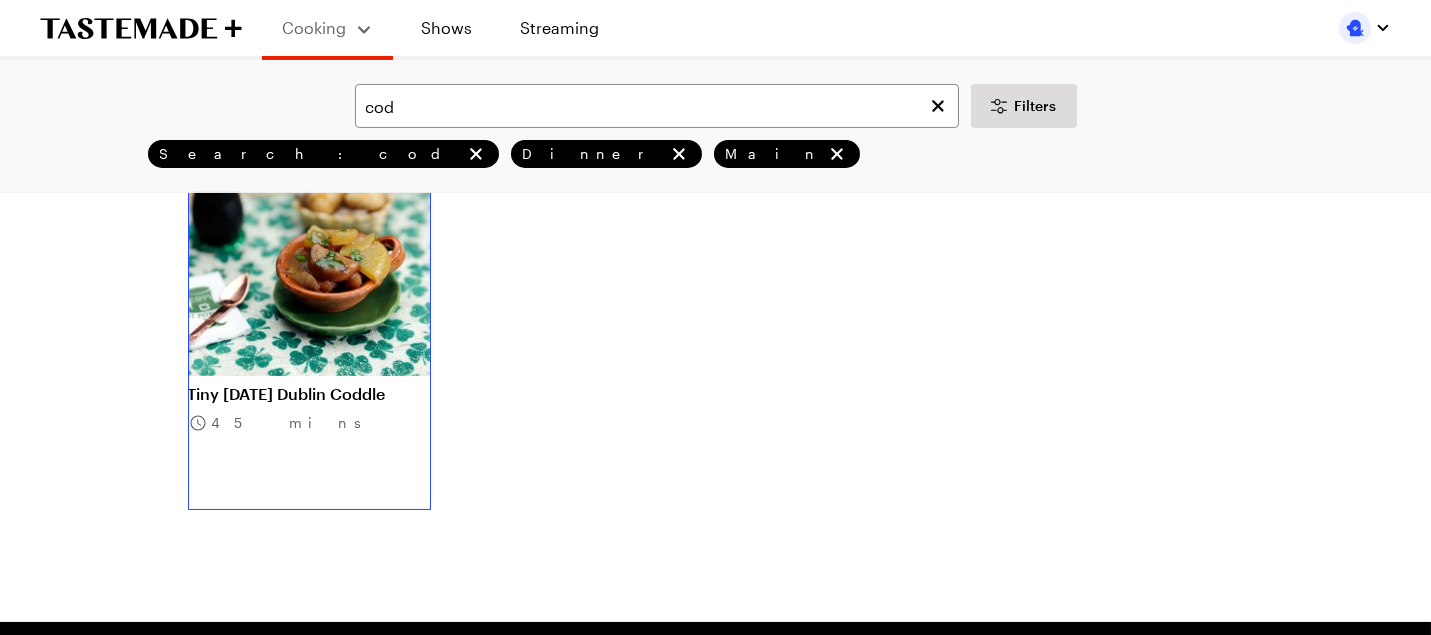click on "Tiny St. Patrick's Day Dublin Coddle" at bounding box center [309, 394] 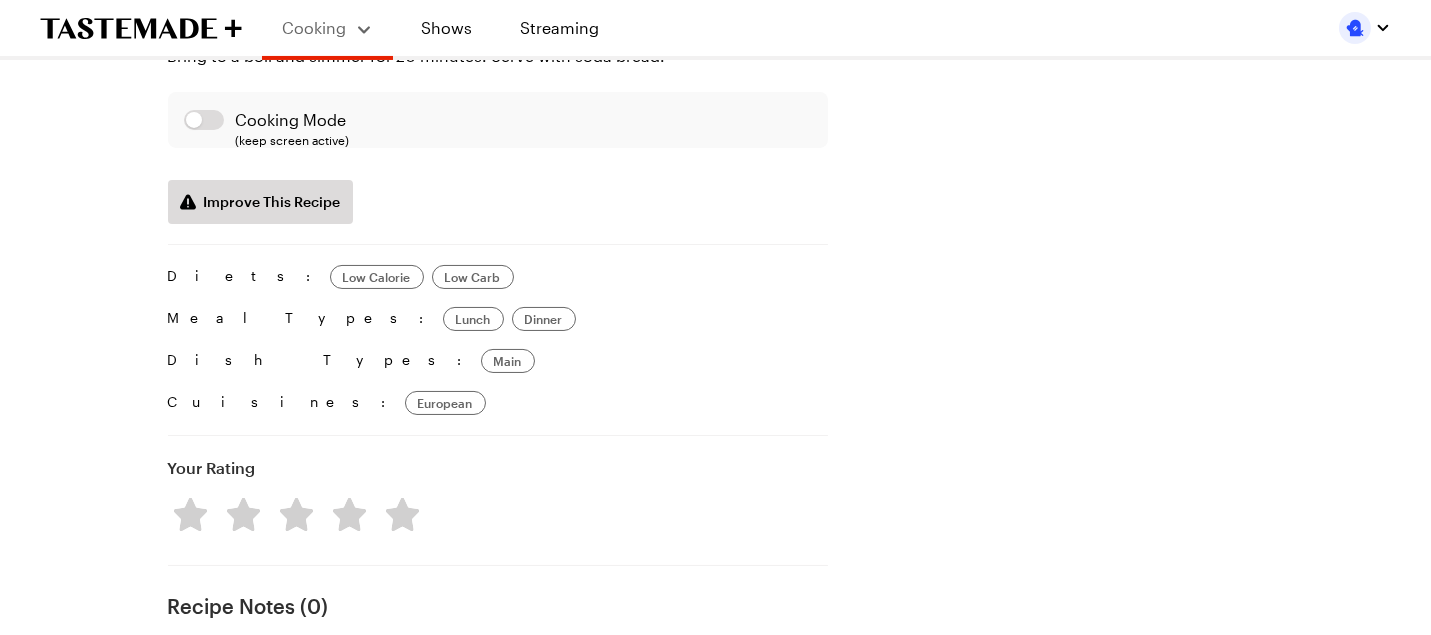 scroll, scrollTop: 0, scrollLeft: 0, axis: both 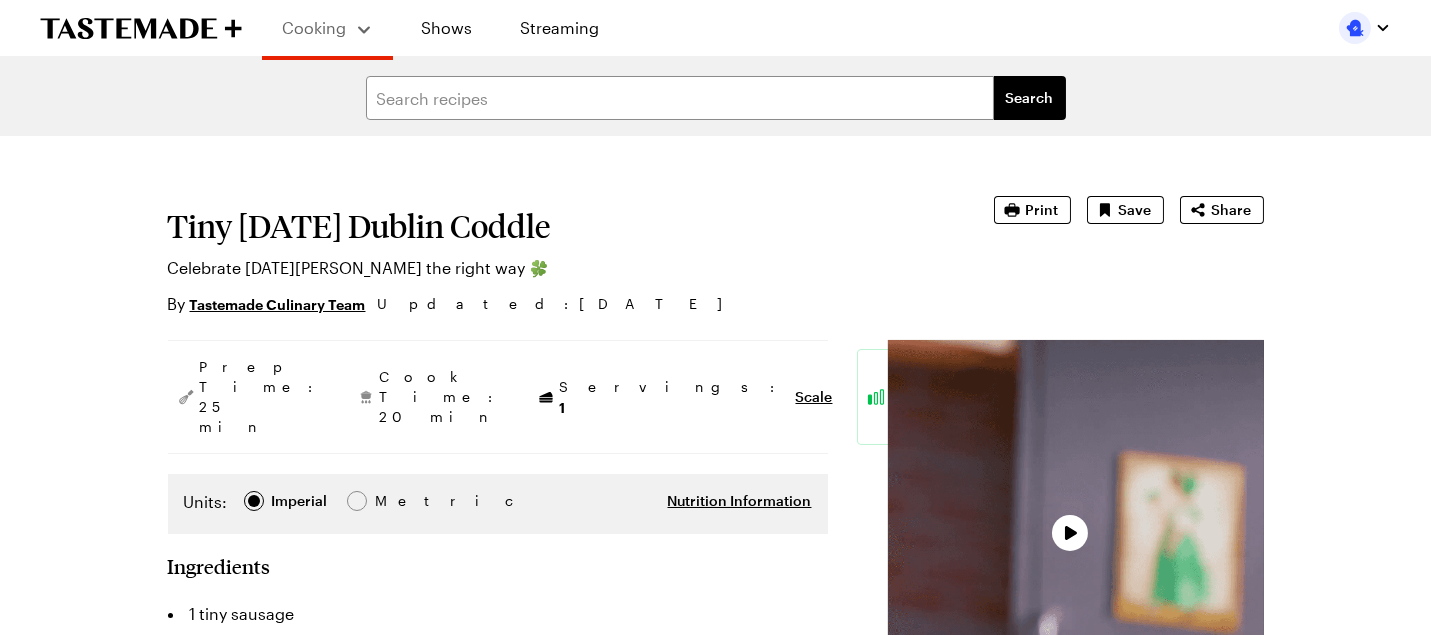 type on "x" 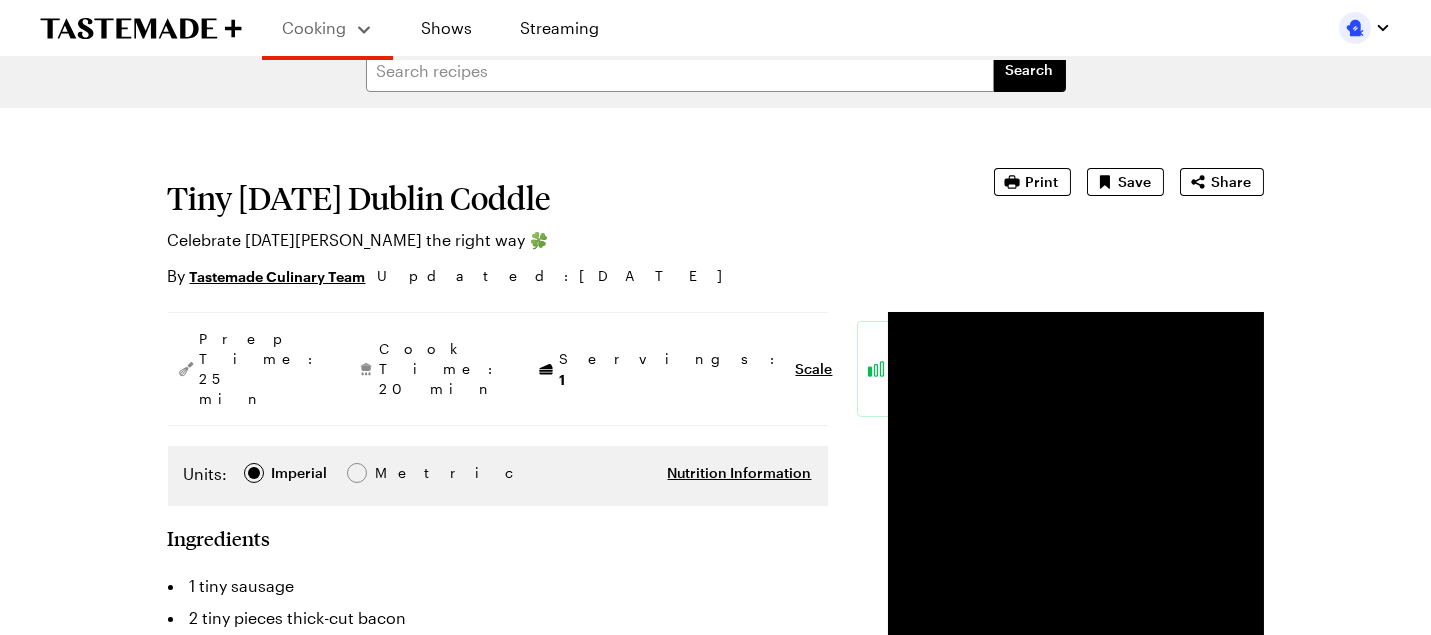 scroll, scrollTop: 0, scrollLeft: 0, axis: both 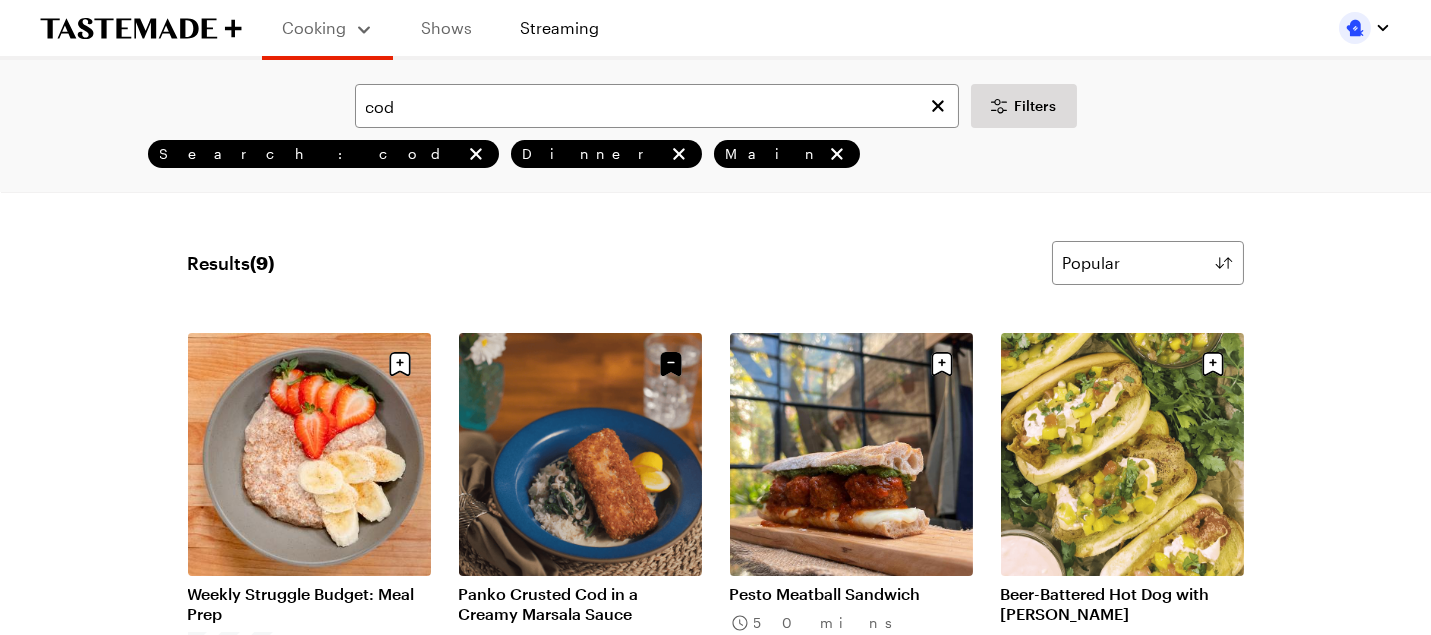 click on "Shows" at bounding box center (446, 28) 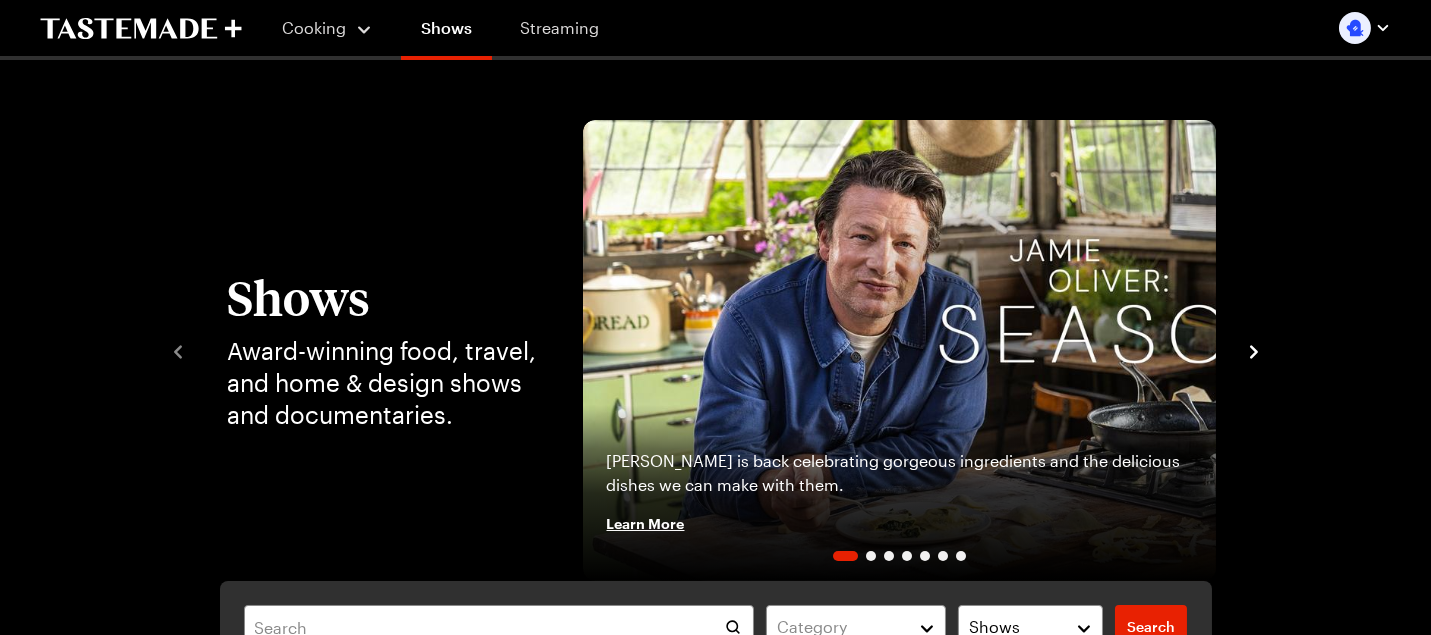 click on "Streaming" at bounding box center [559, 28] 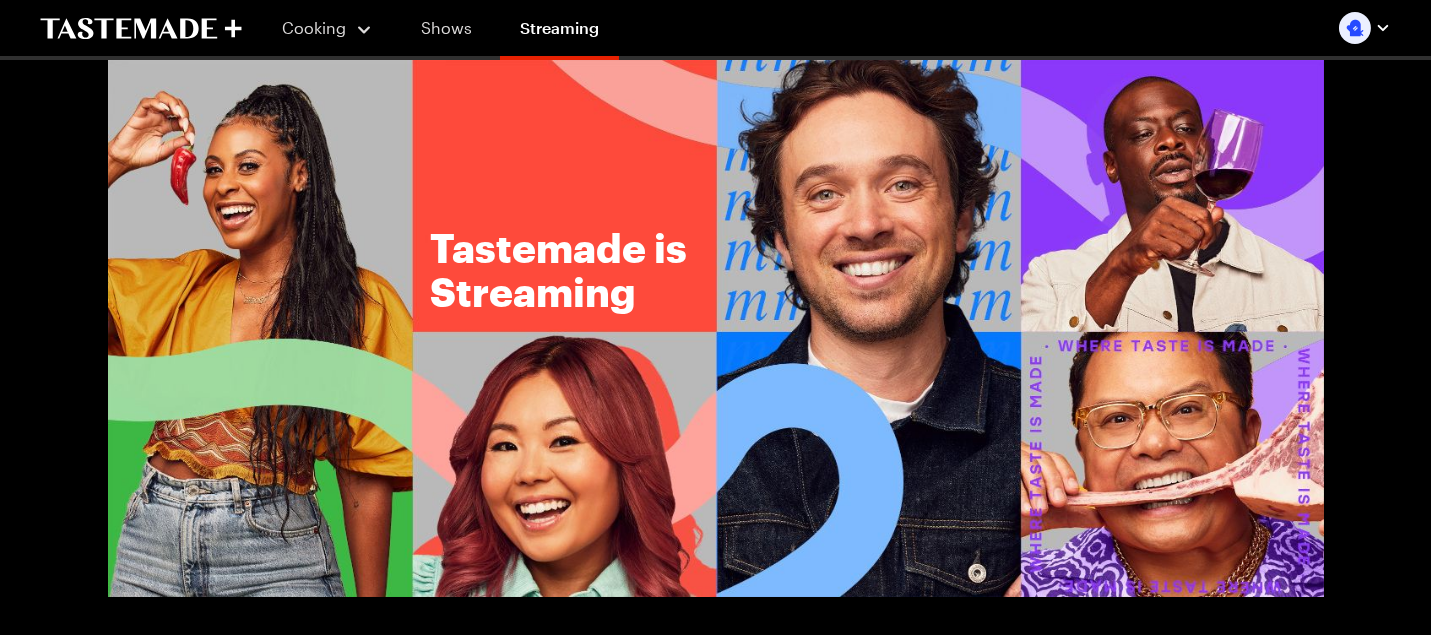 click on "Shows" at bounding box center [446, 28] 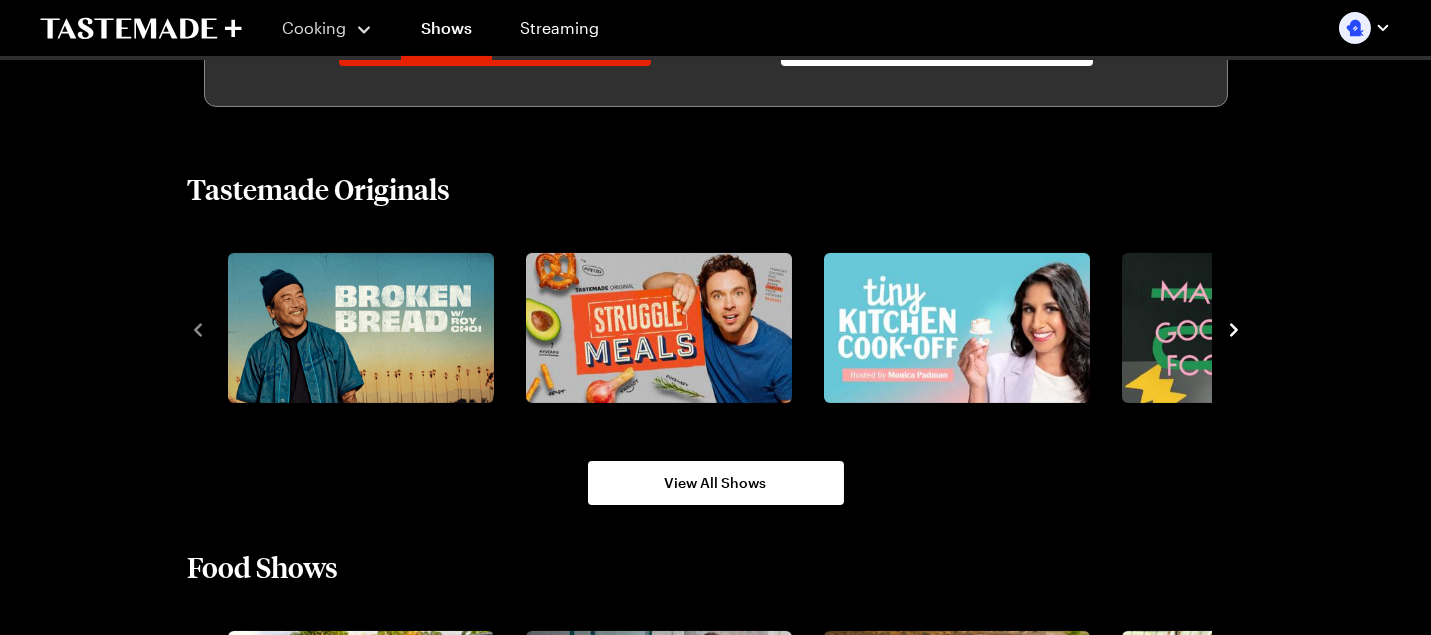 scroll, scrollTop: 1365, scrollLeft: 0, axis: vertical 